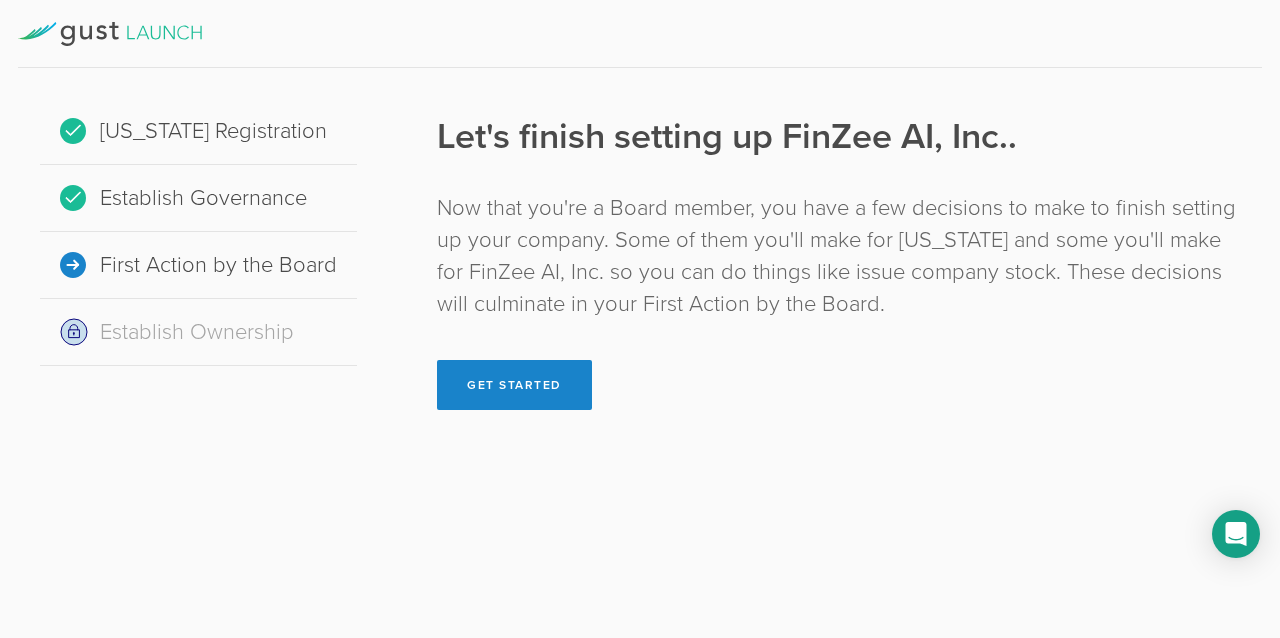 scroll, scrollTop: 0, scrollLeft: 0, axis: both 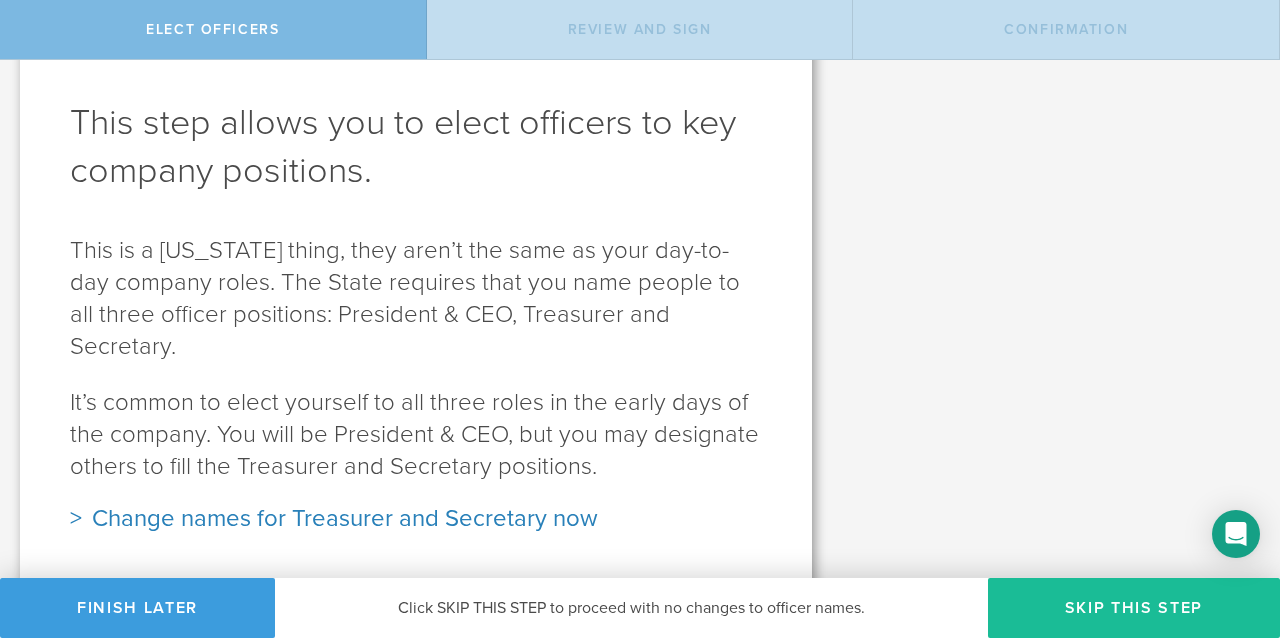 click on "Change names for Treasurer and Secretary now" at bounding box center [416, 519] 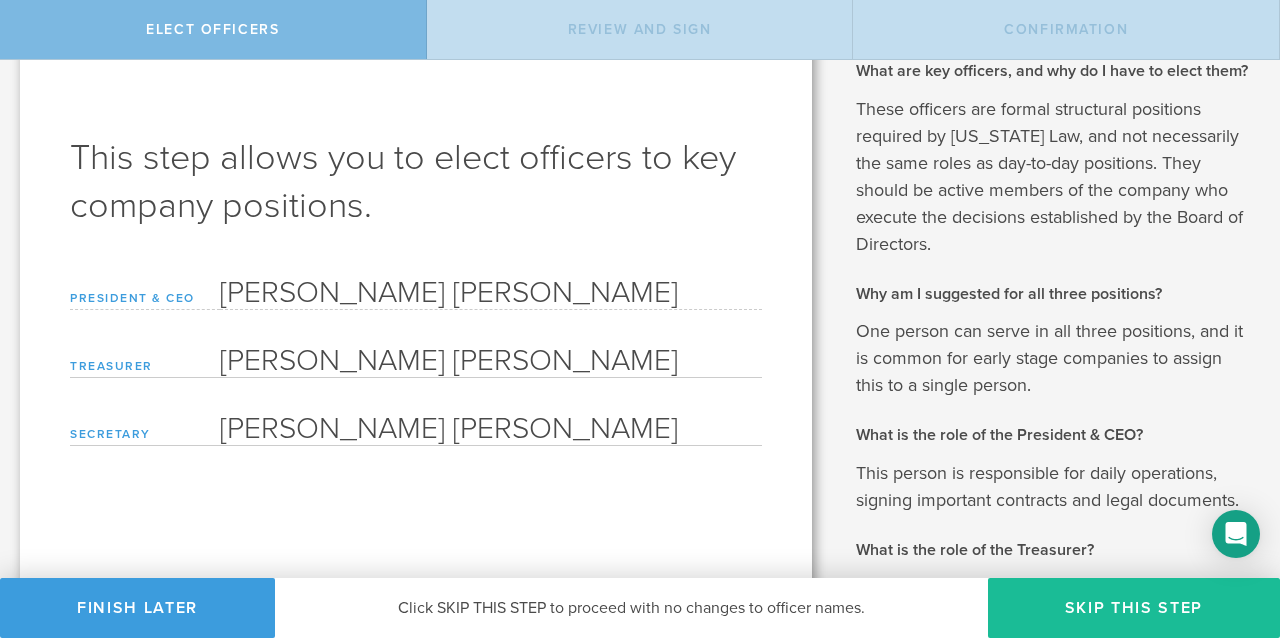 scroll, scrollTop: 0, scrollLeft: 0, axis: both 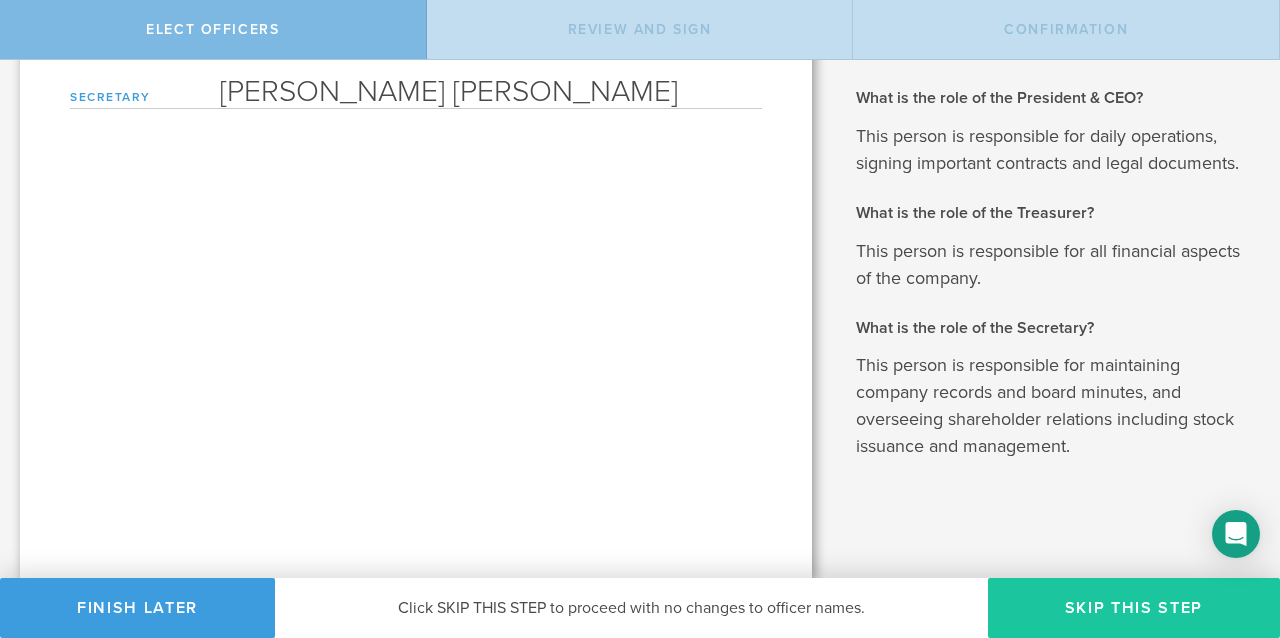 click on "Skip this step" at bounding box center (1134, 608) 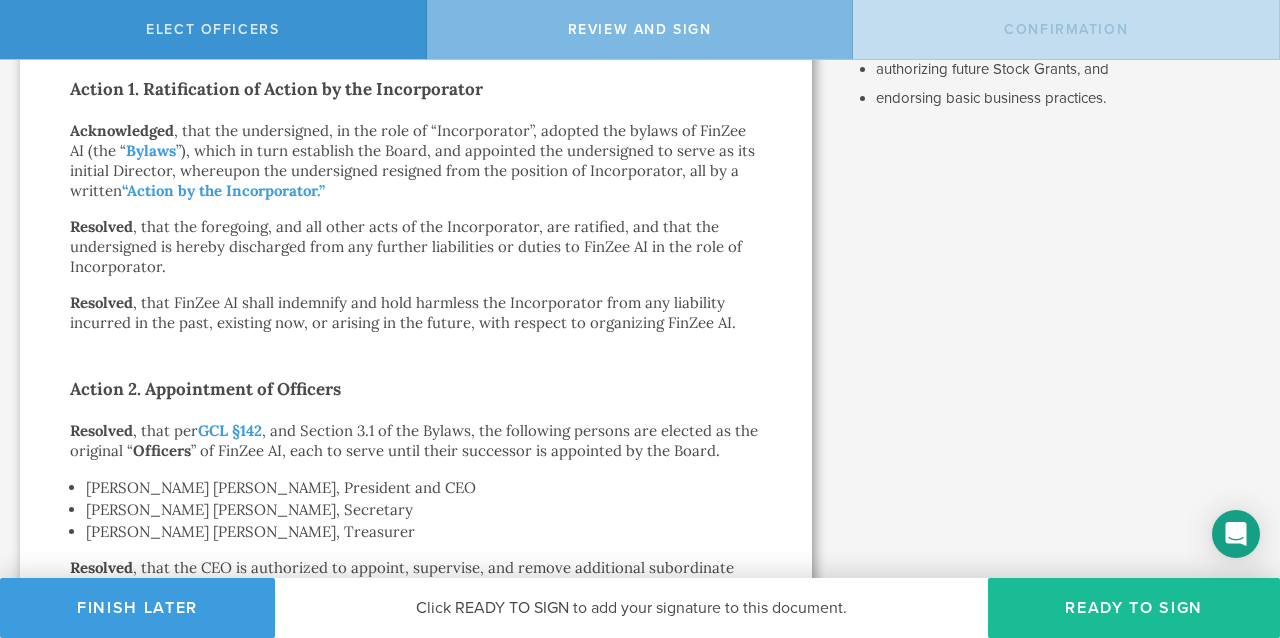 scroll, scrollTop: 0, scrollLeft: 0, axis: both 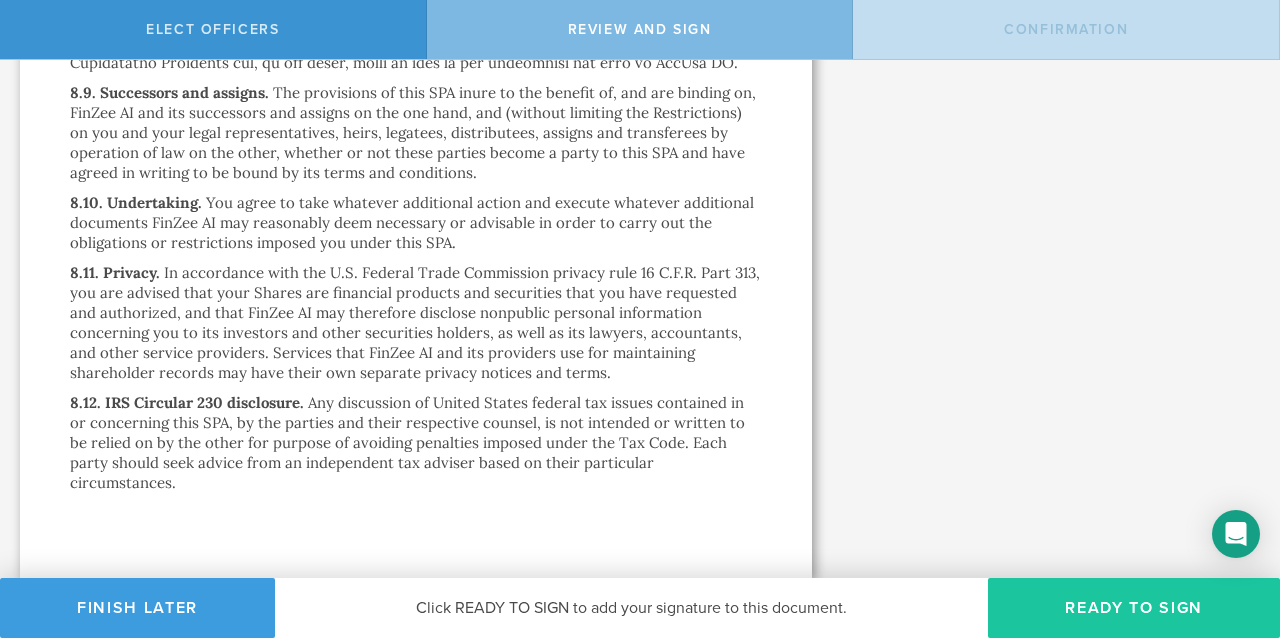 click on "Ready to Sign" at bounding box center [1134, 608] 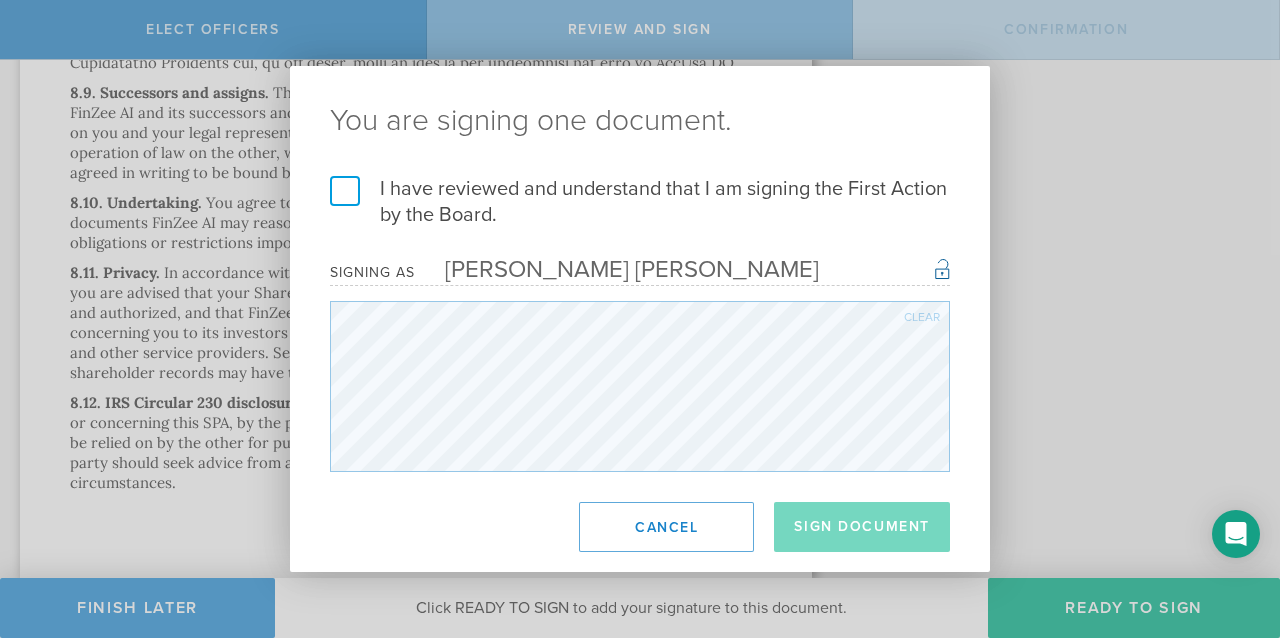 click on "I have reviewed and understand that I am signing the First Action by the Board." at bounding box center (640, 202) 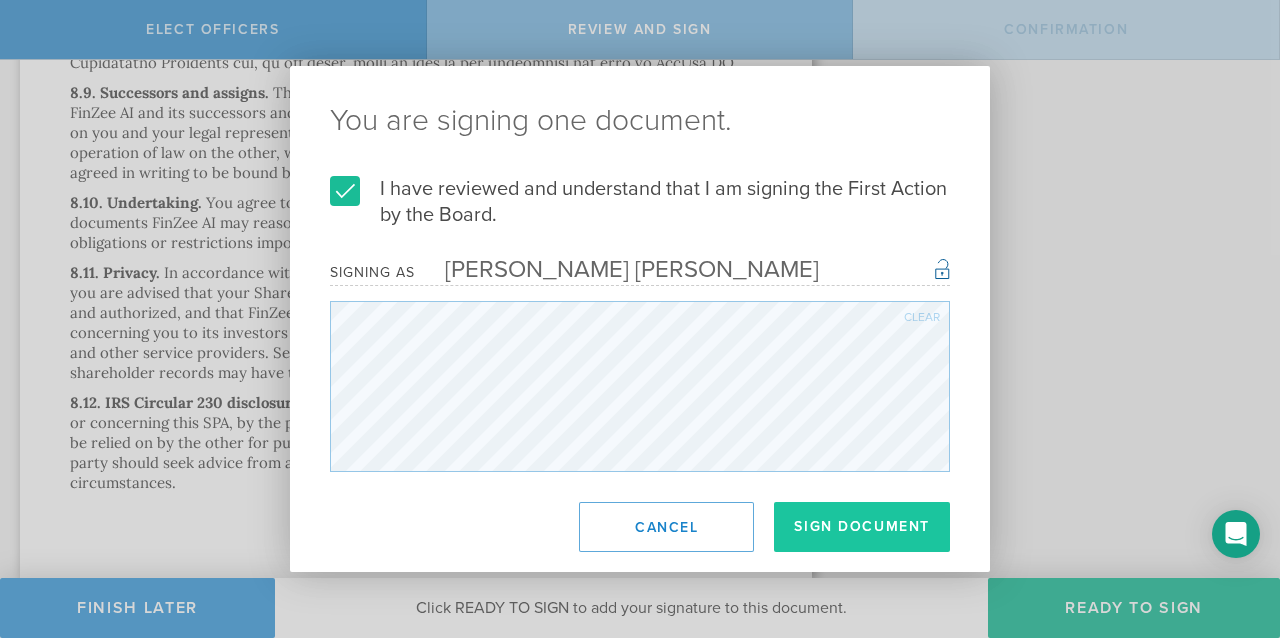 click on "Sign Document" at bounding box center (862, 527) 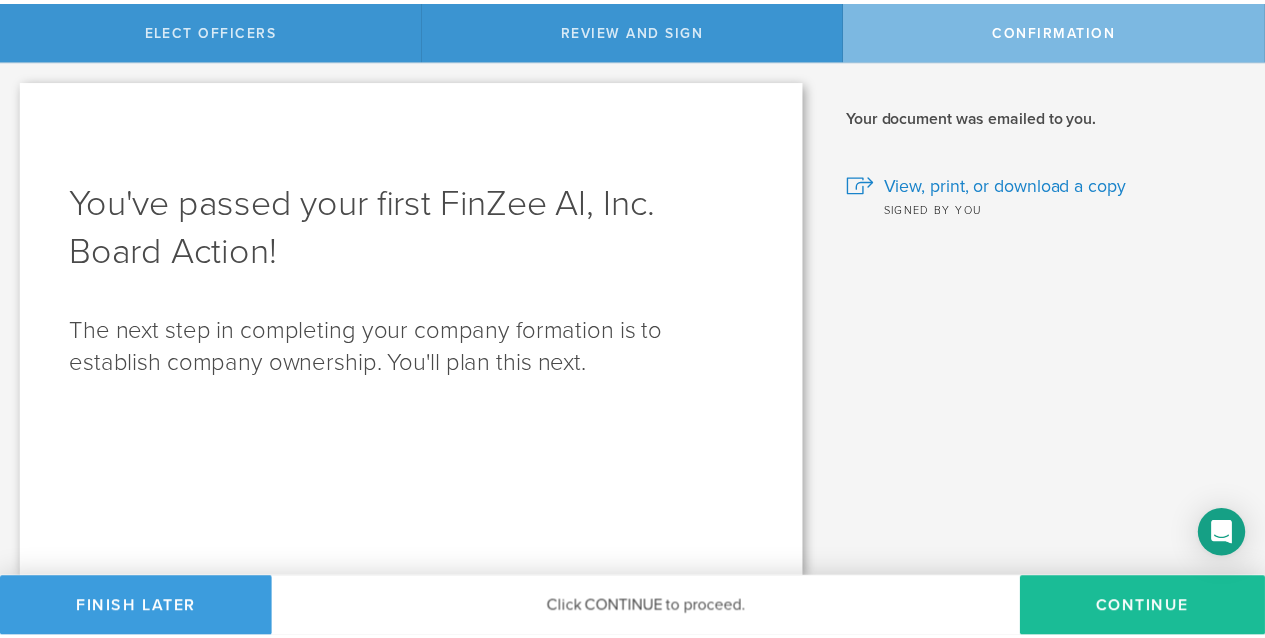 scroll, scrollTop: 0, scrollLeft: 0, axis: both 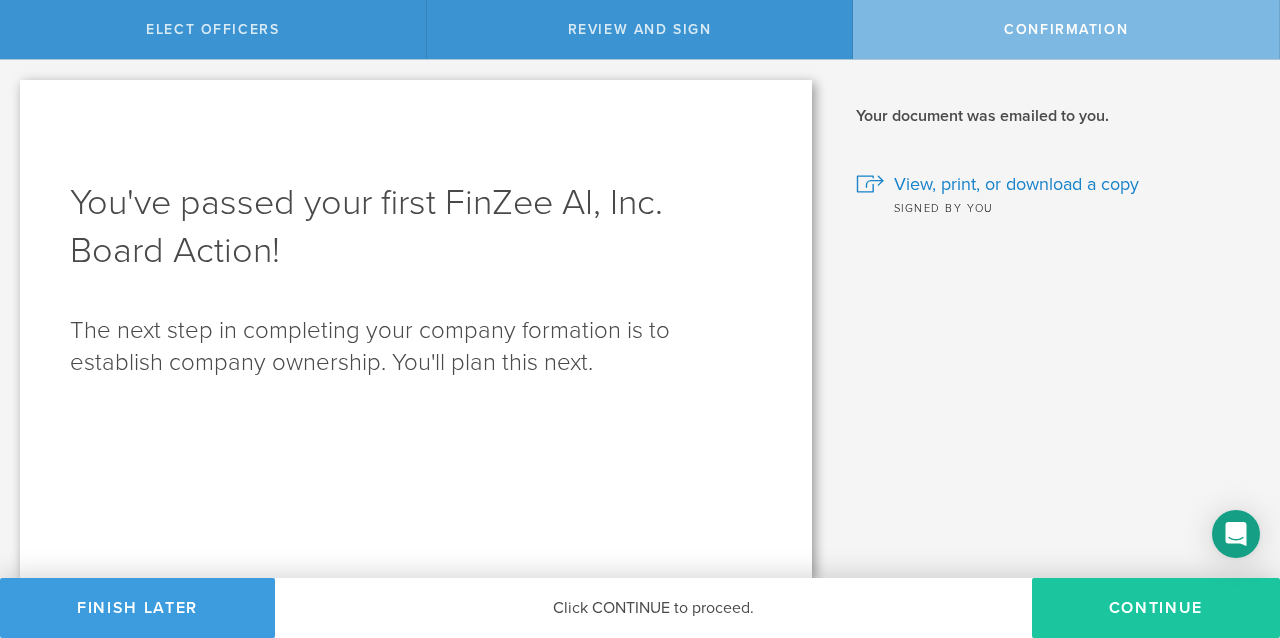 click on "Continue" at bounding box center (1156, 608) 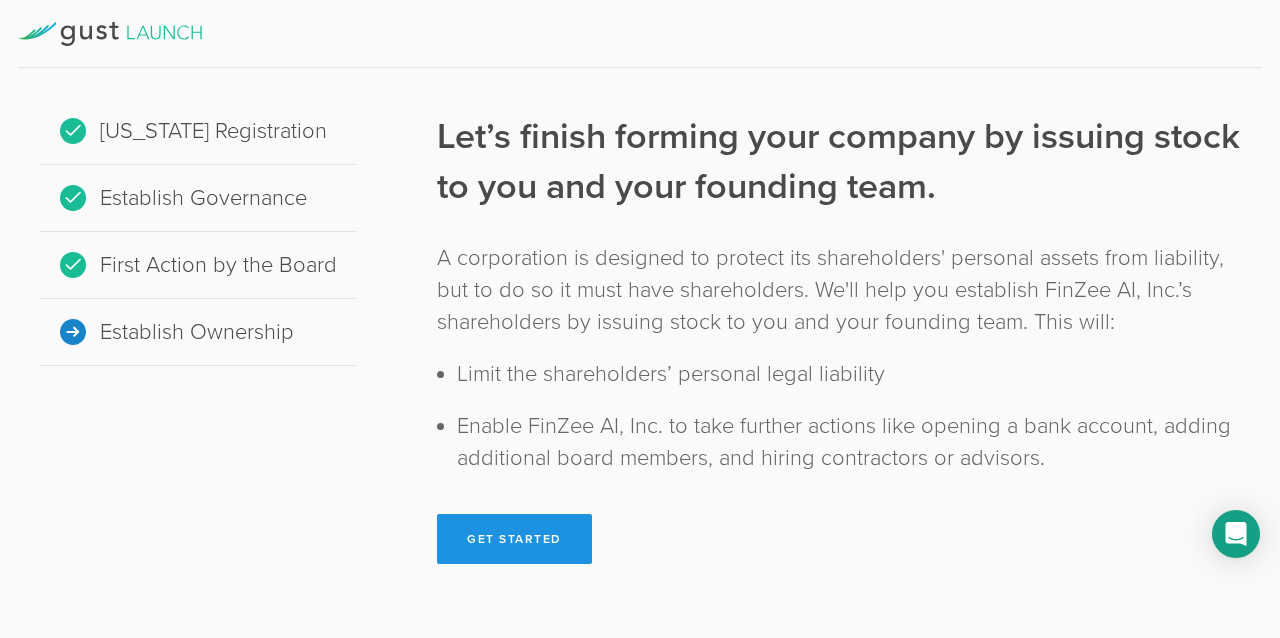 click on "Get Started" at bounding box center (514, 539) 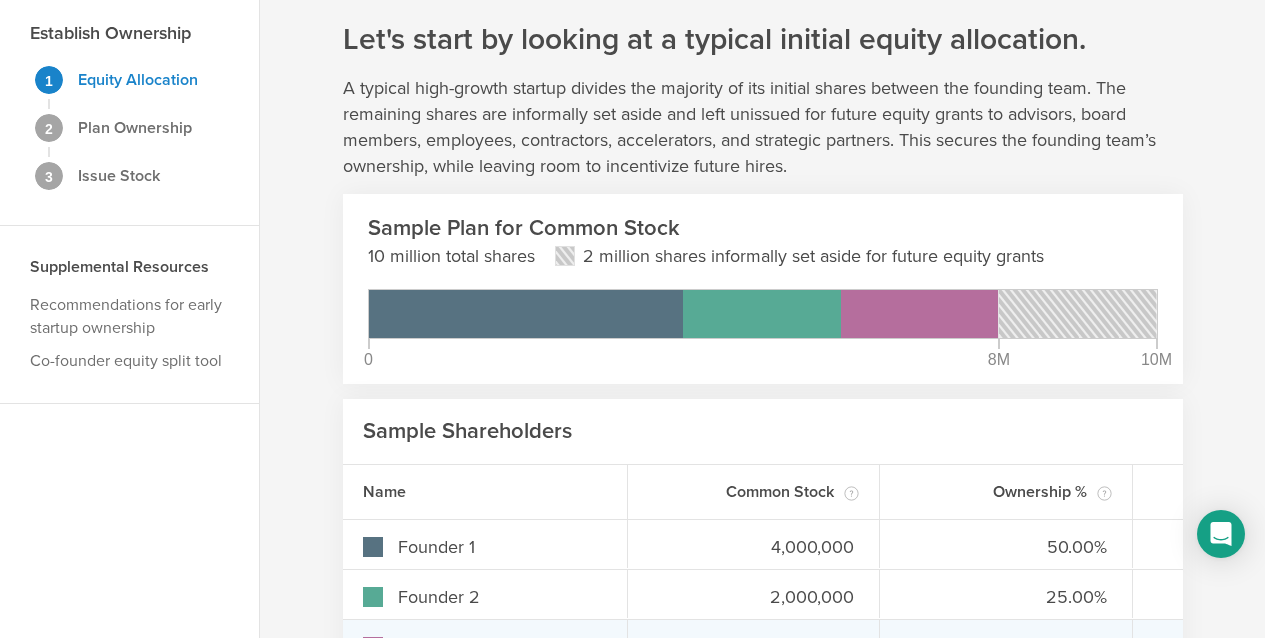 scroll, scrollTop: 236, scrollLeft: 0, axis: vertical 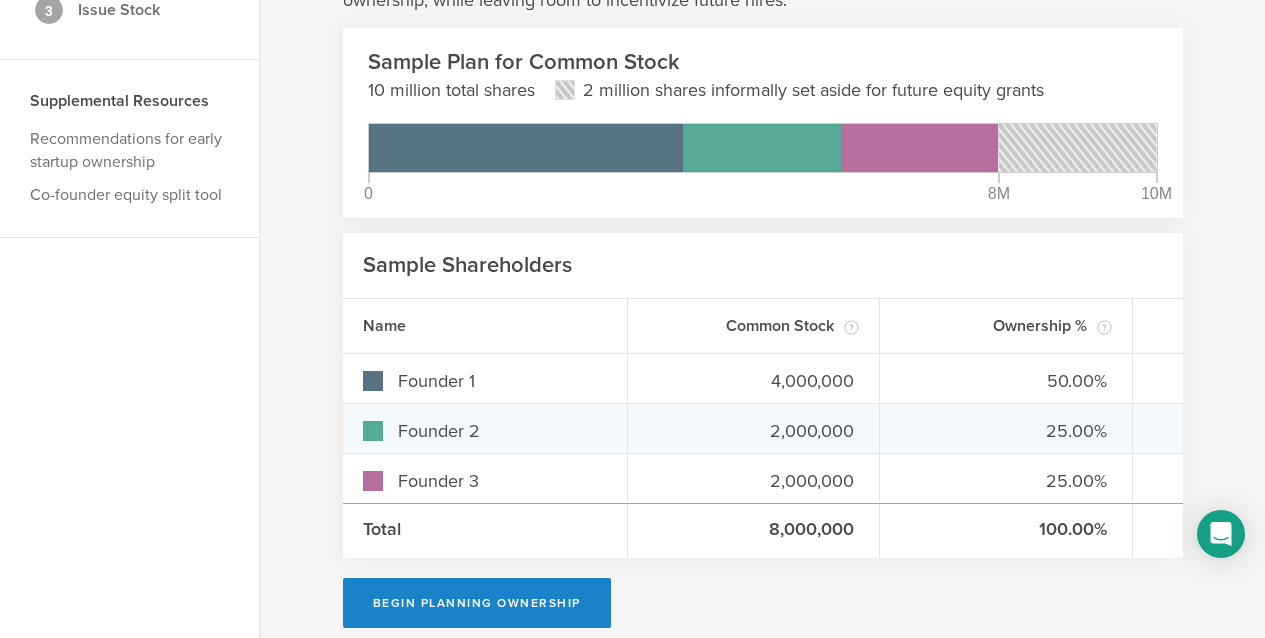 click on "2,000,000" at bounding box center [754, 428] 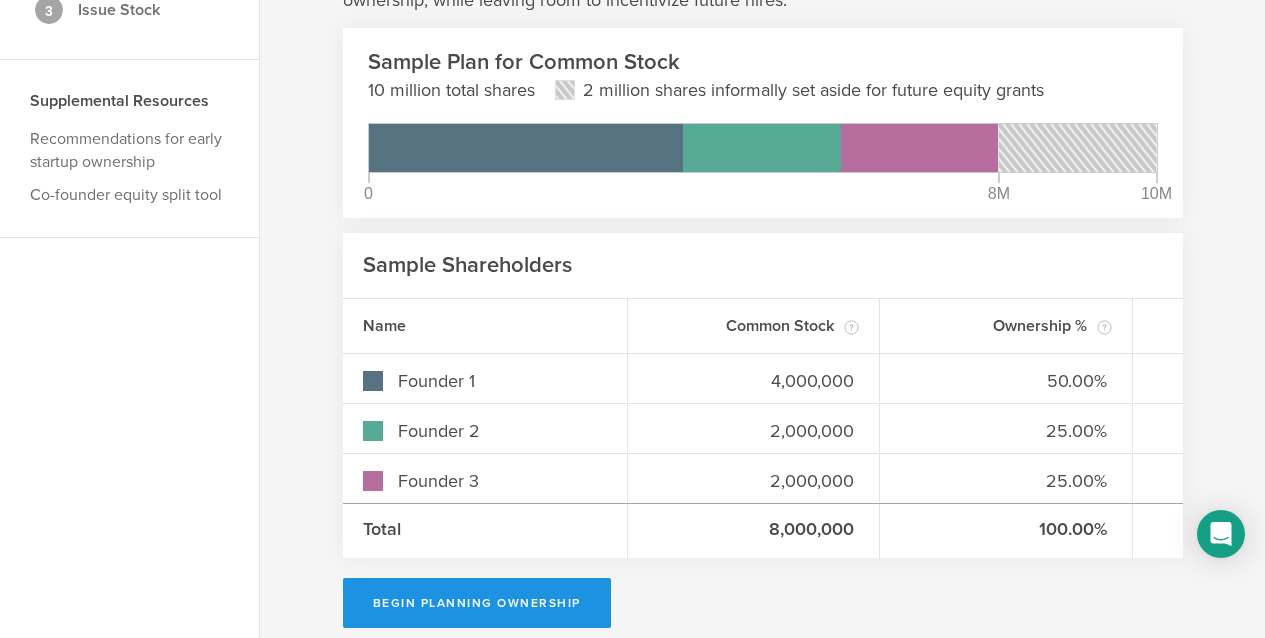 click on "Begin Planning Ownership" at bounding box center [477, 603] 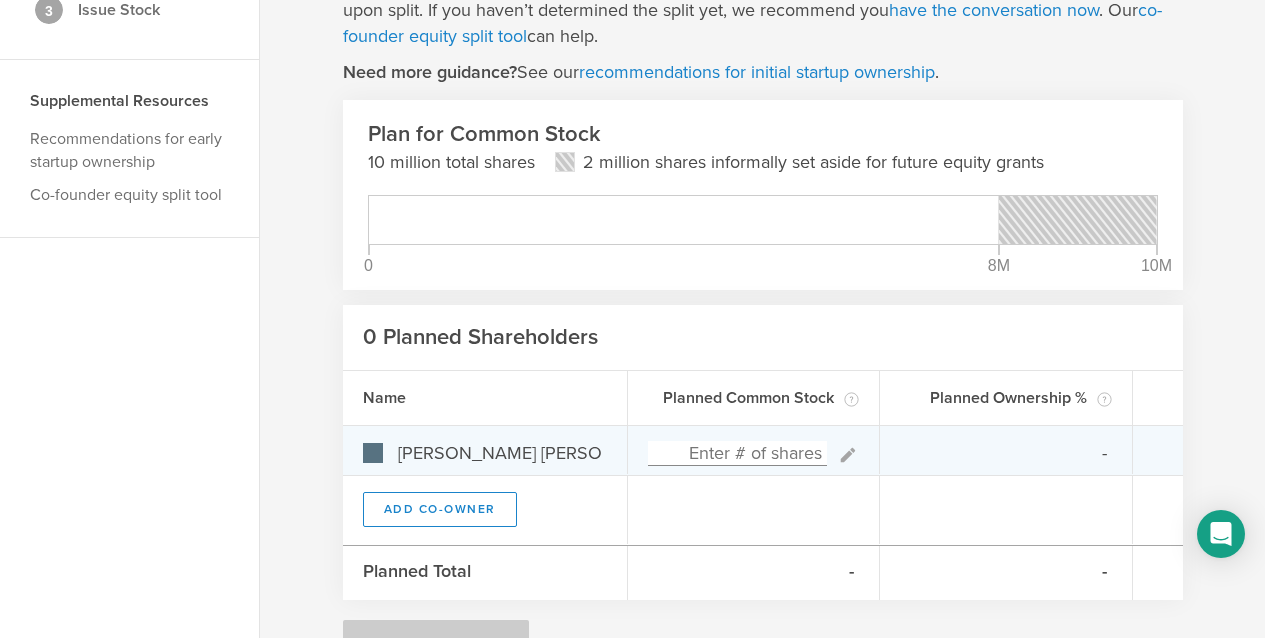 click at bounding box center (738, 453) 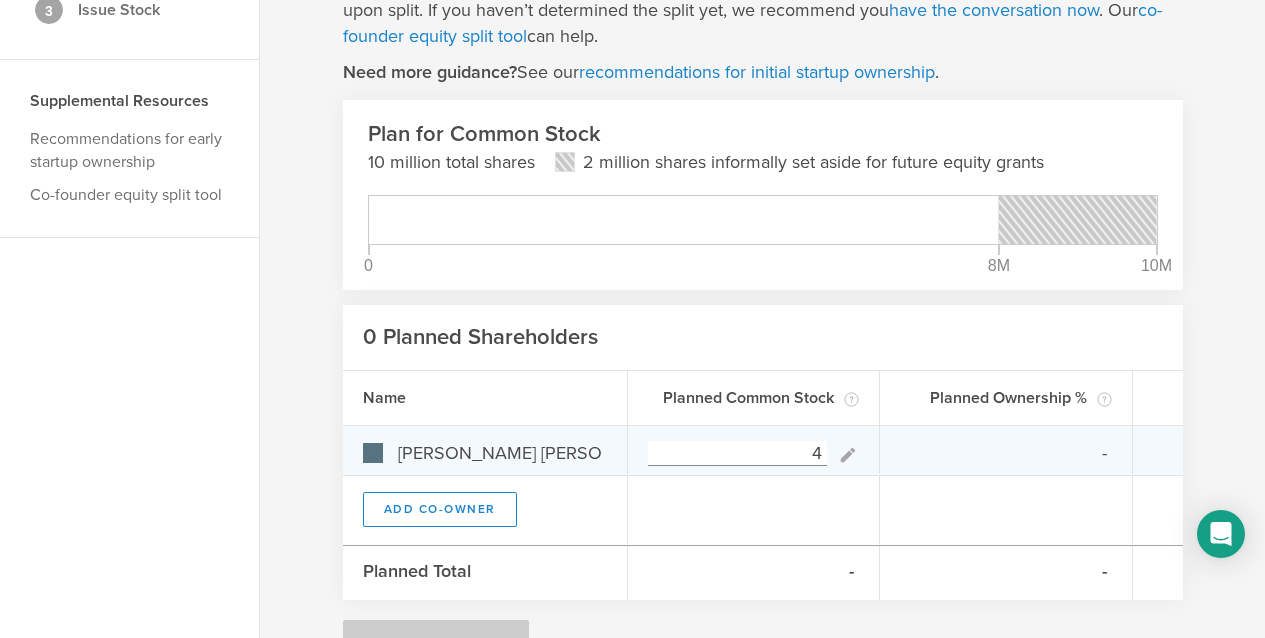 type on "100.00%" 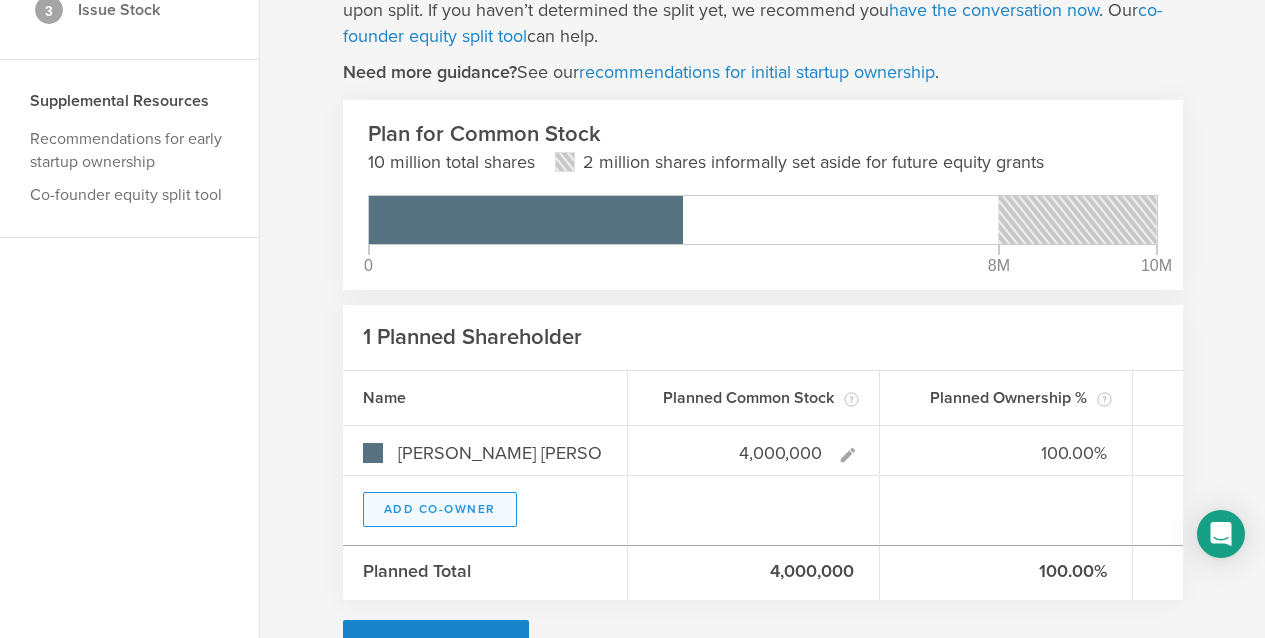 type on "4,000,000" 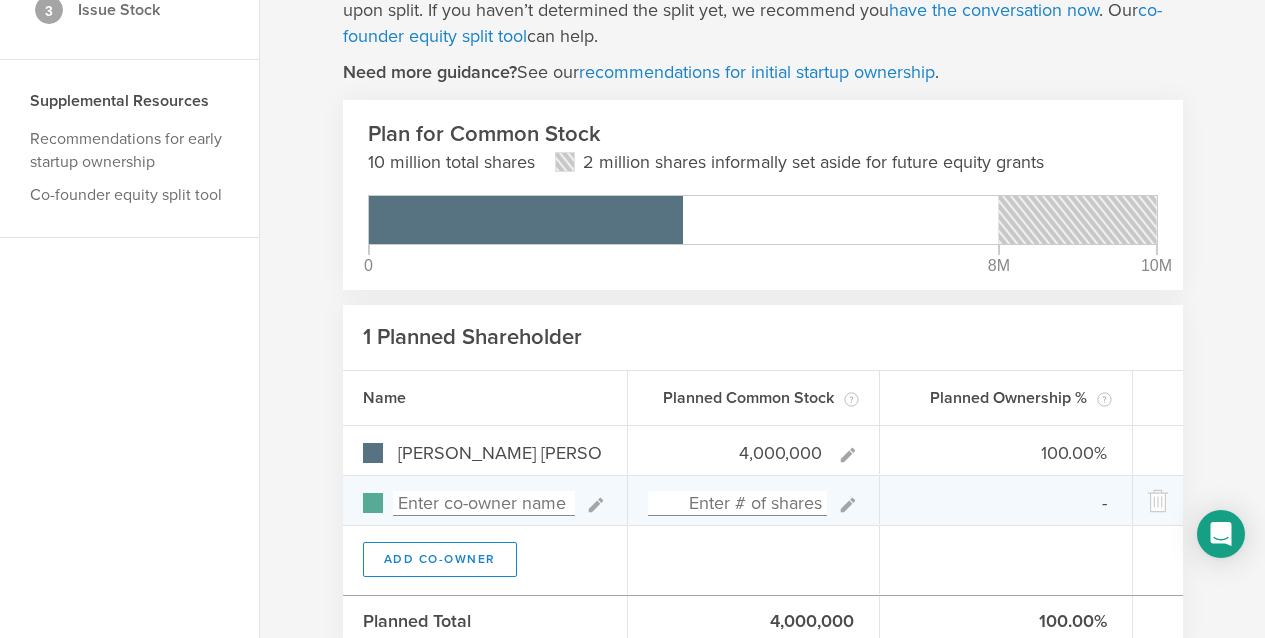 click at bounding box center [484, 503] 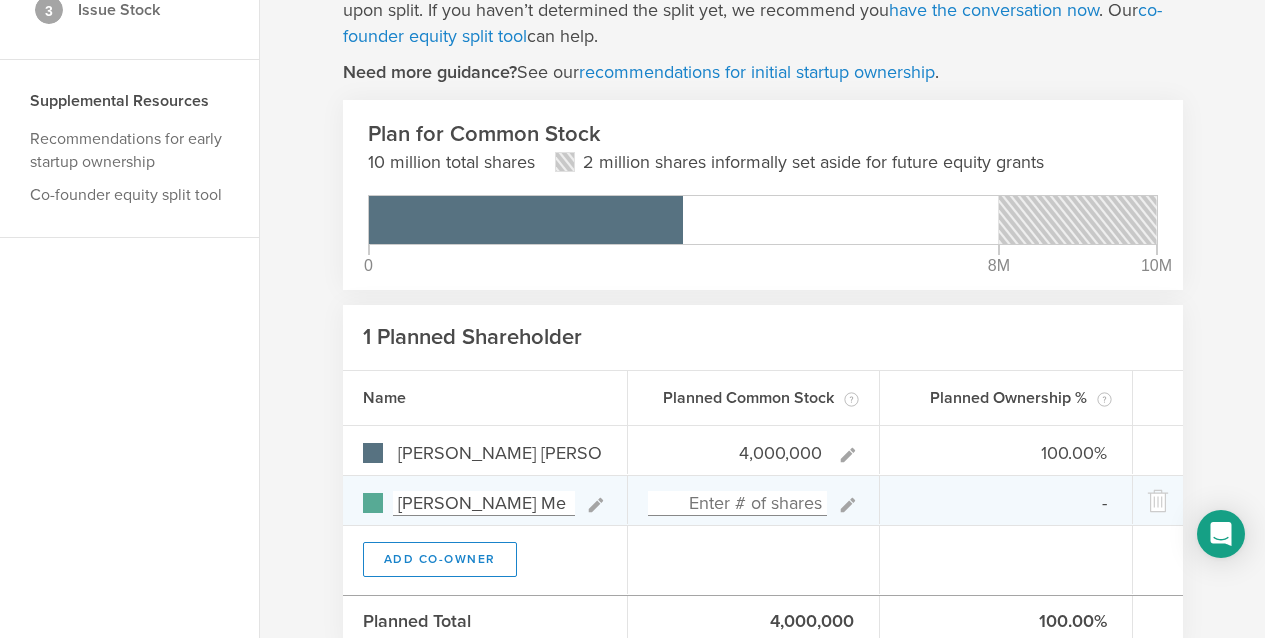 type on "Erskin Mel" 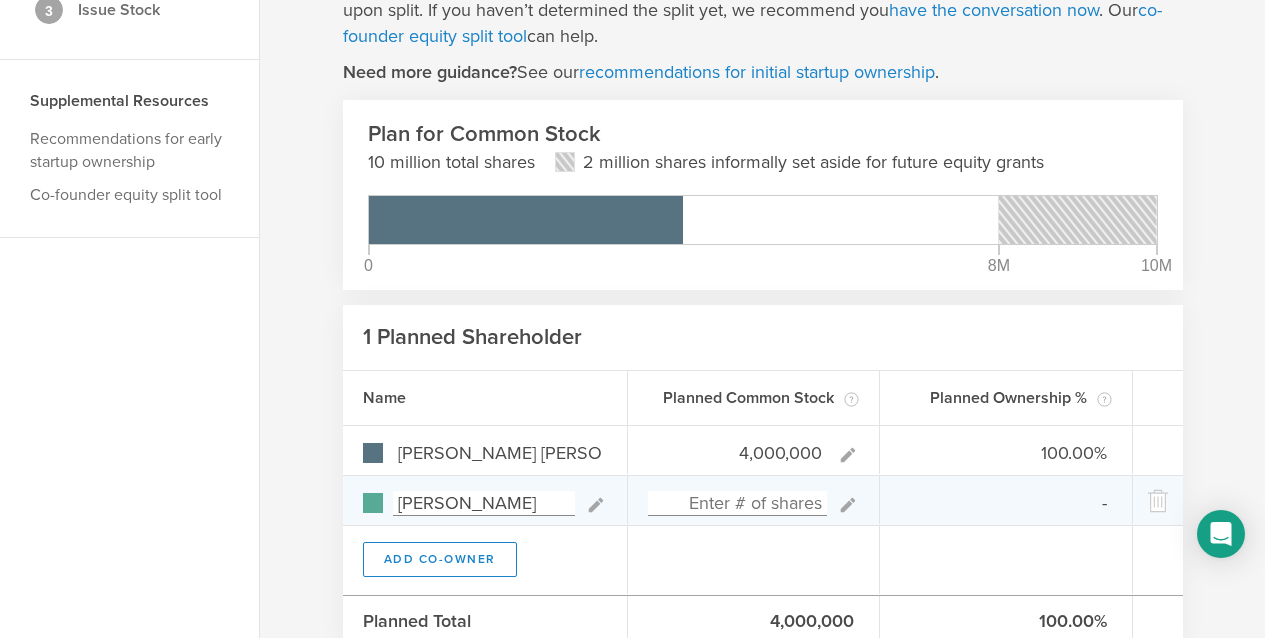 type on "0.00%" 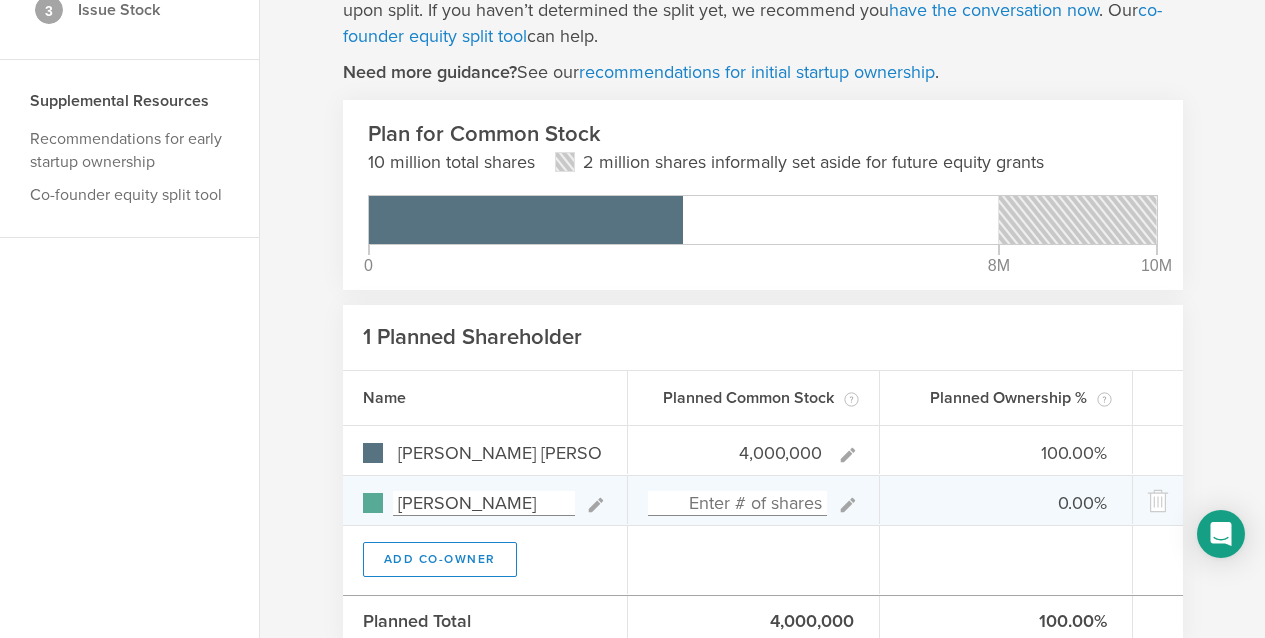 type on "[PERSON_NAME]" 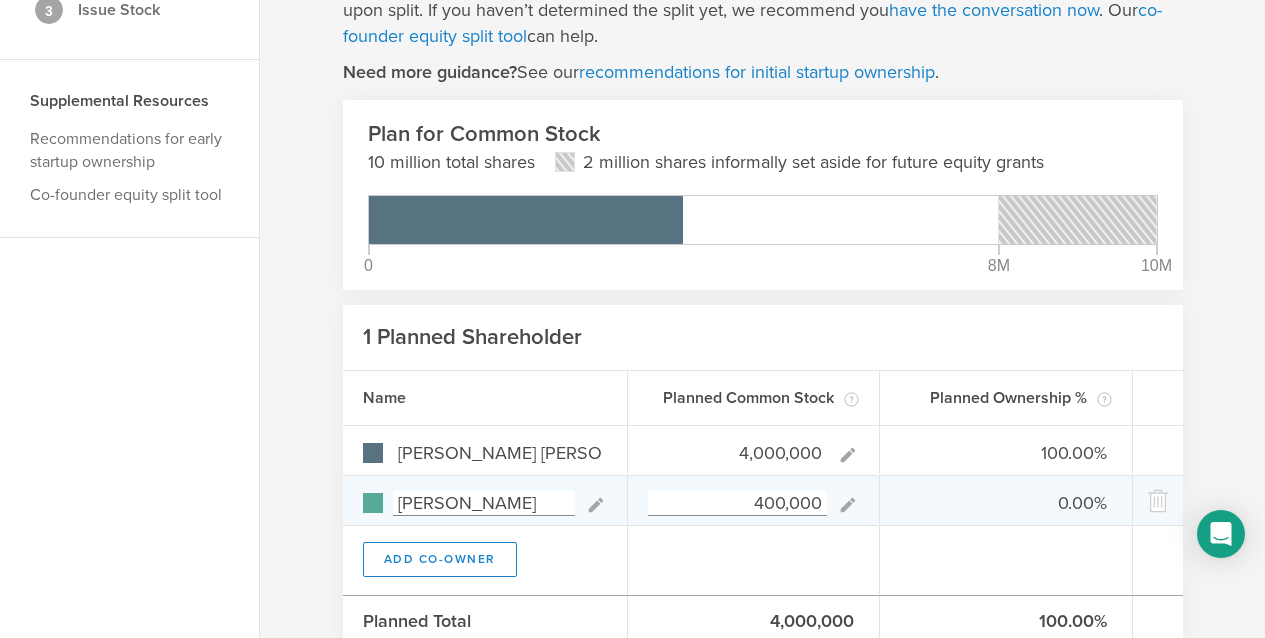 type on "4,000,000" 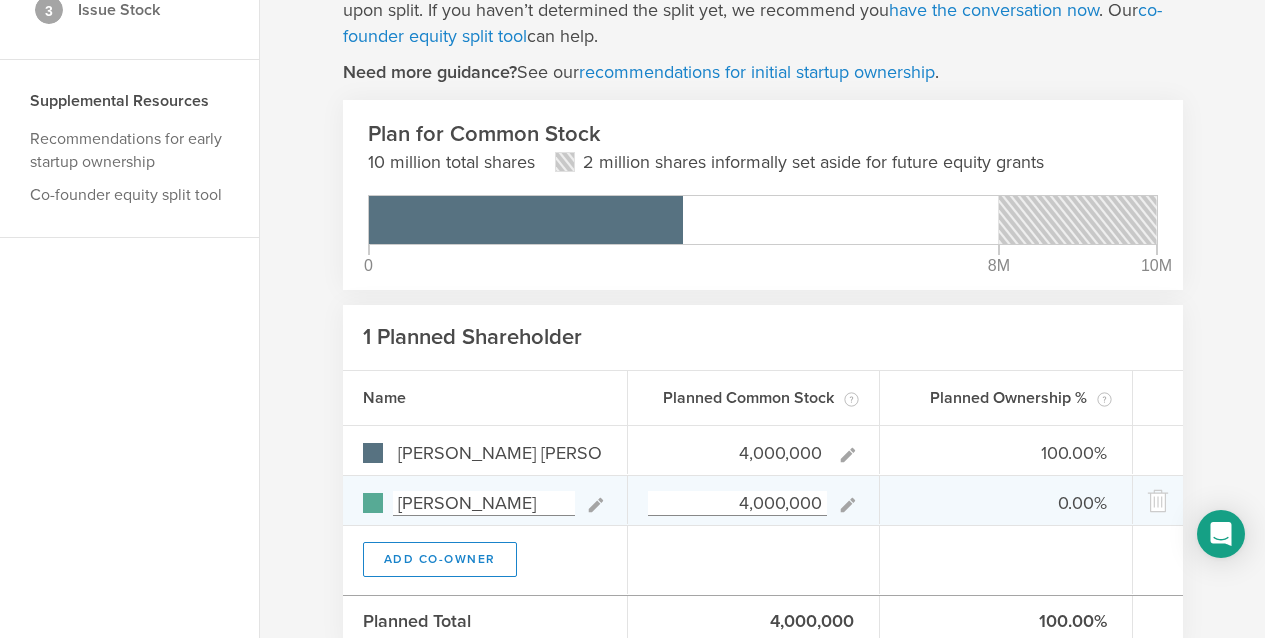 type on "50.00%" 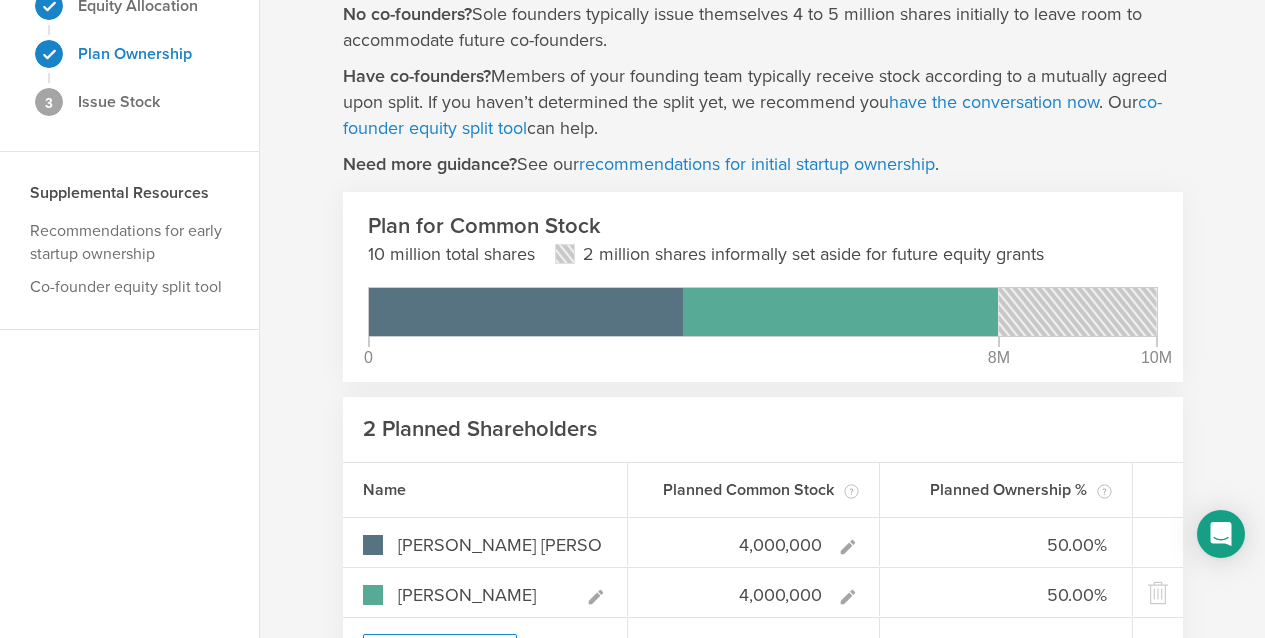 scroll, scrollTop: 102, scrollLeft: 0, axis: vertical 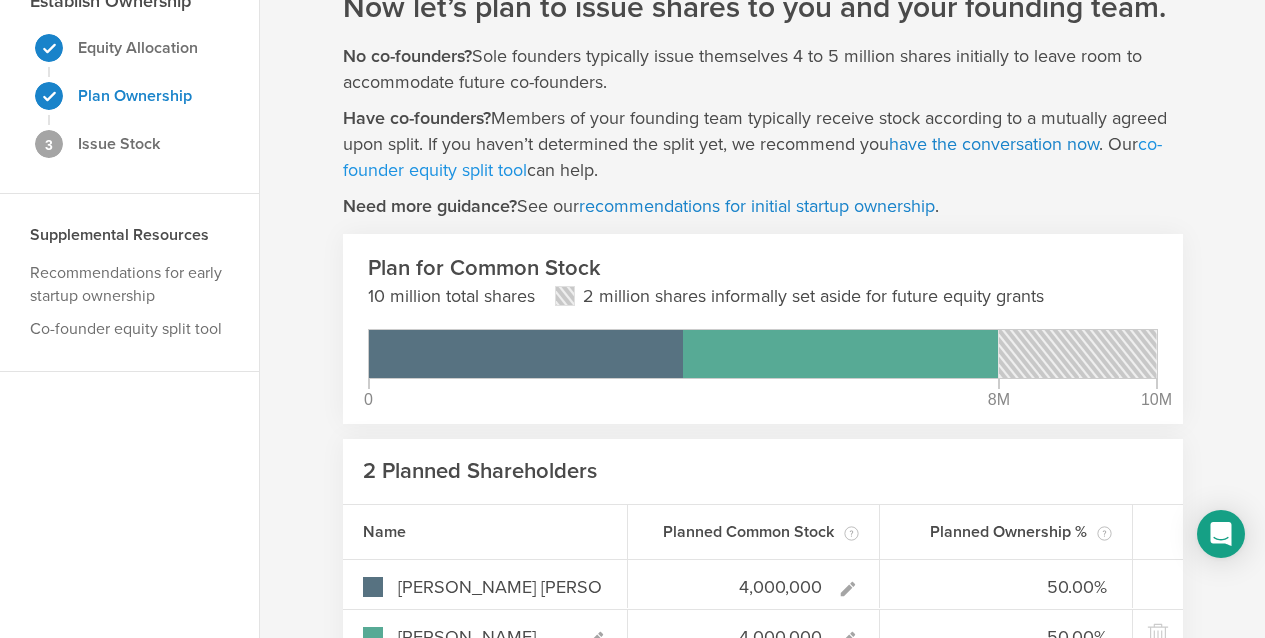 type on "4,000,000" 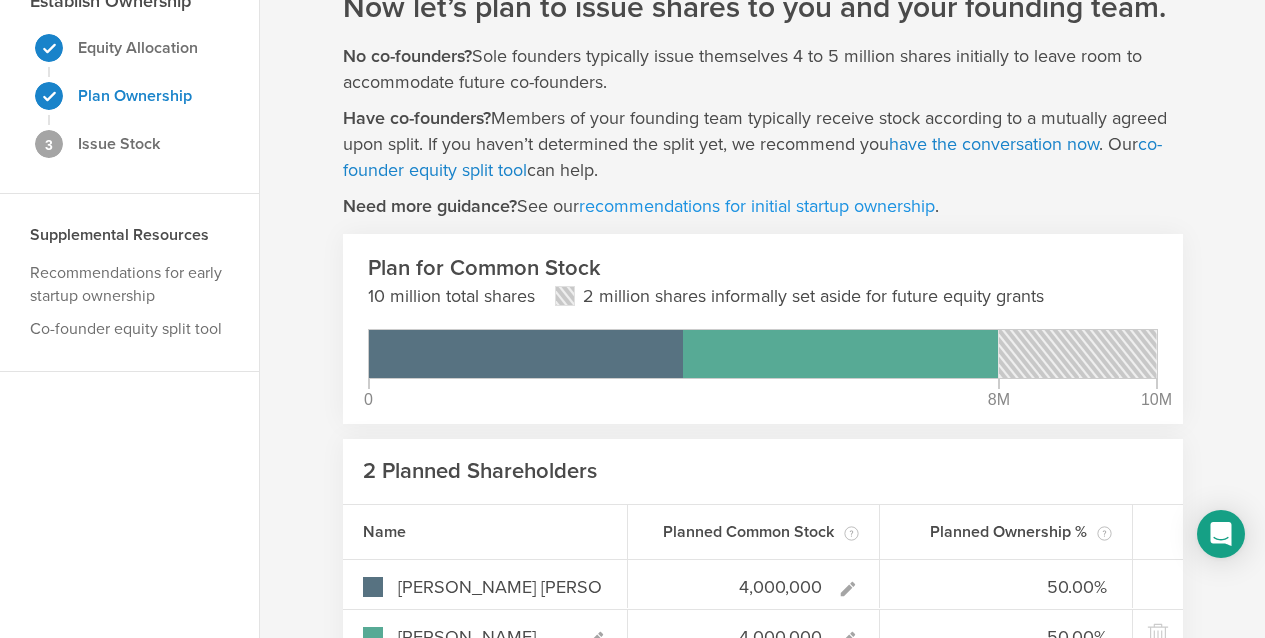 click on "recommendations for initial startup ownership" at bounding box center (757, 206) 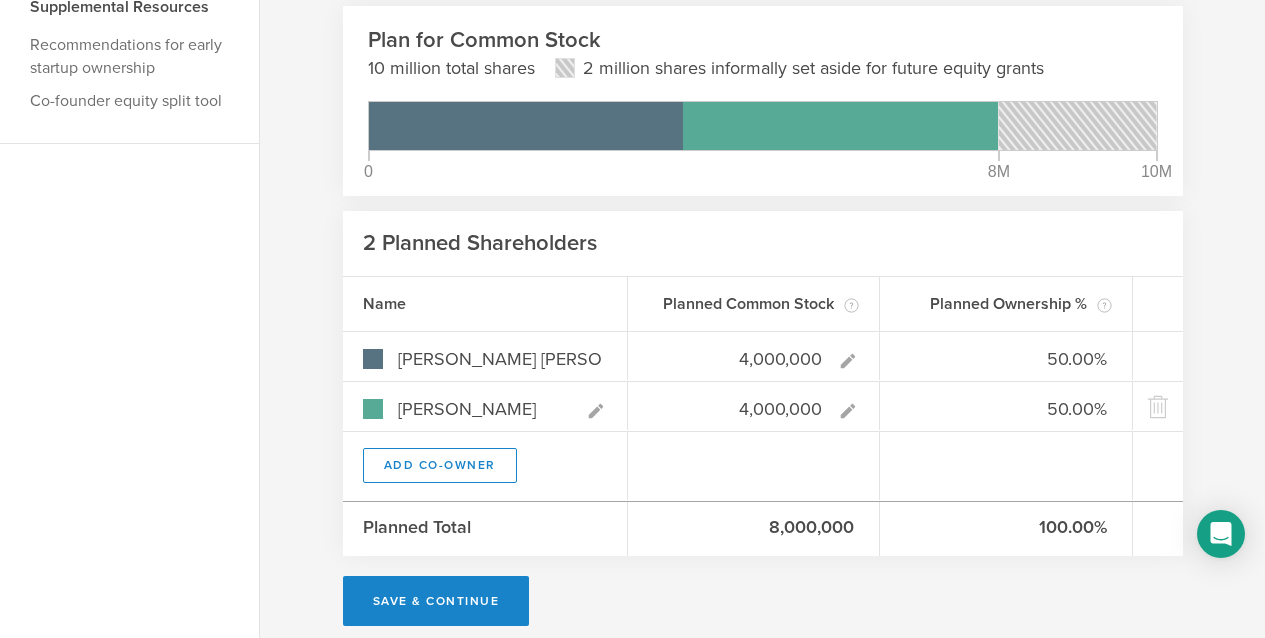scroll, scrollTop: 348, scrollLeft: 0, axis: vertical 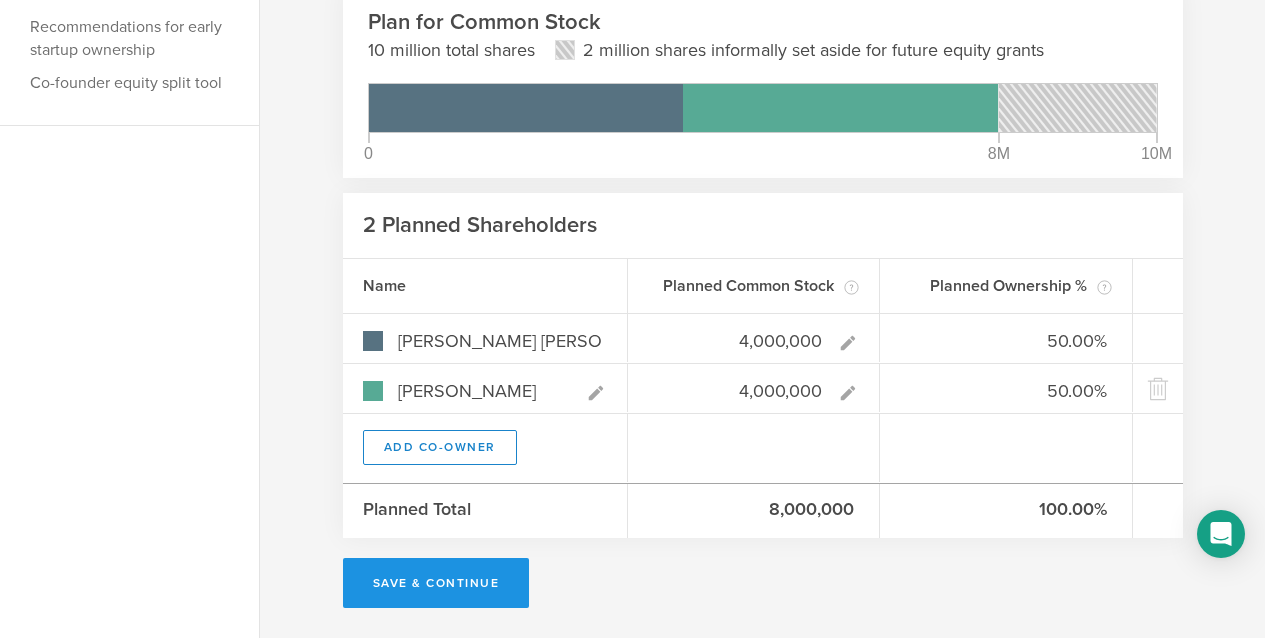click on "Save & Continue" at bounding box center (436, 583) 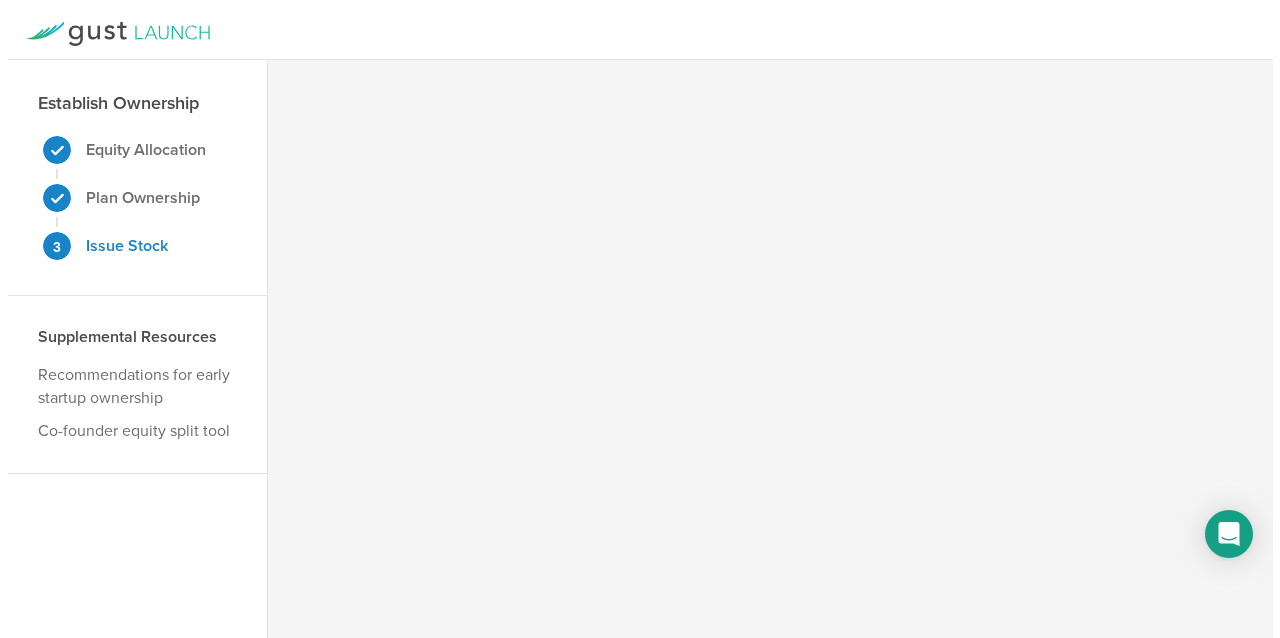 scroll, scrollTop: 0, scrollLeft: 0, axis: both 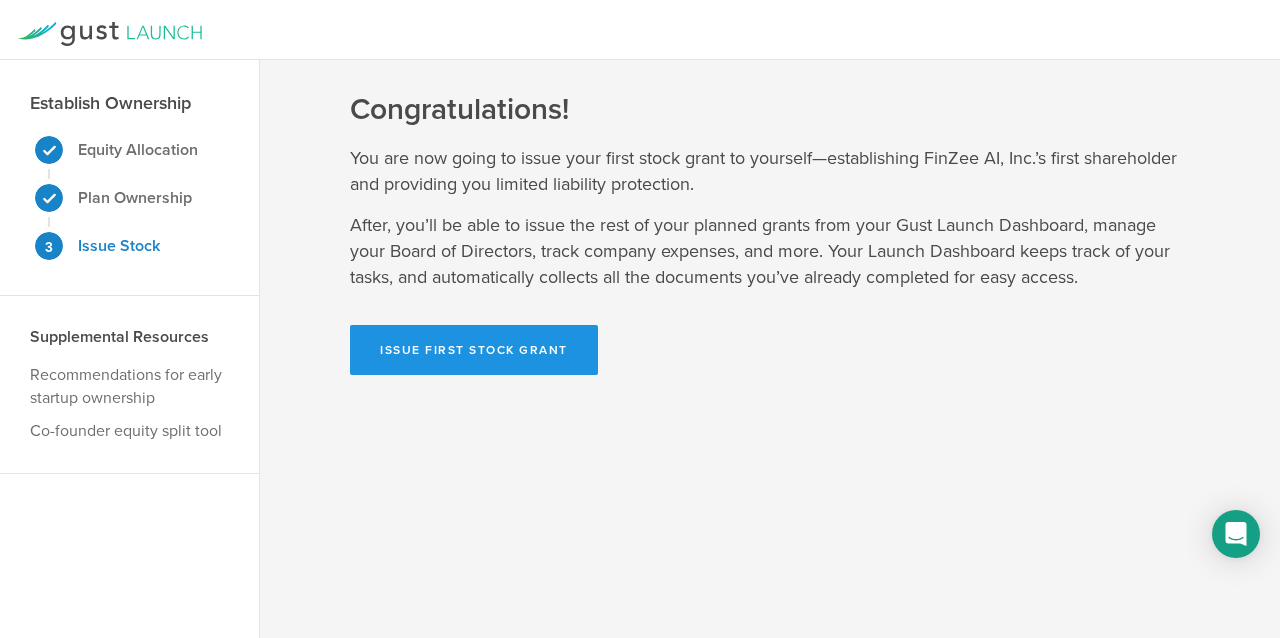click on "Issue First Stock Grant" at bounding box center (474, 350) 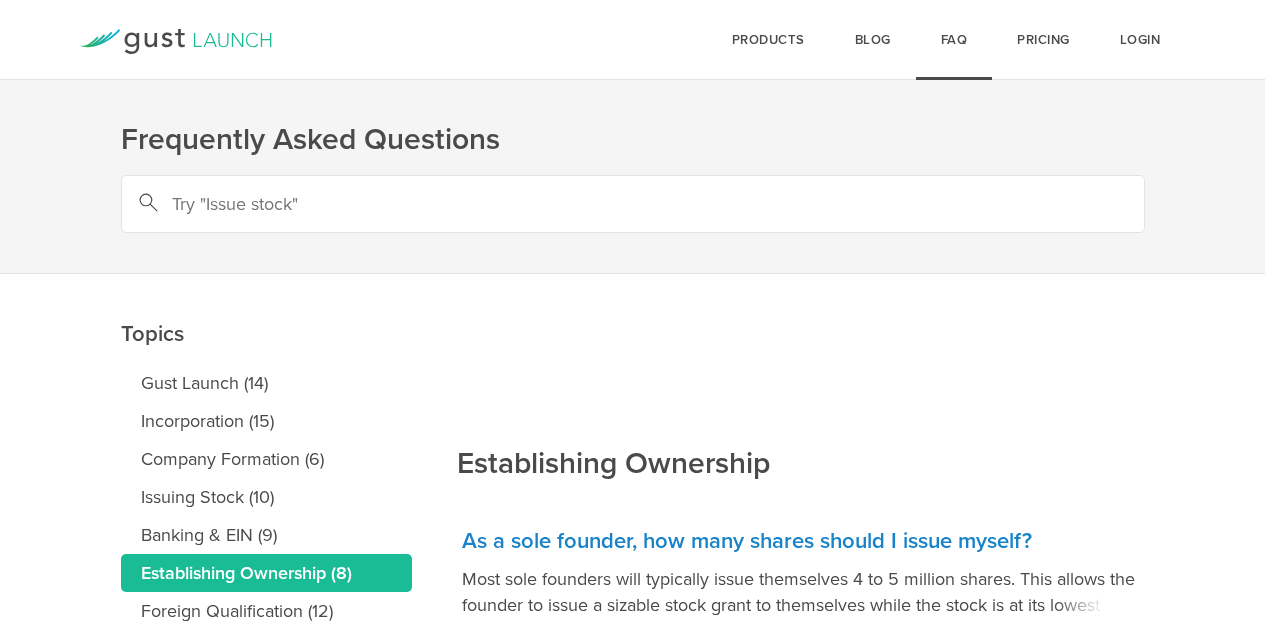 scroll, scrollTop: 0, scrollLeft: 0, axis: both 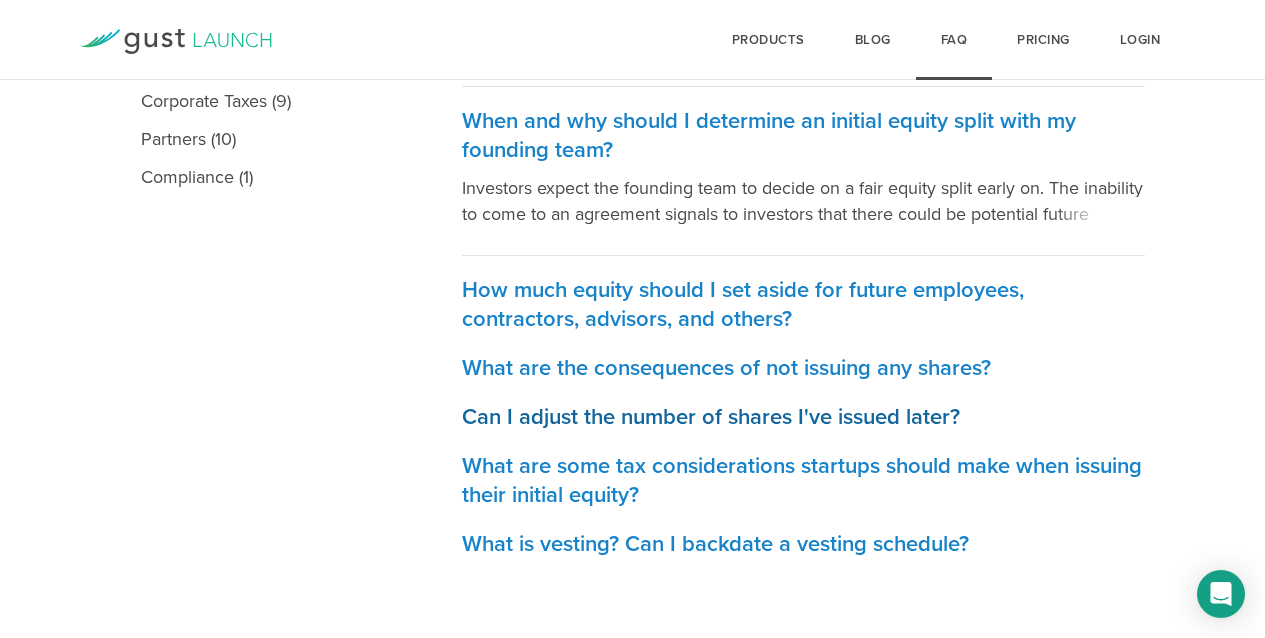 click on "Can I adjust the number of shares I've issued later?" at bounding box center [803, 417] 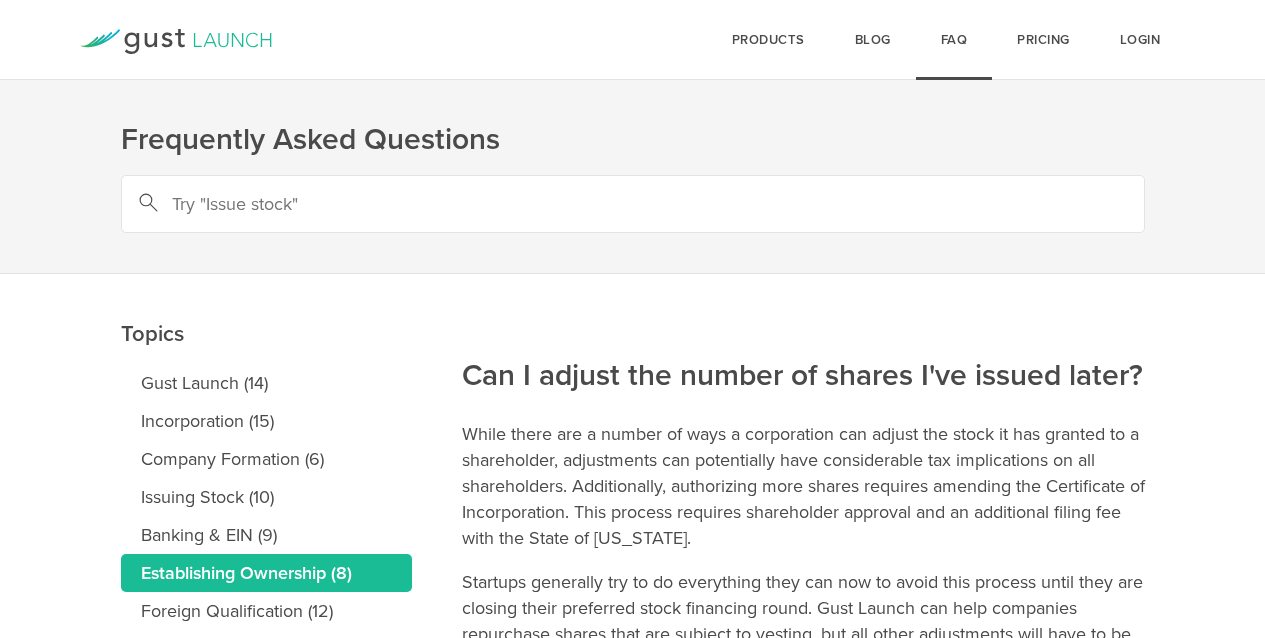 scroll, scrollTop: 0, scrollLeft: 0, axis: both 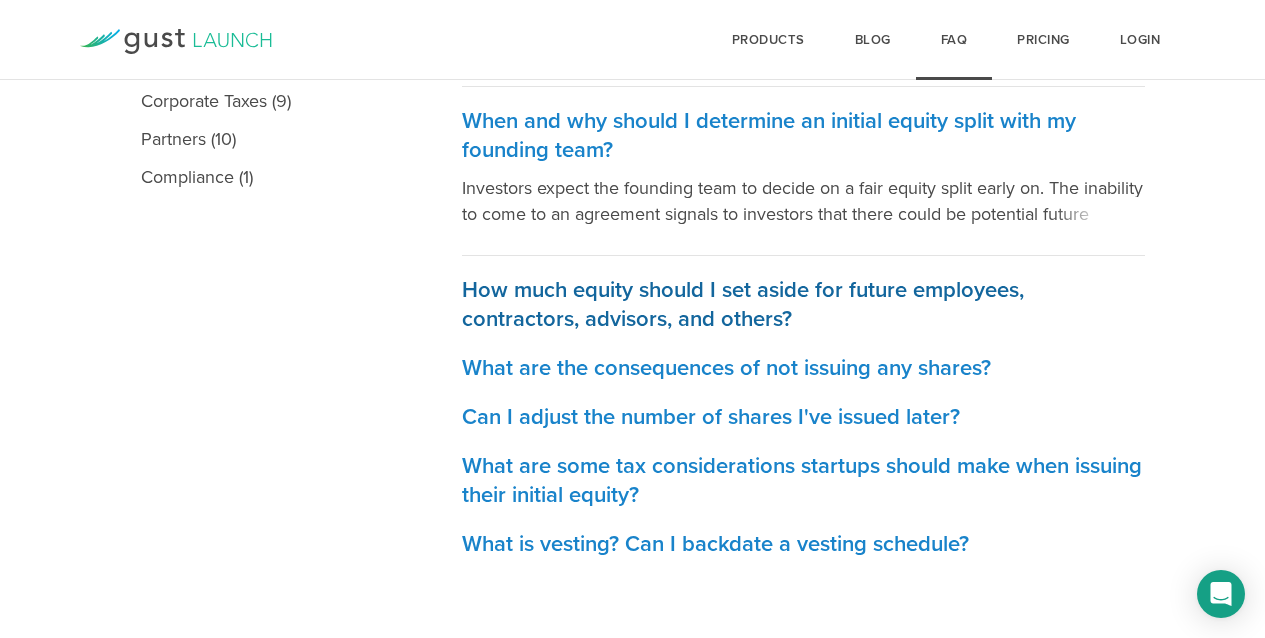 click on "How much equity should I set aside for future employees, contractors, advisors, and others?" at bounding box center [803, 305] 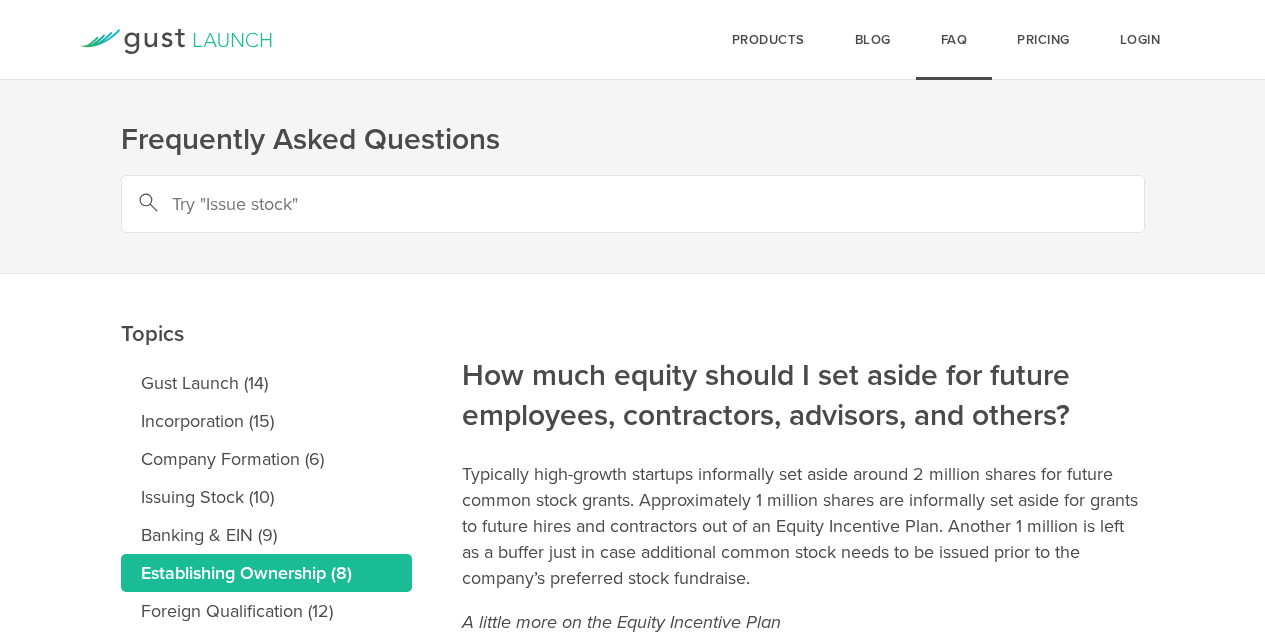 scroll, scrollTop: 0, scrollLeft: 0, axis: both 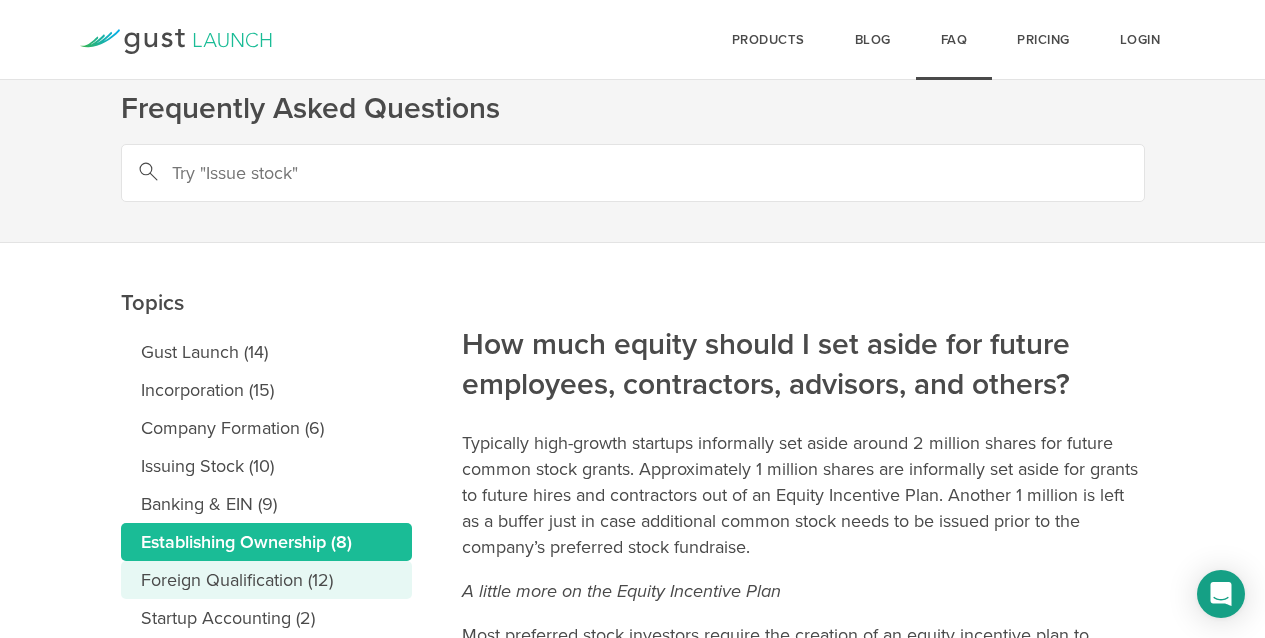 click on "Foreign Qualification (12)" at bounding box center [266, 580] 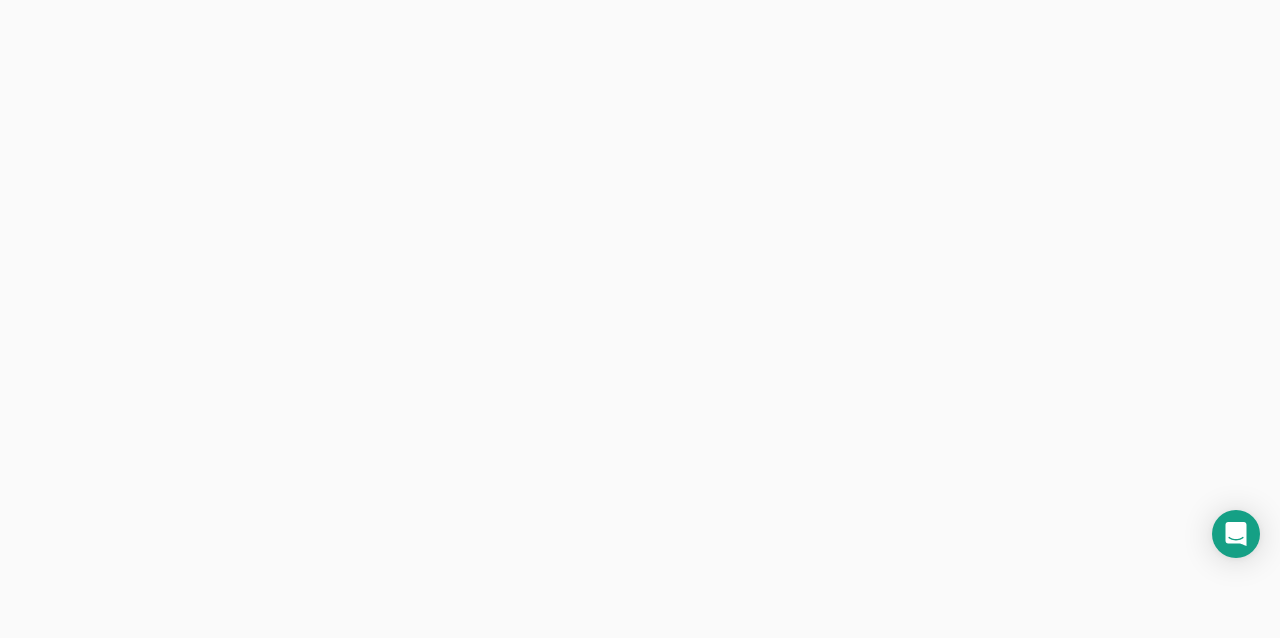 scroll, scrollTop: 0, scrollLeft: 0, axis: both 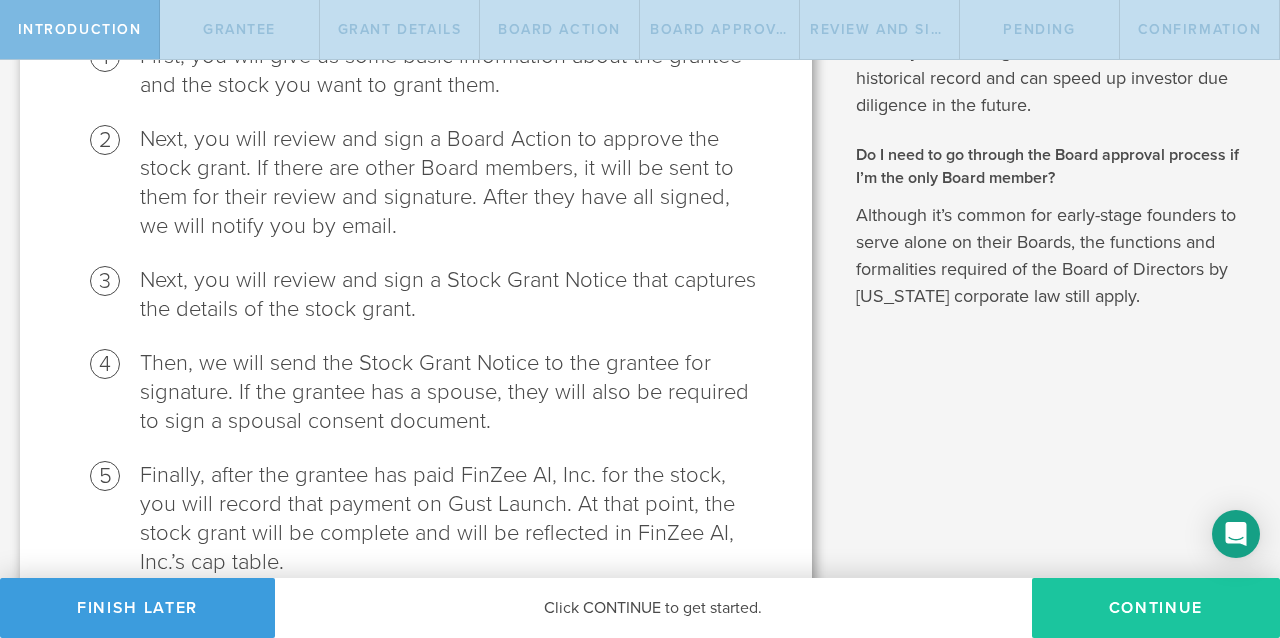 click on "Continue" at bounding box center (1156, 608) 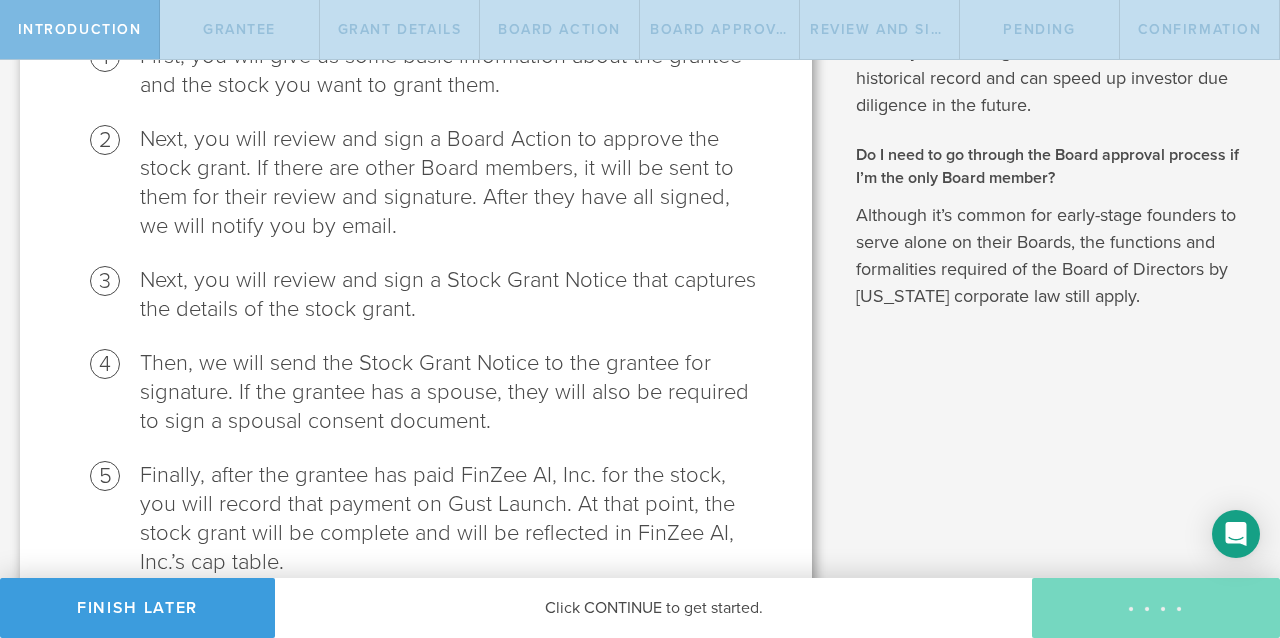radio on "true" 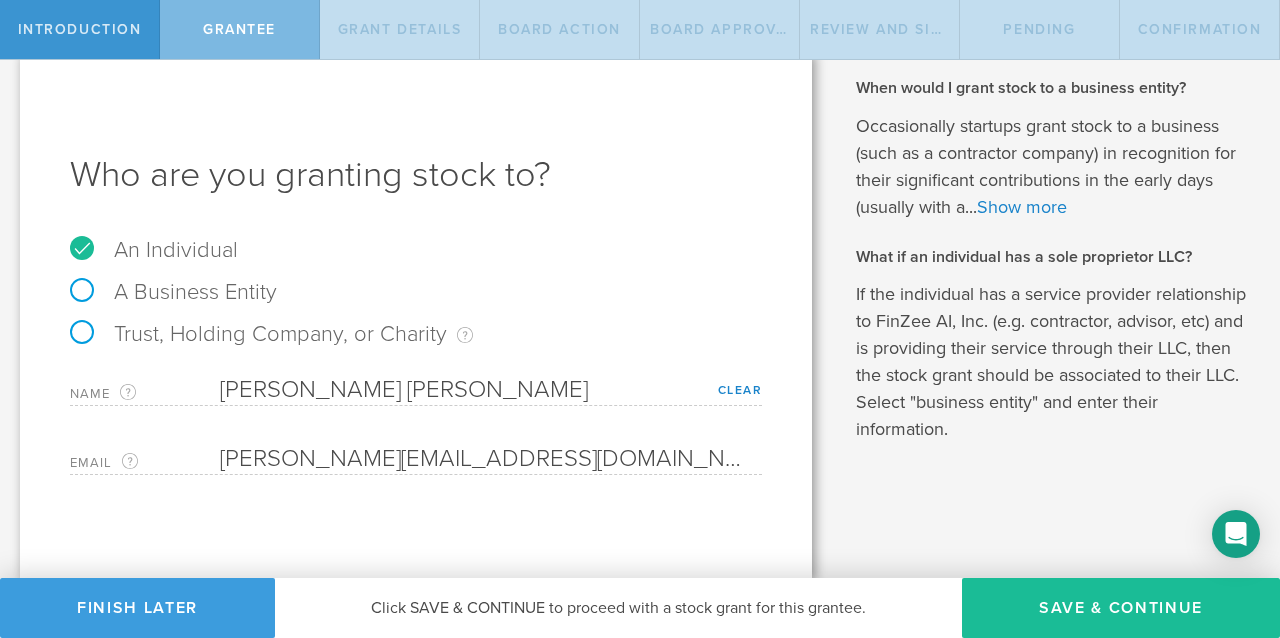 scroll, scrollTop: 0, scrollLeft: 0, axis: both 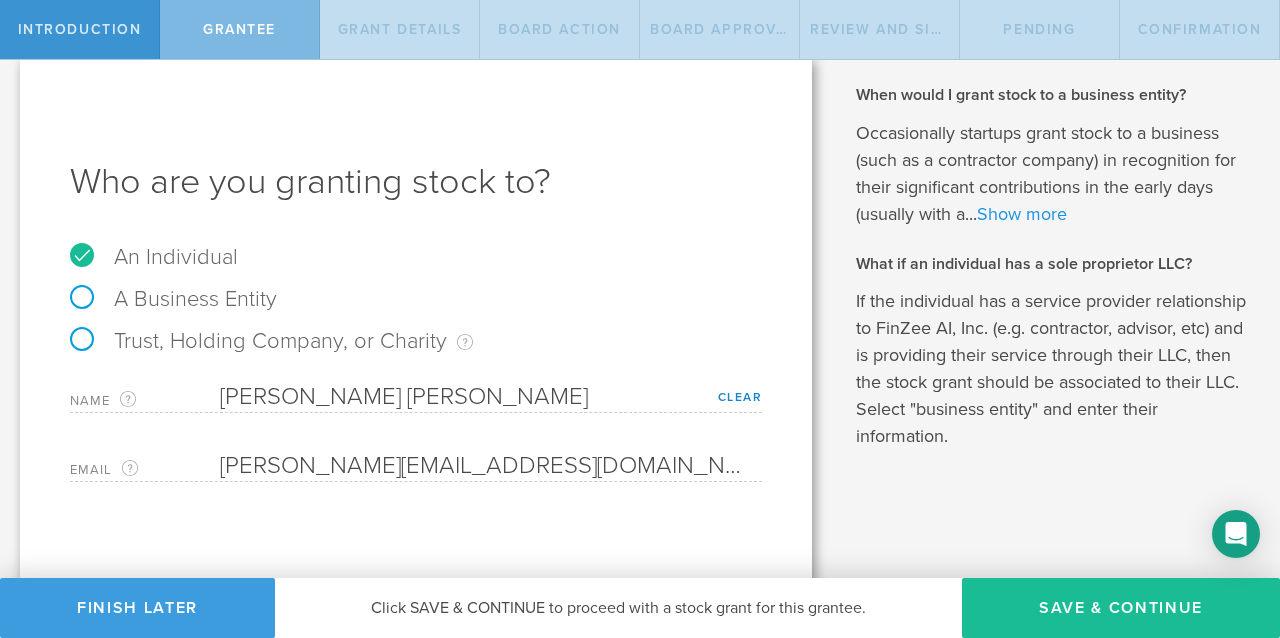 click on "Show more" at bounding box center (1022, 214) 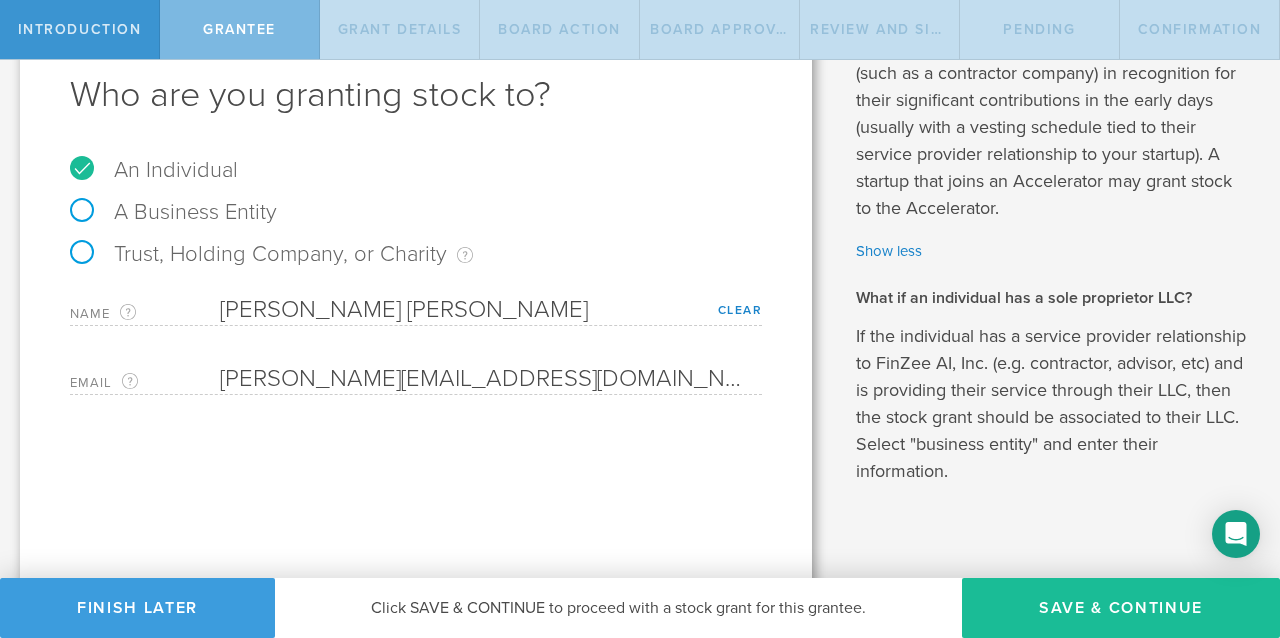 scroll, scrollTop: 133, scrollLeft: 0, axis: vertical 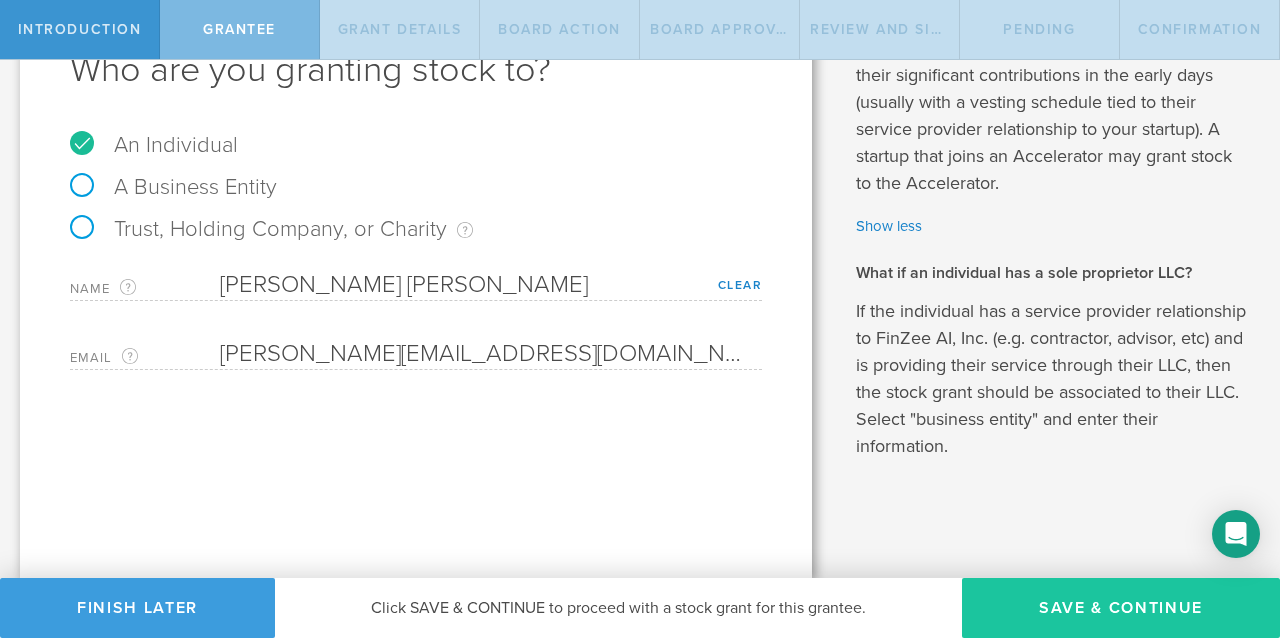 click on "Save & Continue" at bounding box center (1121, 608) 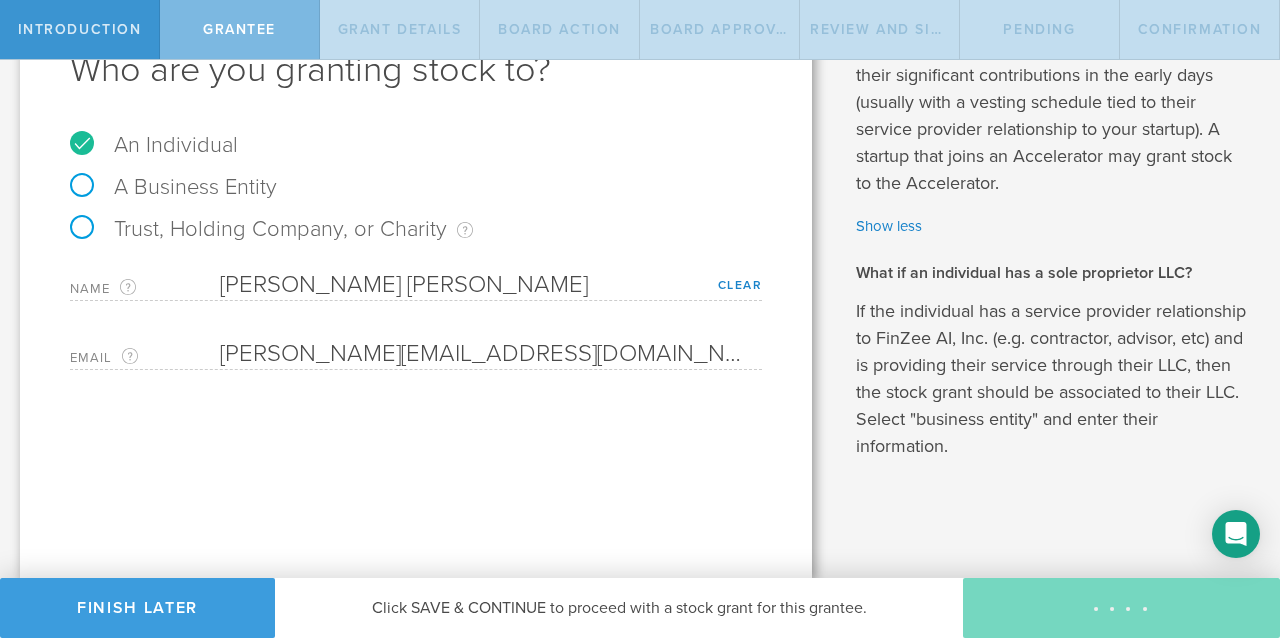 type on "4,000,000" 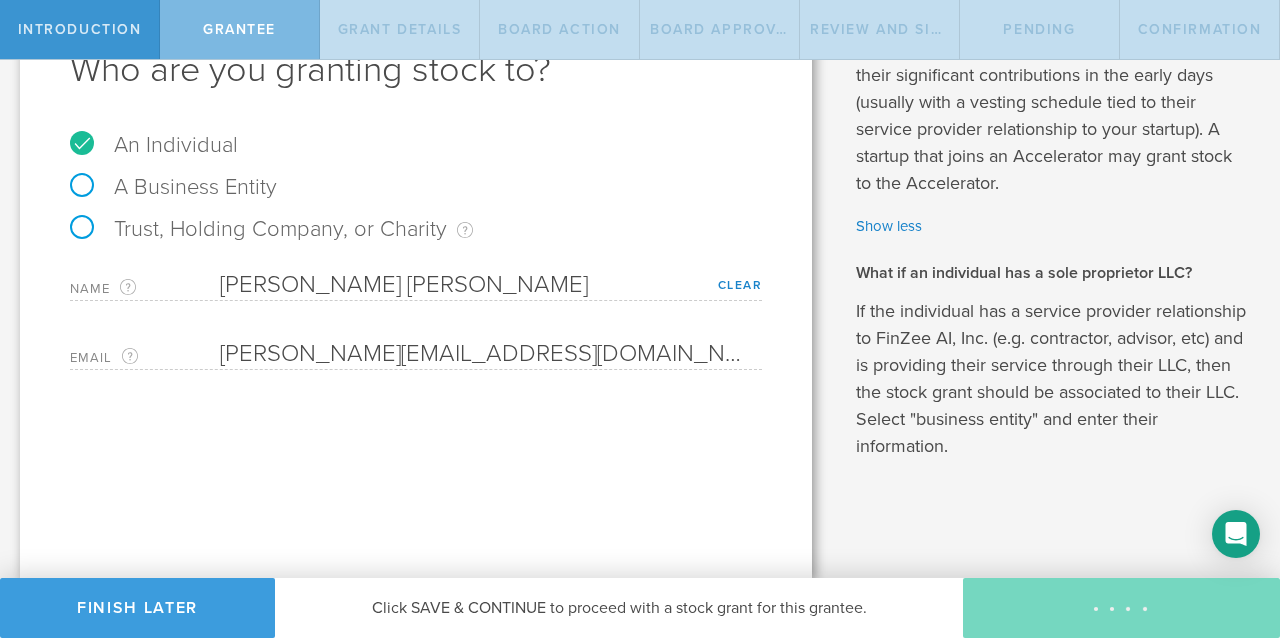 type on "48" 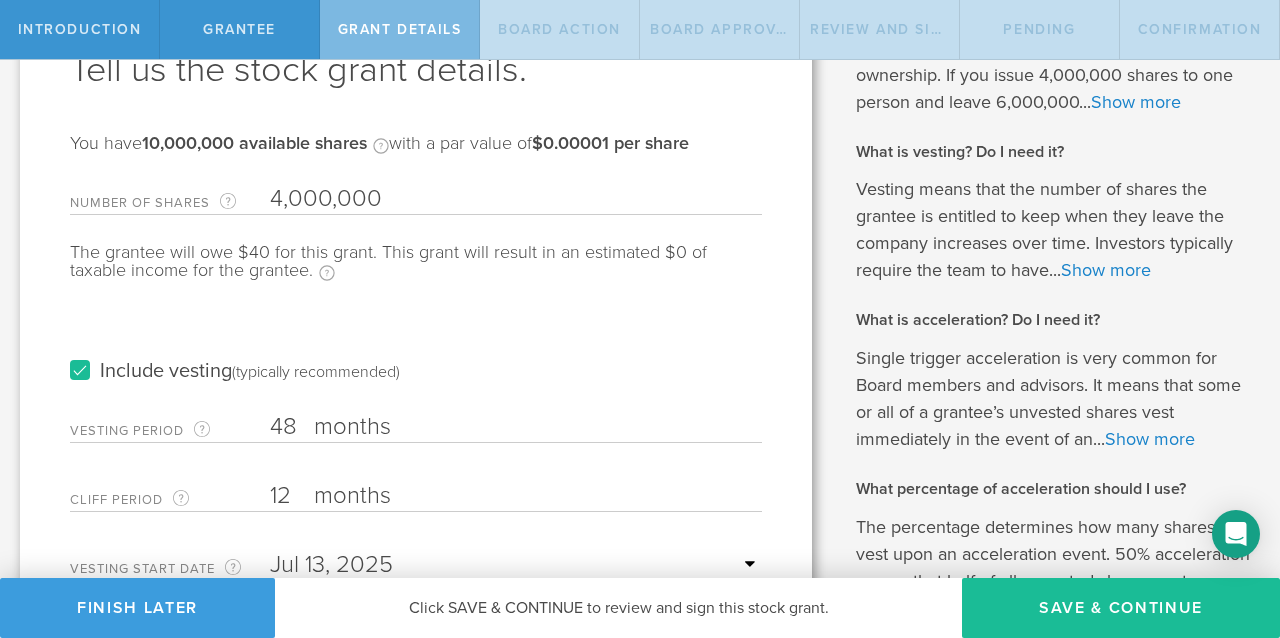 scroll, scrollTop: 0, scrollLeft: 0, axis: both 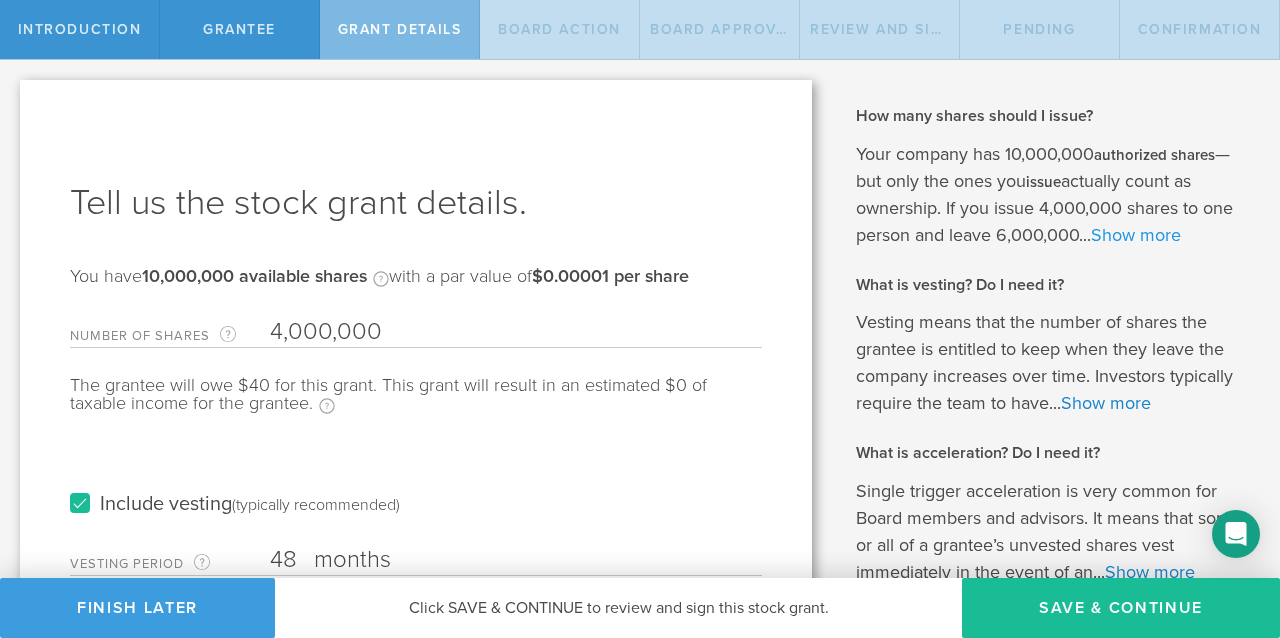 click on "Show more" at bounding box center (1136, 235) 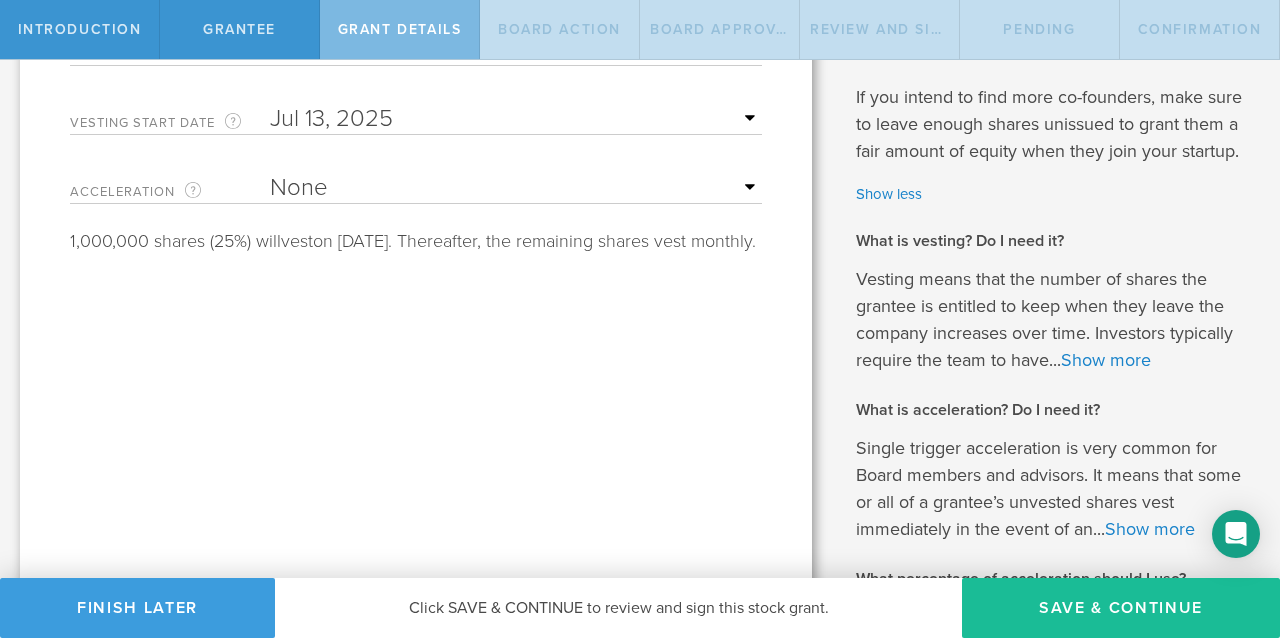 scroll, scrollTop: 638, scrollLeft: 0, axis: vertical 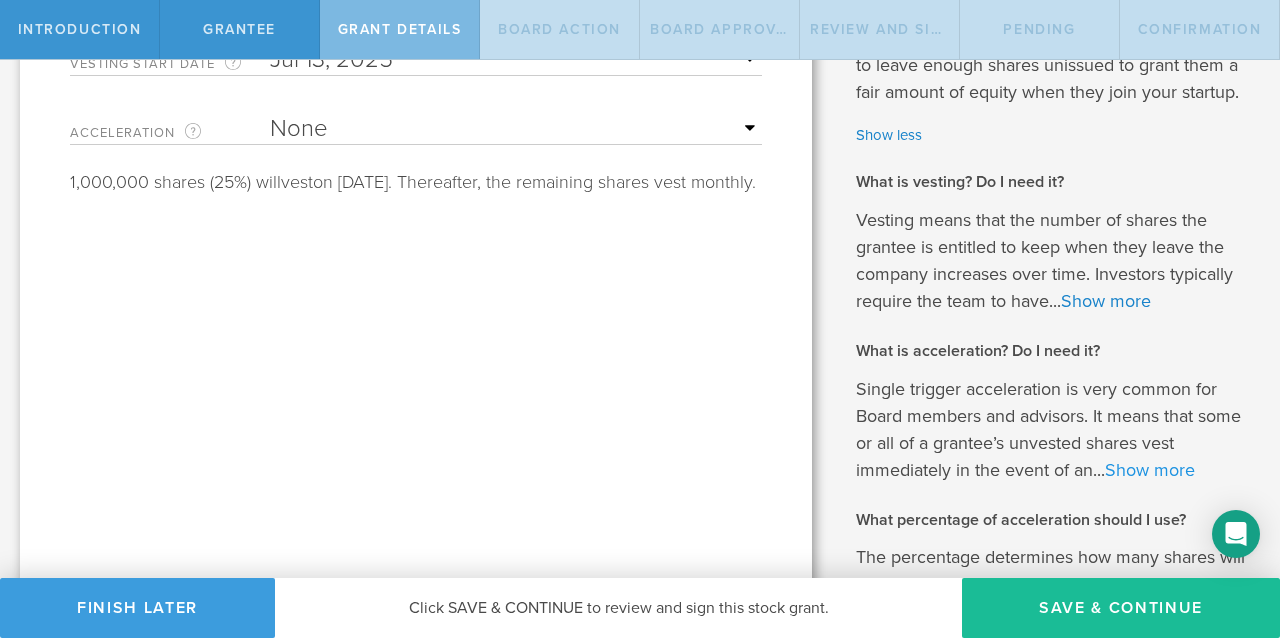 click on "Show more" at bounding box center (1150, 470) 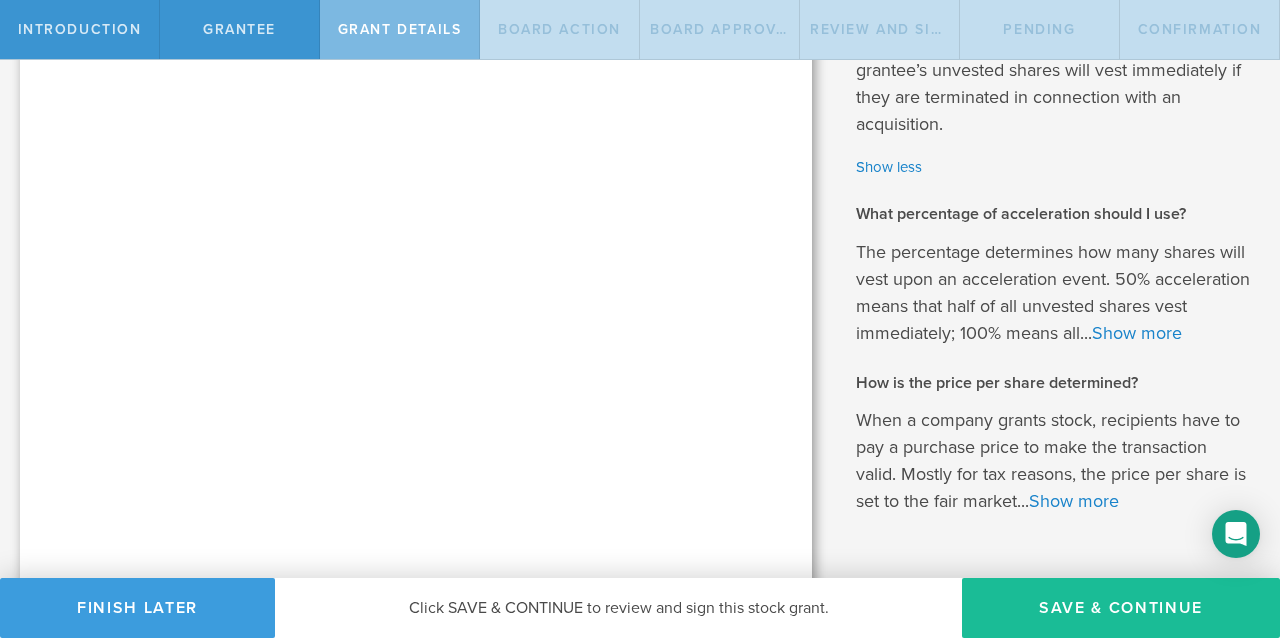 scroll, scrollTop: 1185, scrollLeft: 0, axis: vertical 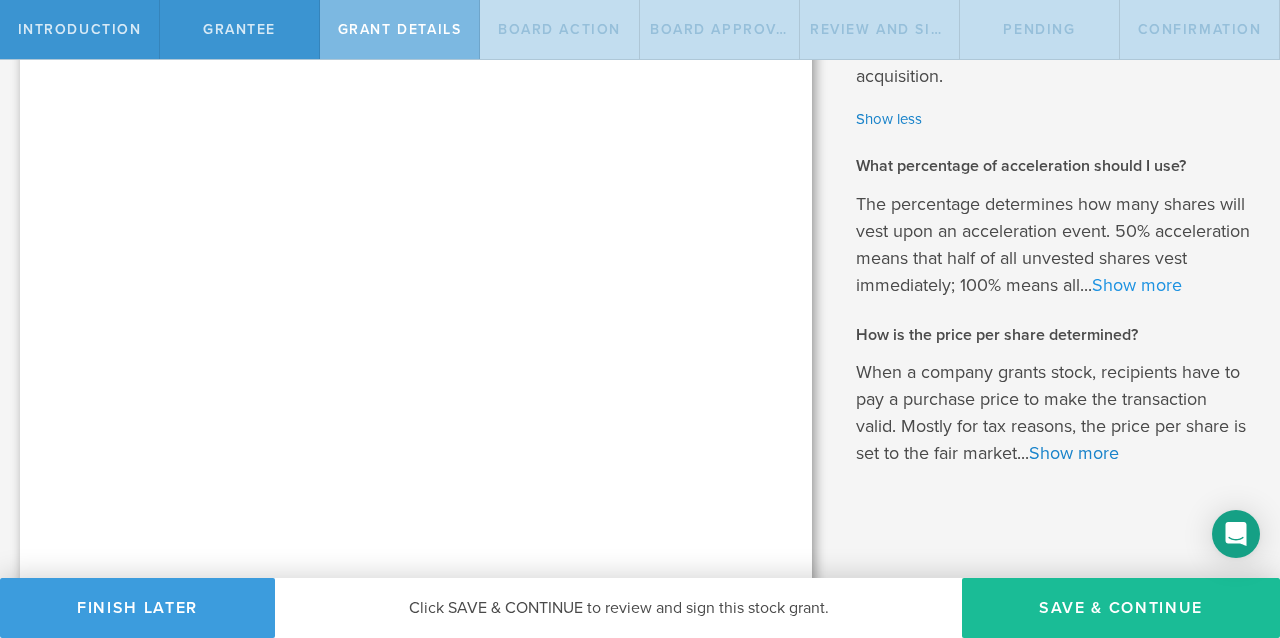 click on "Show more" at bounding box center (1137, 285) 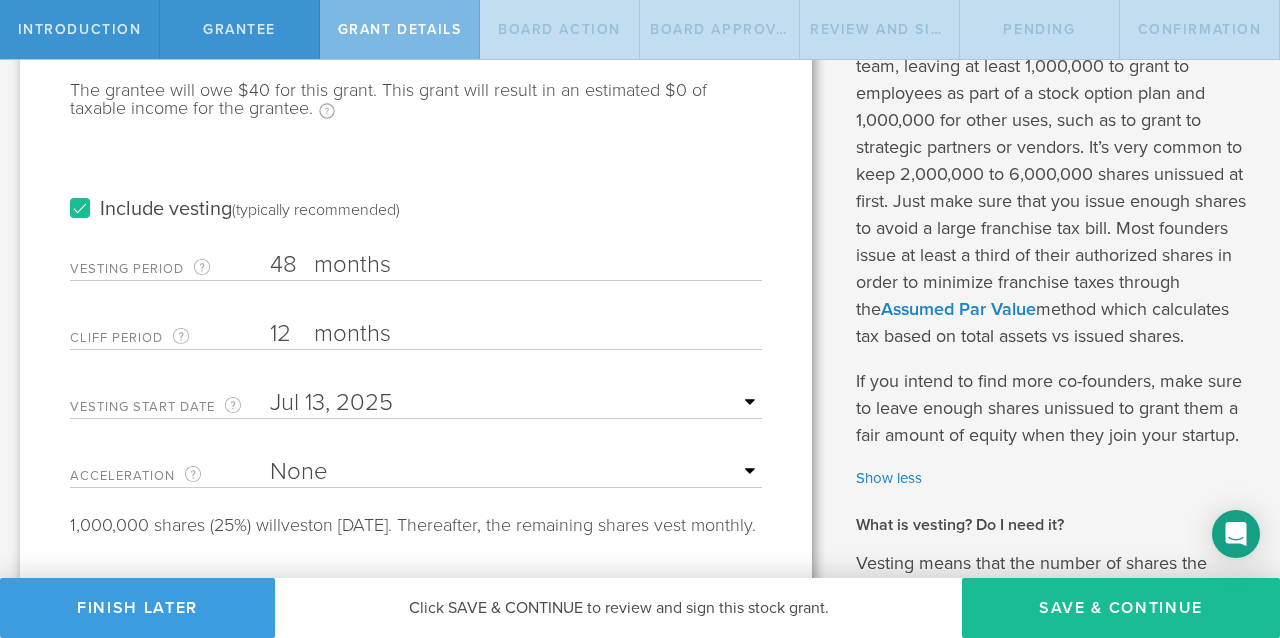 scroll, scrollTop: 349, scrollLeft: 0, axis: vertical 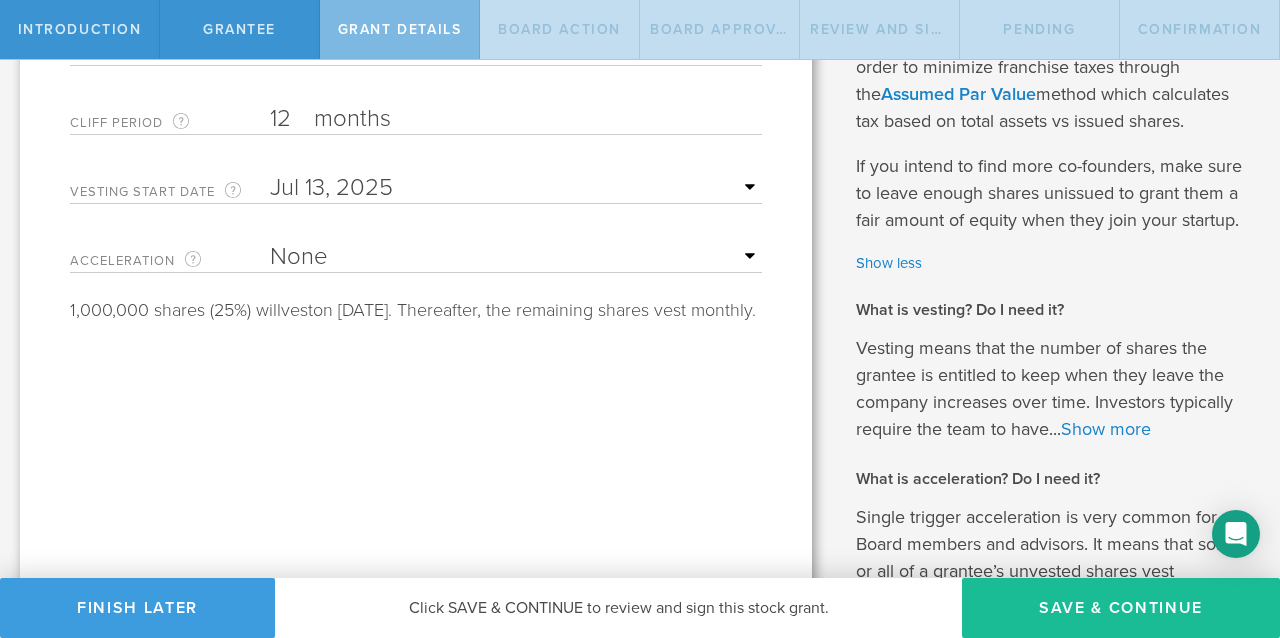 click on "None Single Trigger Double Trigger" at bounding box center [516, 257] 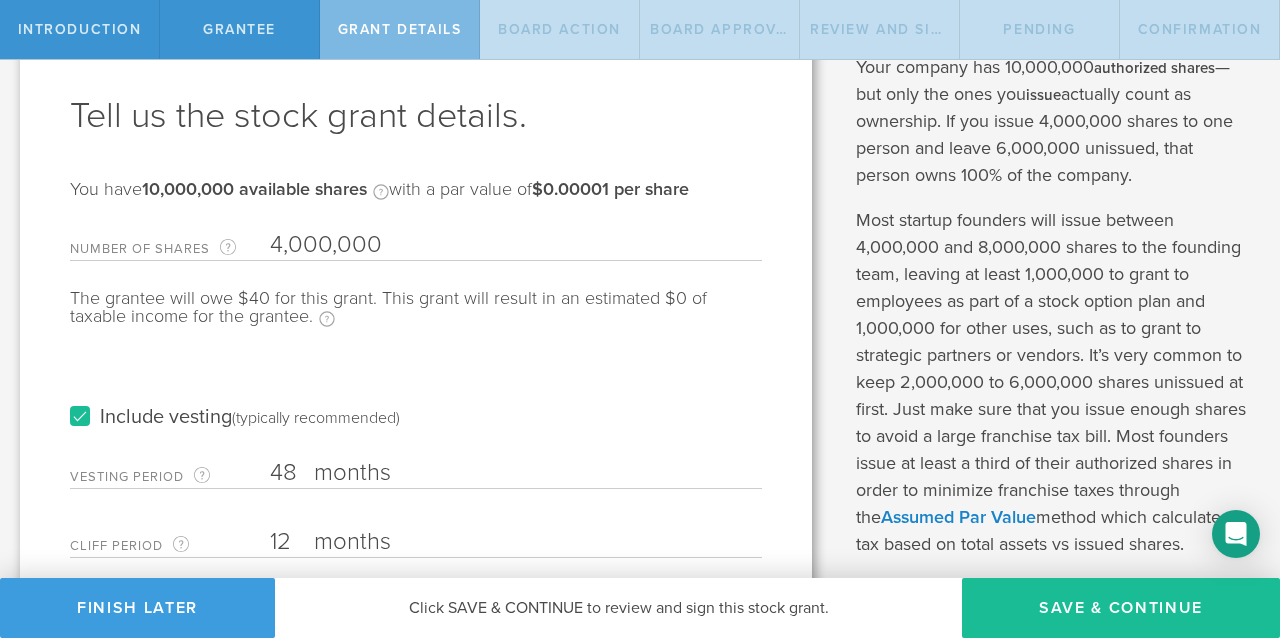 scroll, scrollTop: 85, scrollLeft: 0, axis: vertical 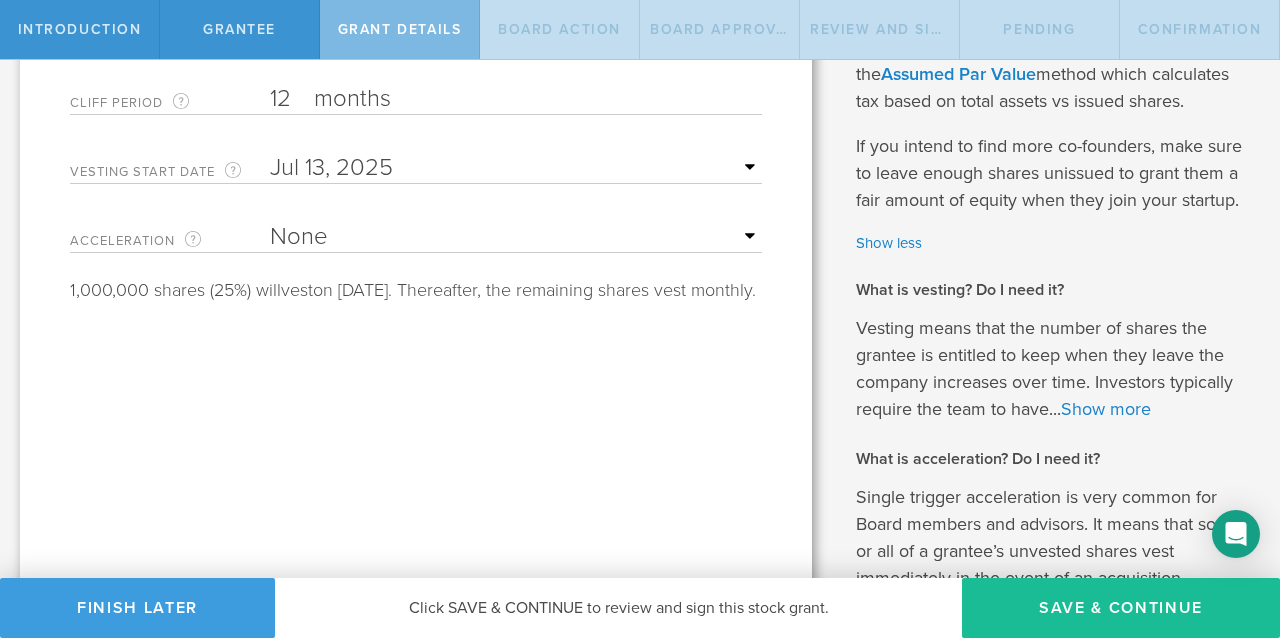 click on "Tell us the stock grant details. You have  10,000,000 available shares Available shares is the number of authorized shares minus any fully issued shares and any pending shares that have been sent for signature.  with a par value of  $0.00001 per share Number of Shares The total amount of stock the company is granting to this recipient. 4,000,000 Please enter a valid number of shares. Number of shares must be at least 1. Number of shares cannot exceed the number of Common Stock shares available. The grantee will owe $40 for this grant.
This grant will result in an estimated $0 of taxable income for the grantee. Taxable income estimate assumes grantee will pay for the grant in cash and file an 83(b) election. Include vesting  (typically recommended) Vesting Period The total number of months until vesting is complete. 48 months The vesting period must be at least 1 month and at most 10 years. Cliff Period 12 months Please enter a valid cliff vesting period. Vesting Start Date" at bounding box center (416, 604) 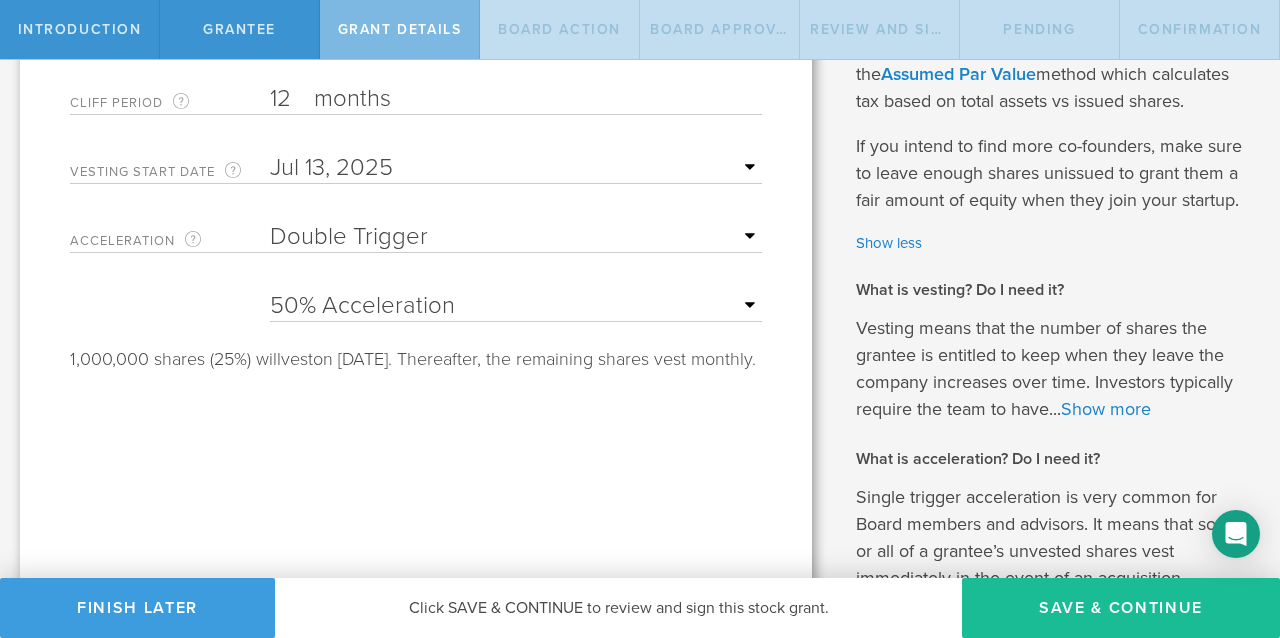 click on "Tell us the stock grant details. You have  10,000,000 available shares Available shares is the number of authorized shares minus any fully issued shares and any pending shares that have been sent for signature.  with a par value of  $0.00001 per share Number of Shares The total amount of stock the company is granting to this recipient. 4,000,000 Please enter a valid number of shares. Number of shares must be at least 1. Number of shares cannot exceed the number of Common Stock shares available. The grantee will owe $40 for this grant.
This grant will result in an estimated $0 of taxable income for the grantee. Taxable income estimate assumes grantee will pay for the grant in cash and file an 83(b) election. Include vesting  (typically recommended) Vesting Period The total number of months until vesting is complete. 48 months The vesting period must be at least 1 month and at most 10 years. Cliff Period 12 months Please enter a valid cliff vesting period. Vesting Start Date" at bounding box center (416, 604) 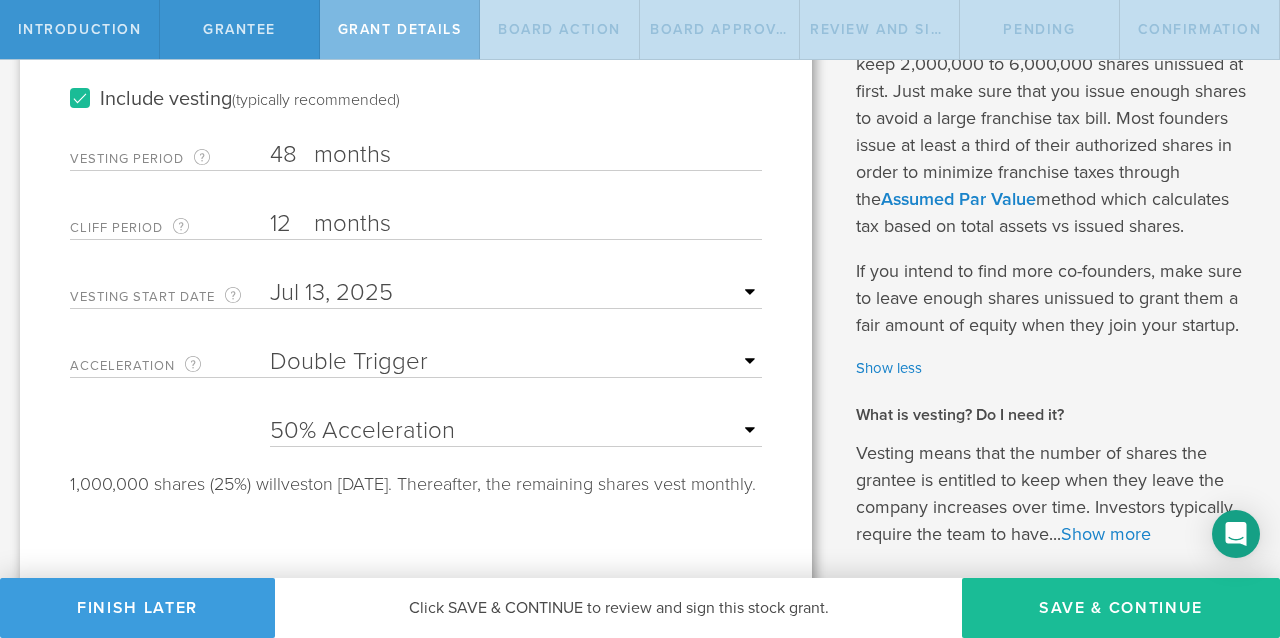 scroll, scrollTop: 393, scrollLeft: 0, axis: vertical 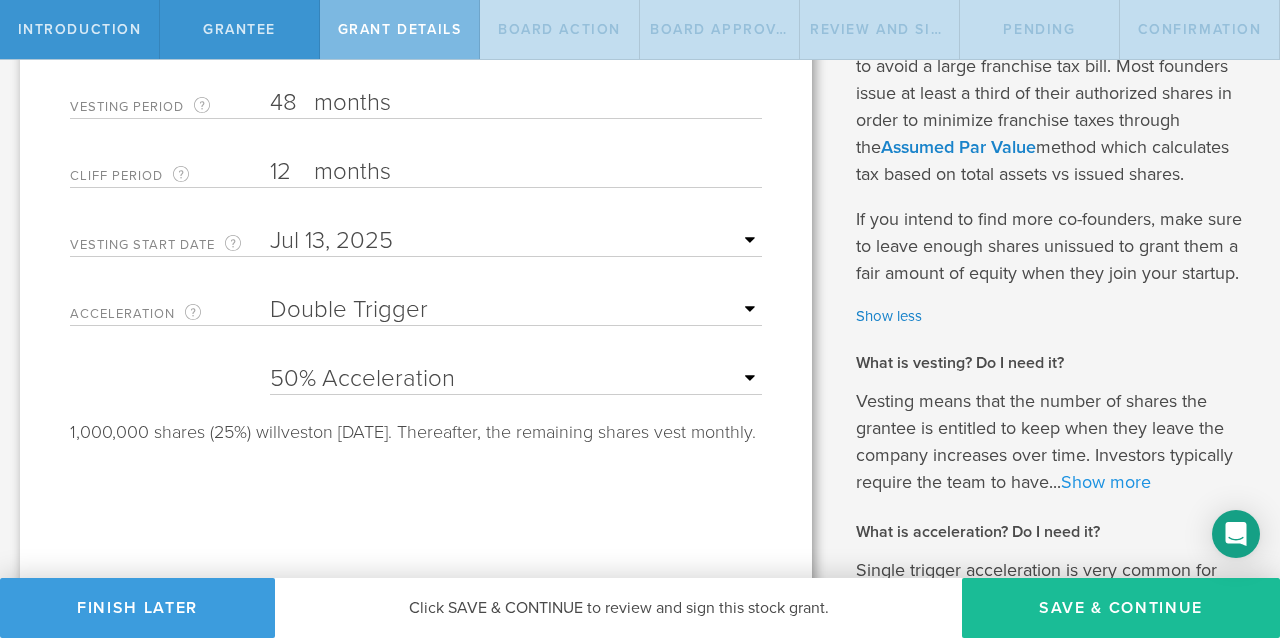 click on "Show more" at bounding box center [1106, 482] 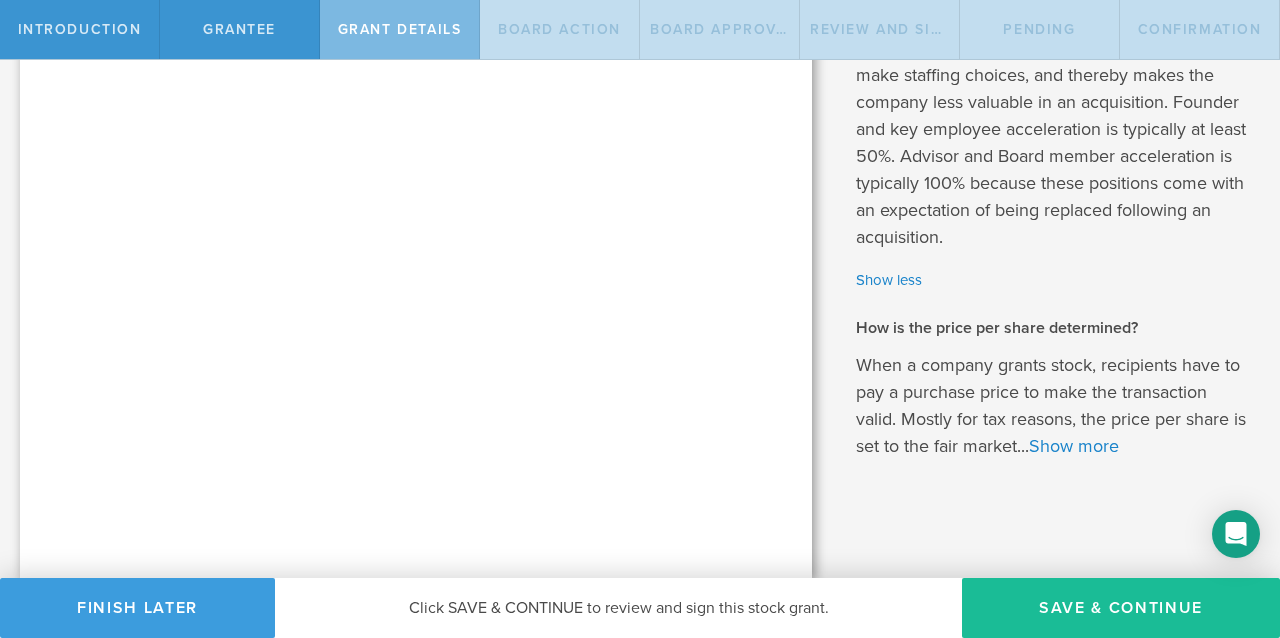 scroll, scrollTop: 1921, scrollLeft: 0, axis: vertical 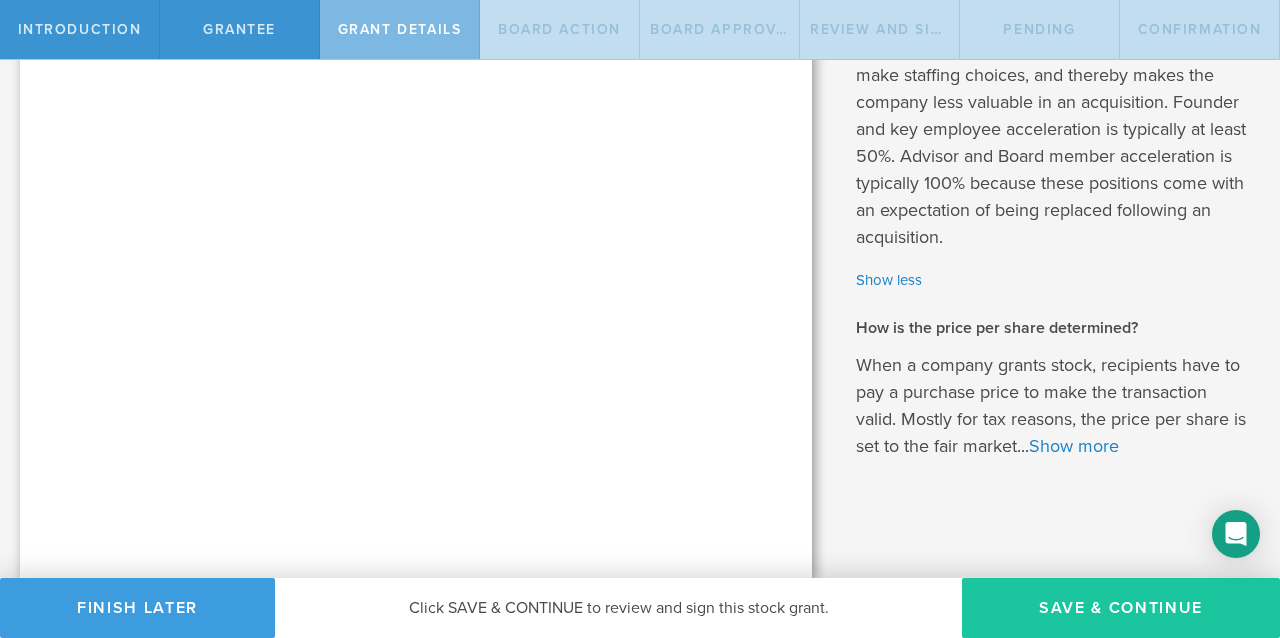 click on "Save & Continue" at bounding box center [1121, 608] 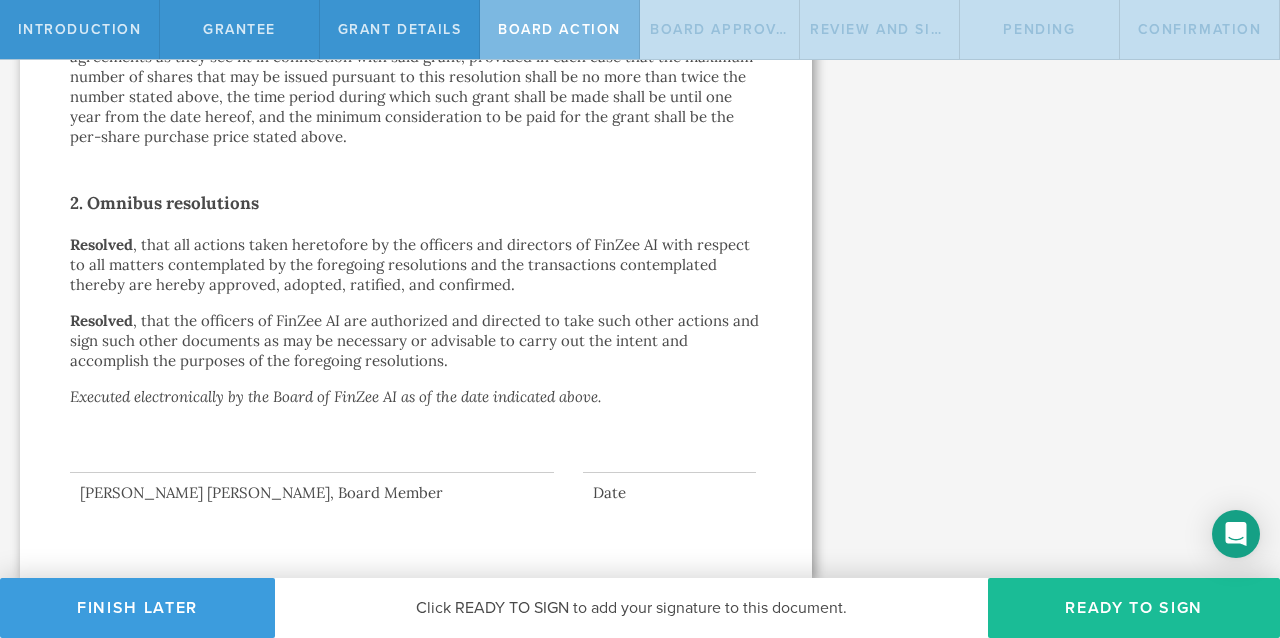 scroll, scrollTop: 0, scrollLeft: 0, axis: both 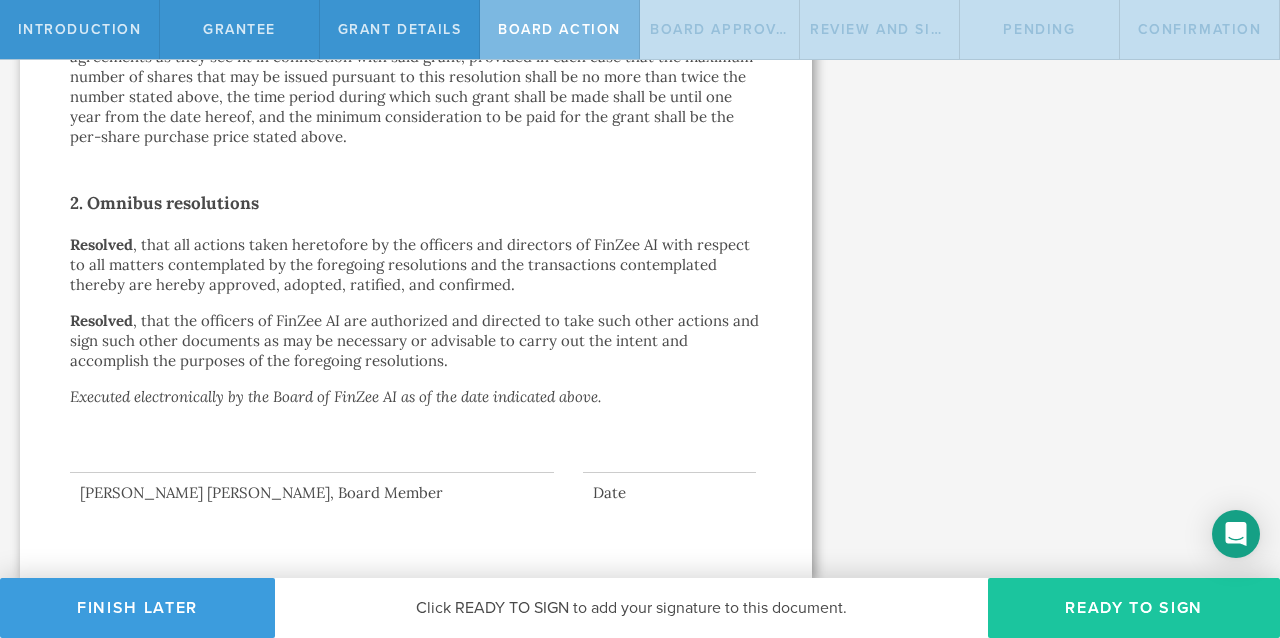 click on "Ready to Sign" at bounding box center [1134, 608] 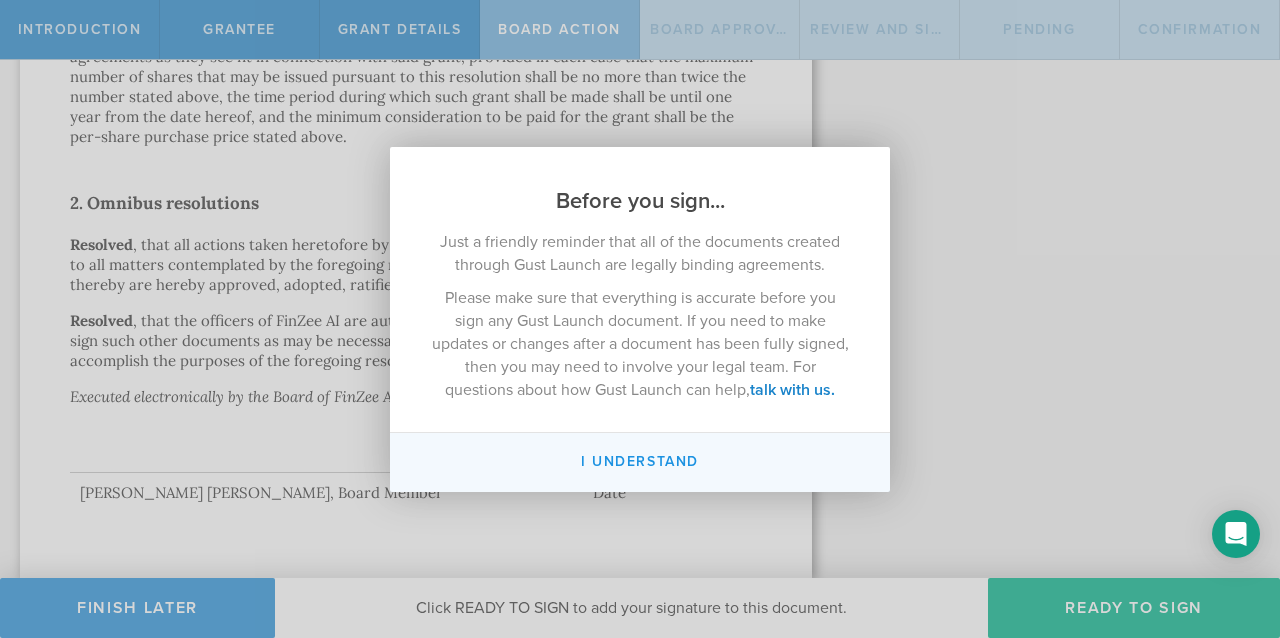 click on "I understand" at bounding box center (640, 462) 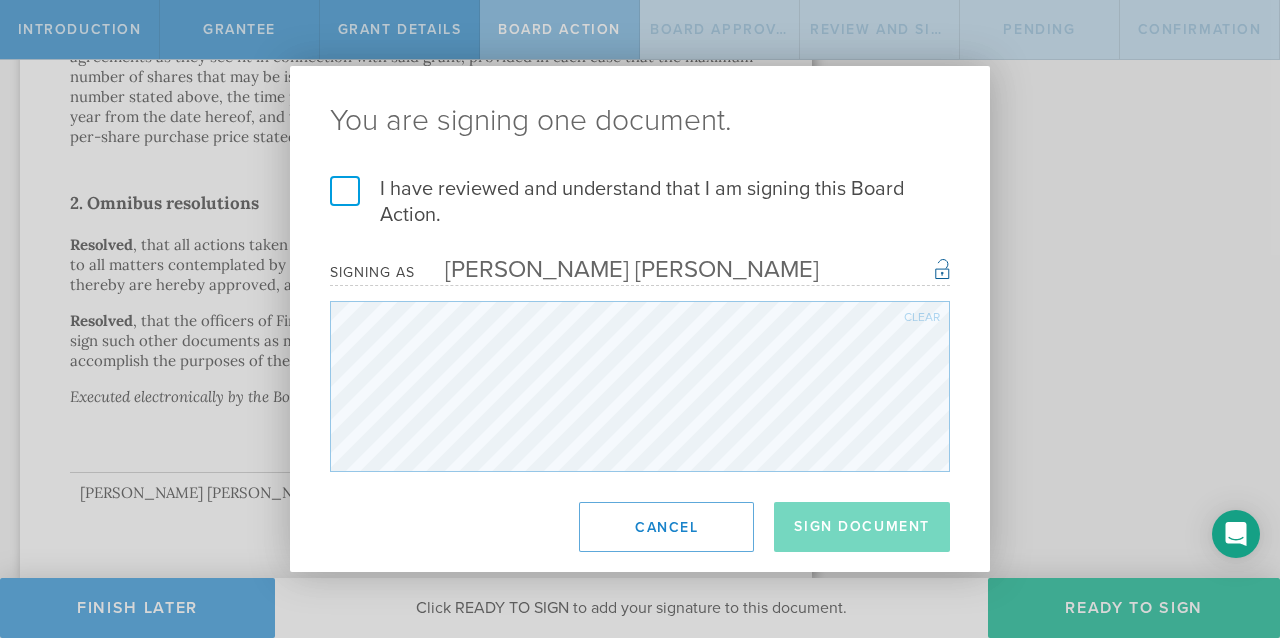 click on "I have reviewed and understand that I am signing this Board Action." at bounding box center [640, 202] 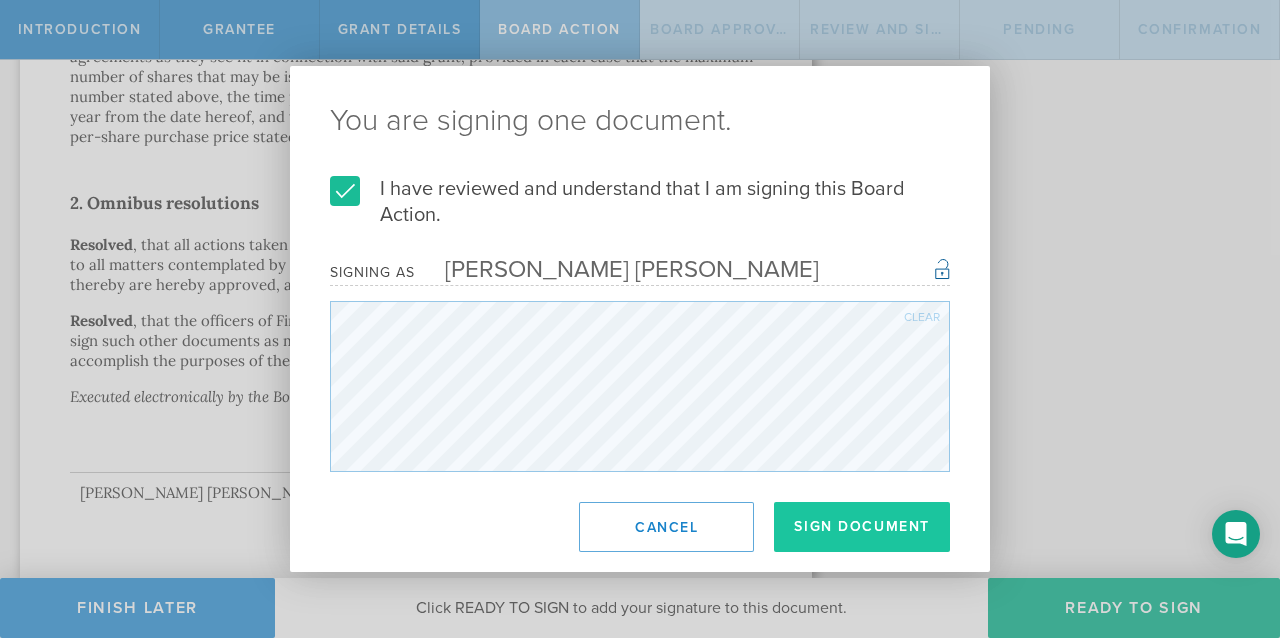 click on "Sign Document" at bounding box center (862, 527) 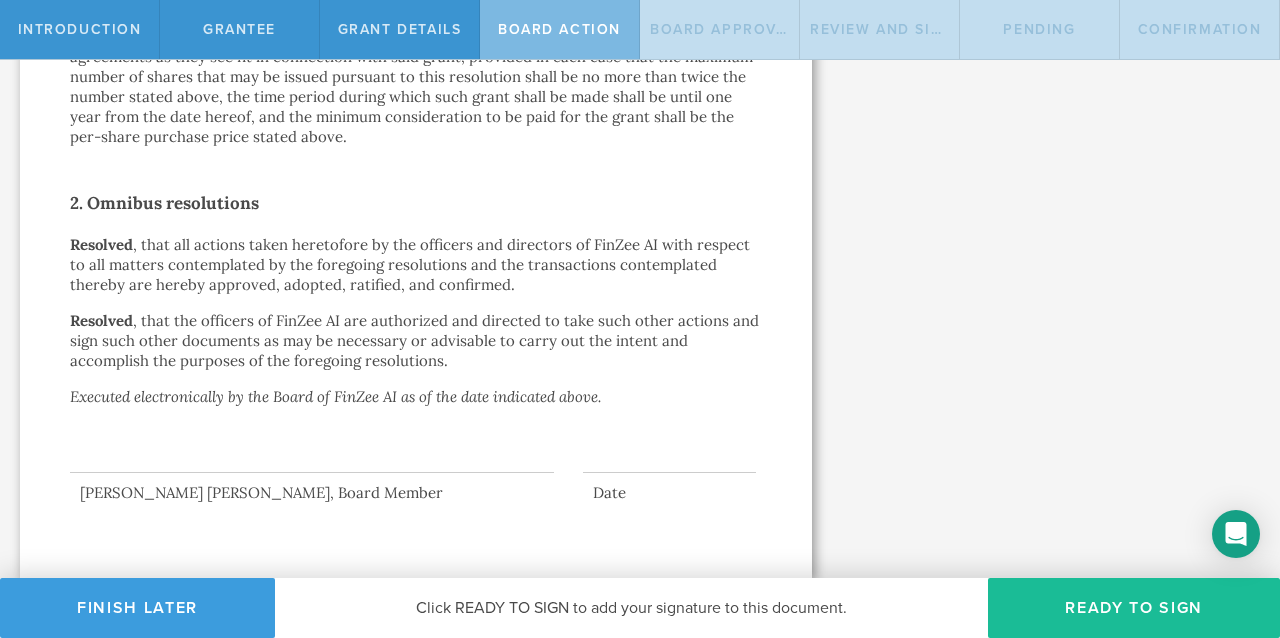 scroll, scrollTop: 0, scrollLeft: 0, axis: both 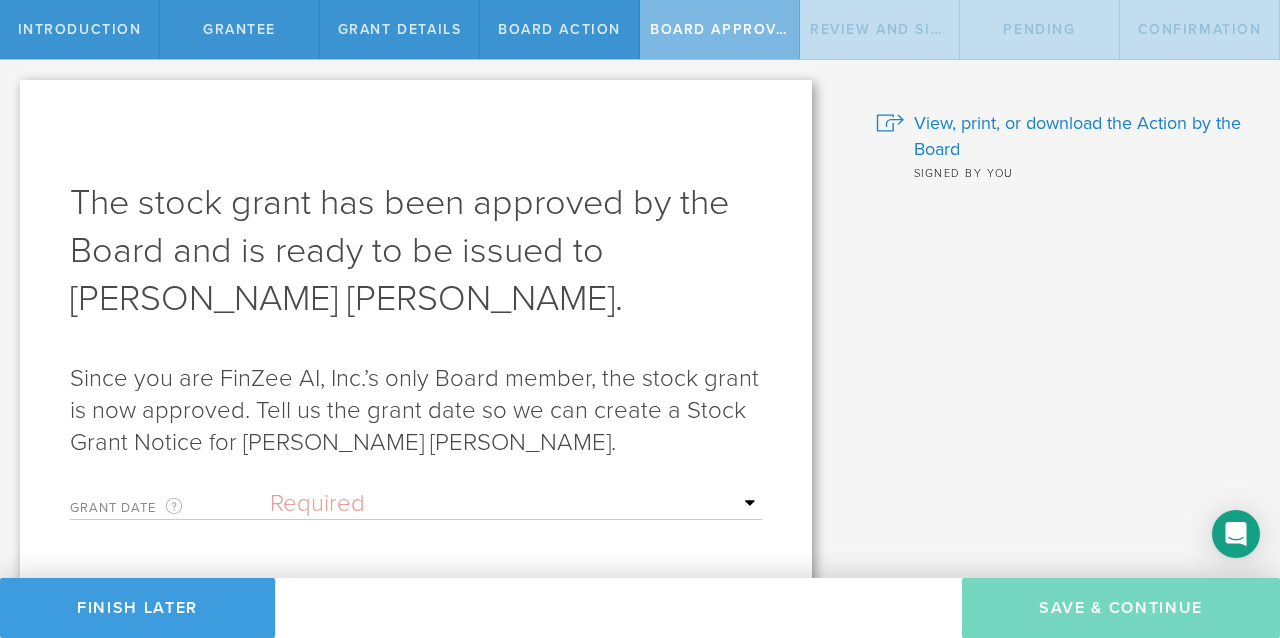 click on "Required Upon grantee's signature A specific date" at bounding box center (516, 504) 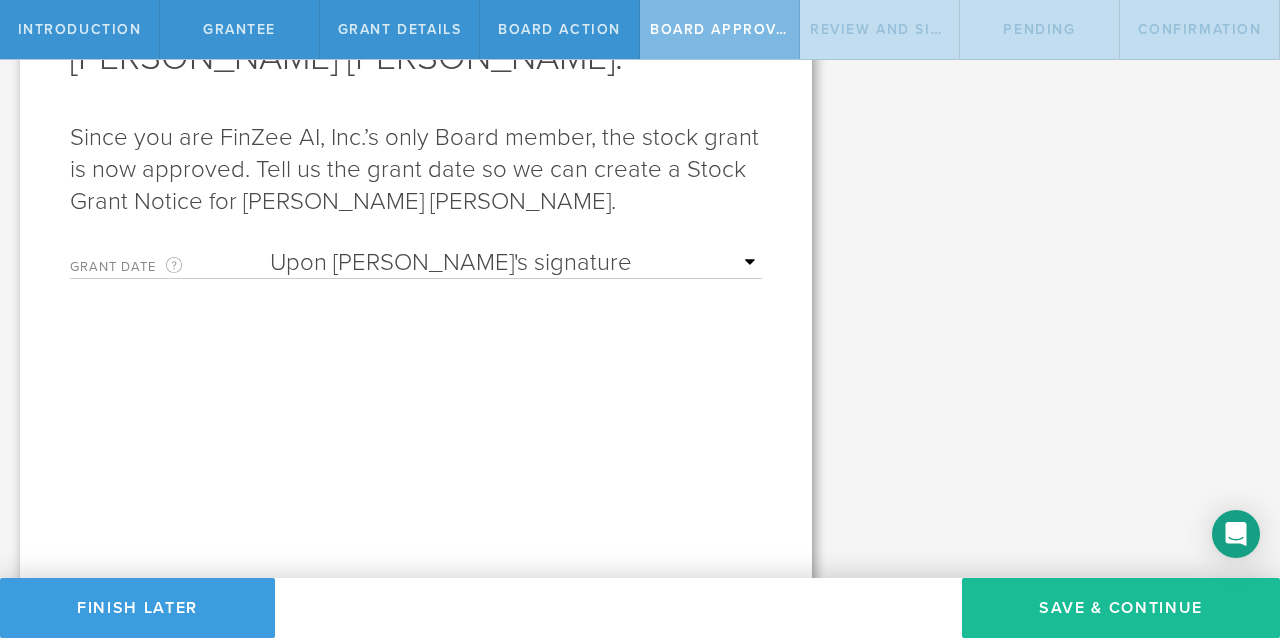 scroll, scrollTop: 245, scrollLeft: 0, axis: vertical 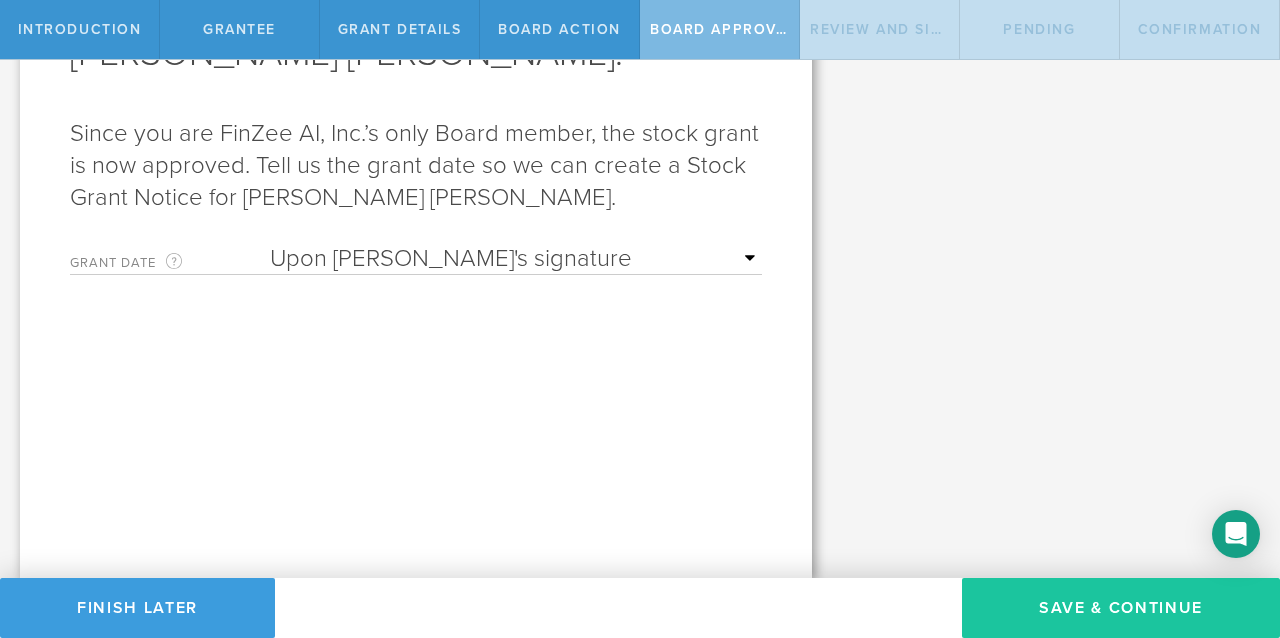 click on "Save & Continue" at bounding box center (1121, 608) 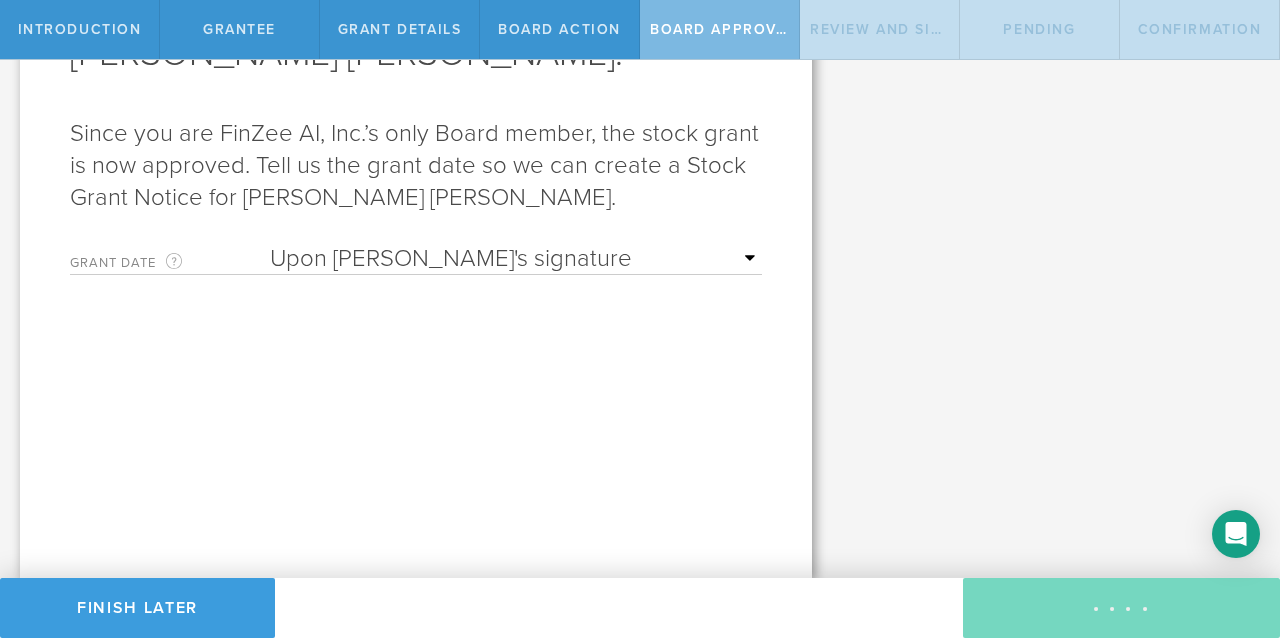 scroll, scrollTop: 0, scrollLeft: 0, axis: both 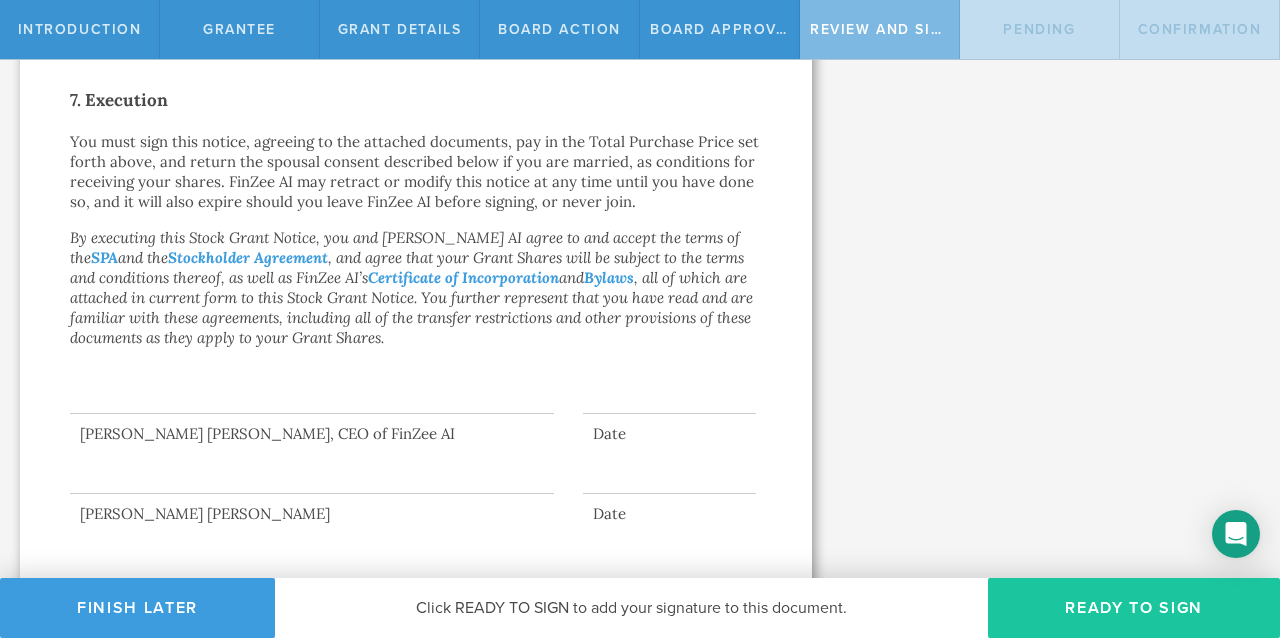 click on "Ready to Sign" at bounding box center [1134, 608] 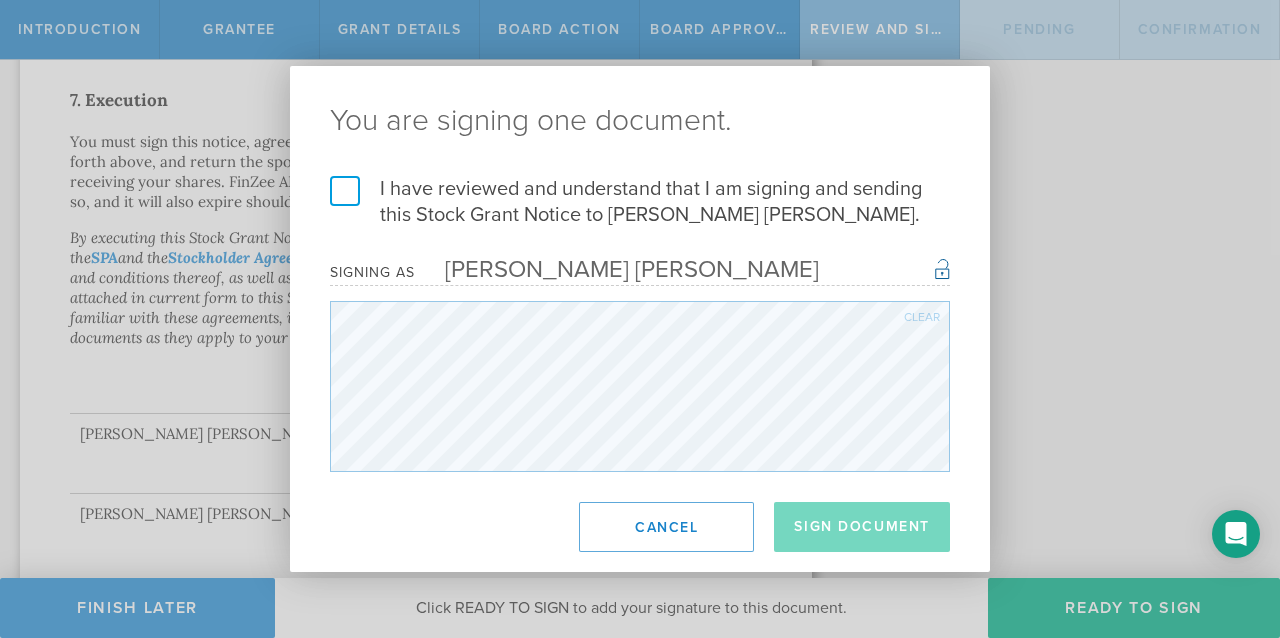 click on "I have reviewed and understand that I am signing and sending this Stock Grant Notice to Michelle Sasha Soto." at bounding box center [640, 202] 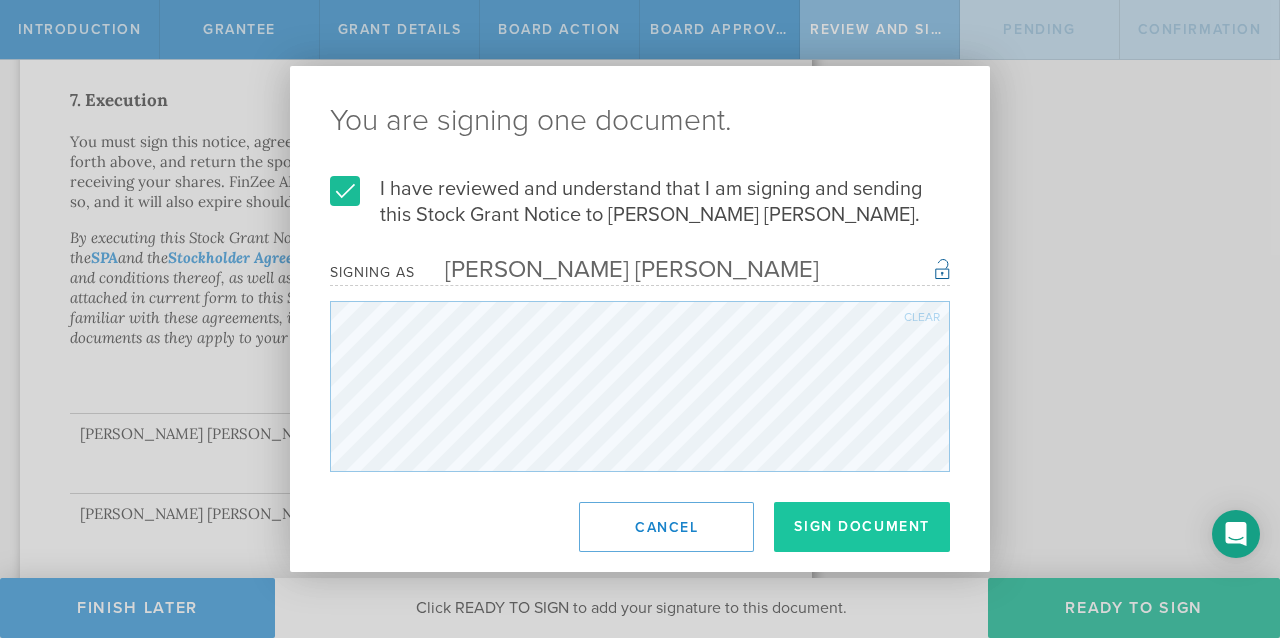 click on "Sign Document" at bounding box center (862, 527) 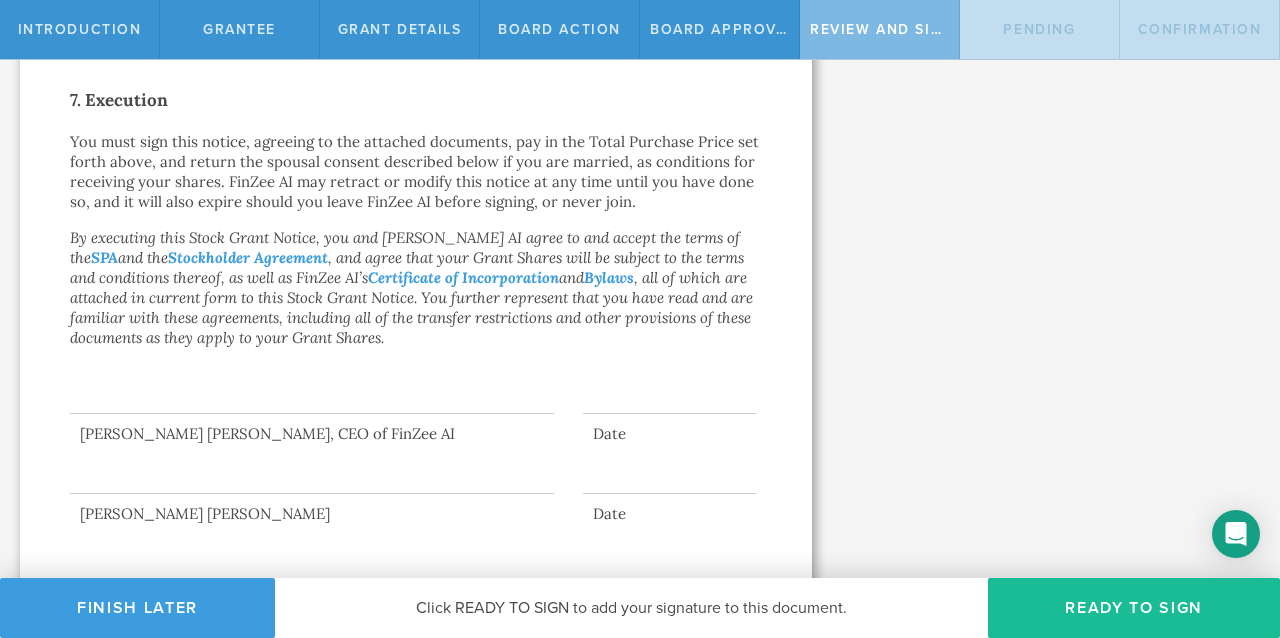 scroll, scrollTop: 0, scrollLeft: 0, axis: both 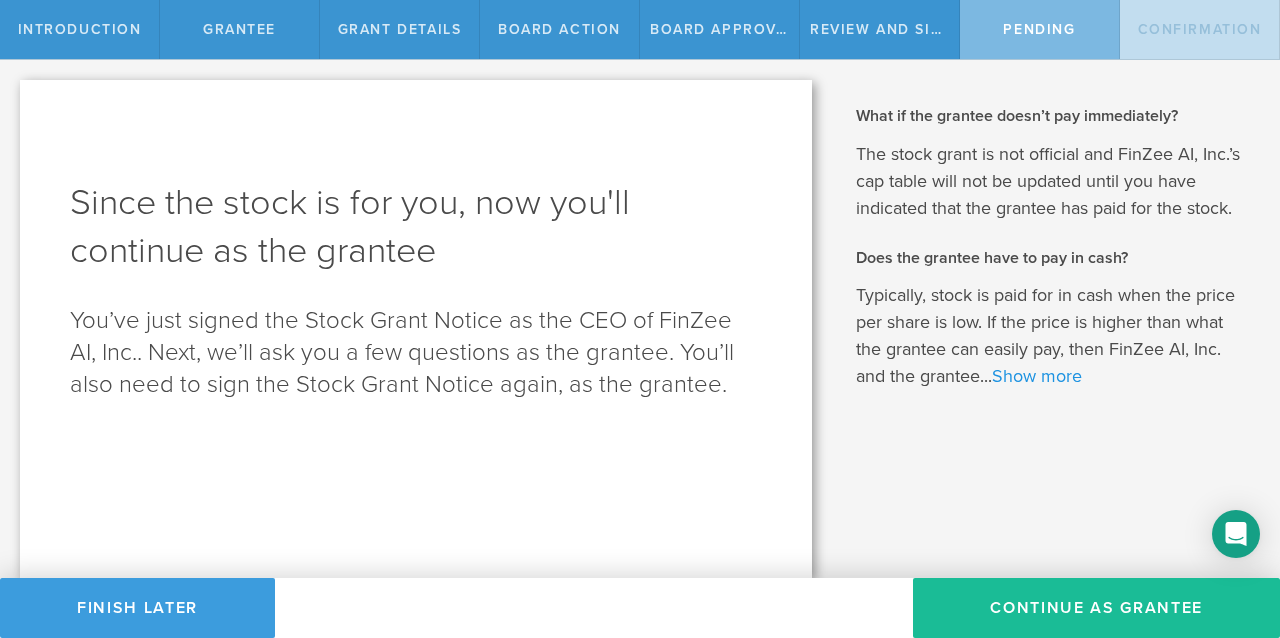 click on "Show more" at bounding box center (1037, 376) 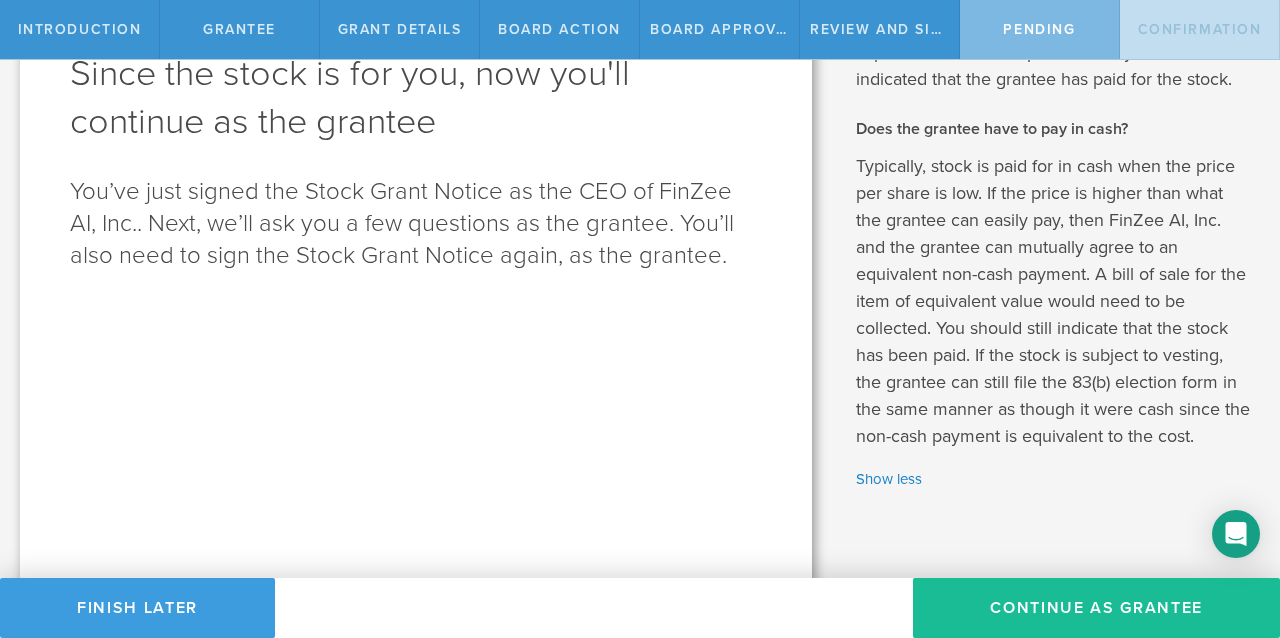 scroll, scrollTop: 142, scrollLeft: 0, axis: vertical 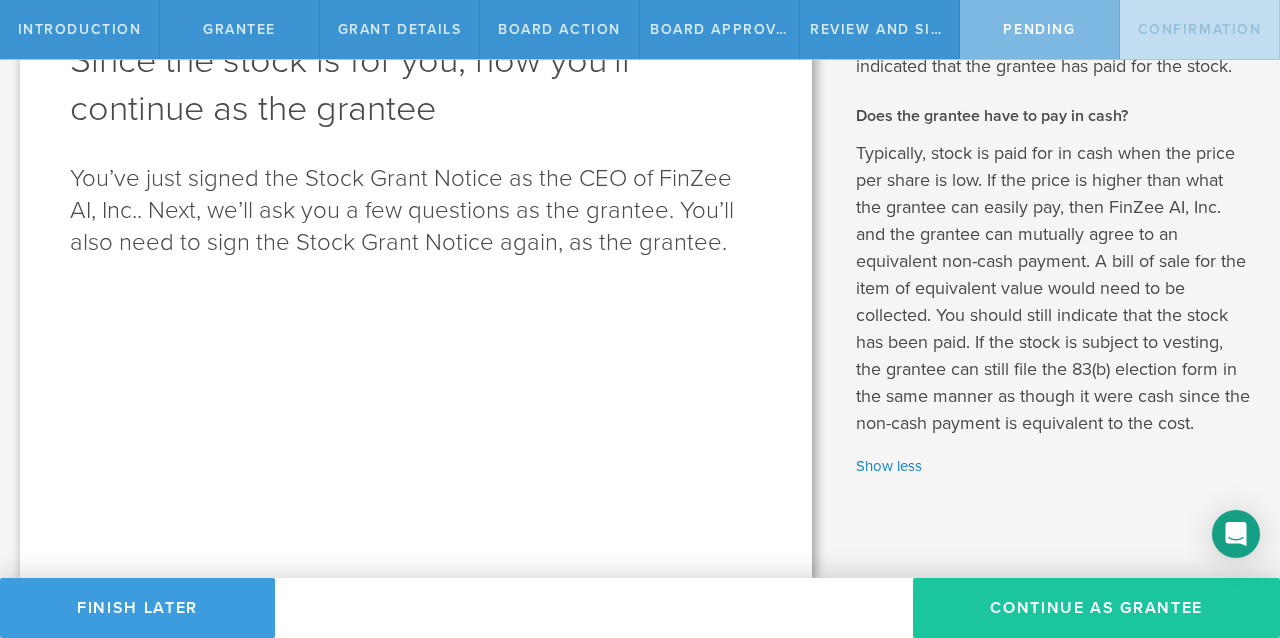 click on "Continue as Grantee" at bounding box center [1096, 608] 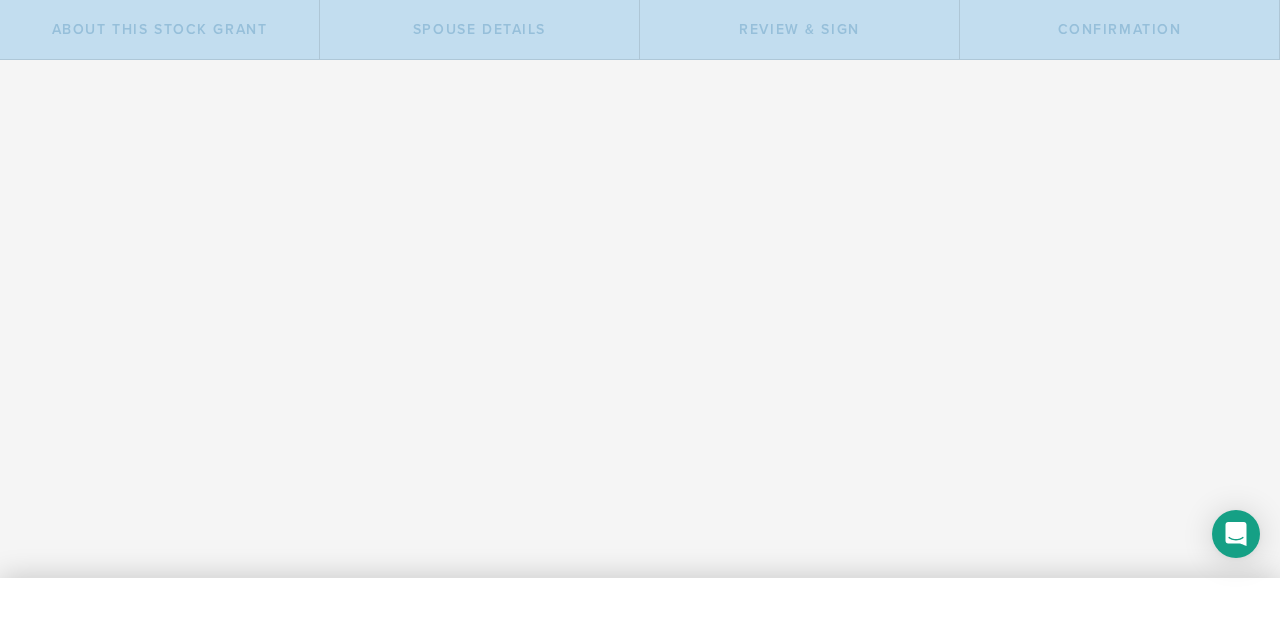 scroll, scrollTop: 0, scrollLeft: 0, axis: both 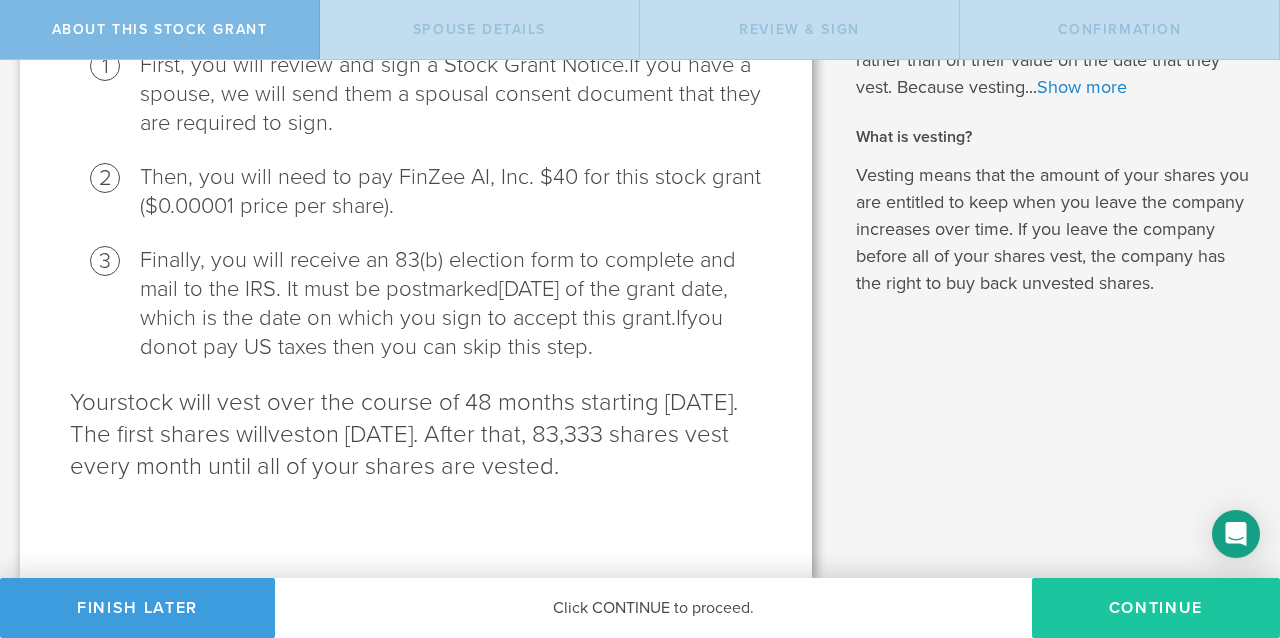 click on "CONTINUE" at bounding box center (1156, 608) 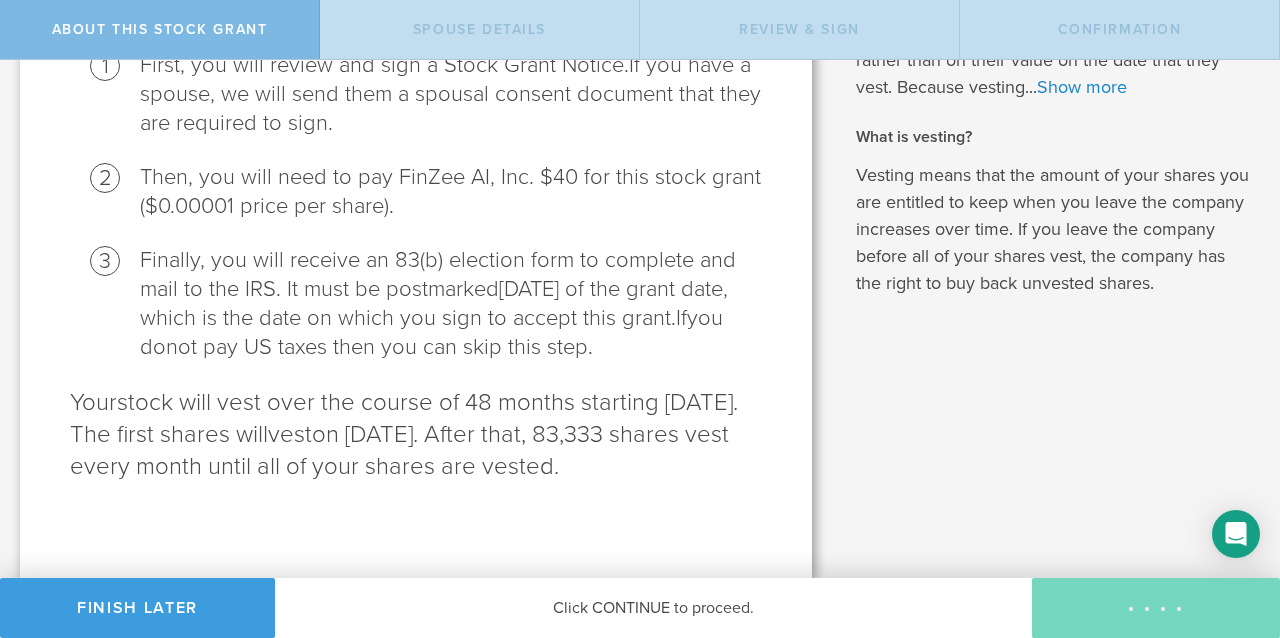 scroll, scrollTop: 0, scrollLeft: 0, axis: both 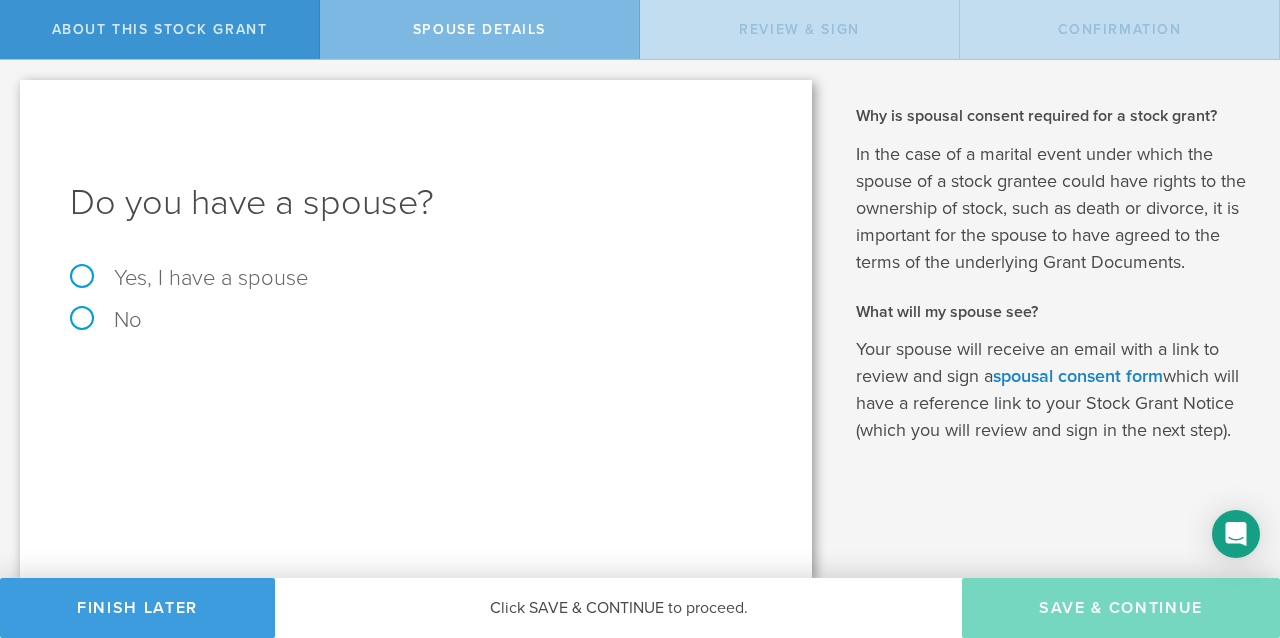 click on "Yes, I have a spouse" at bounding box center [416, 278] 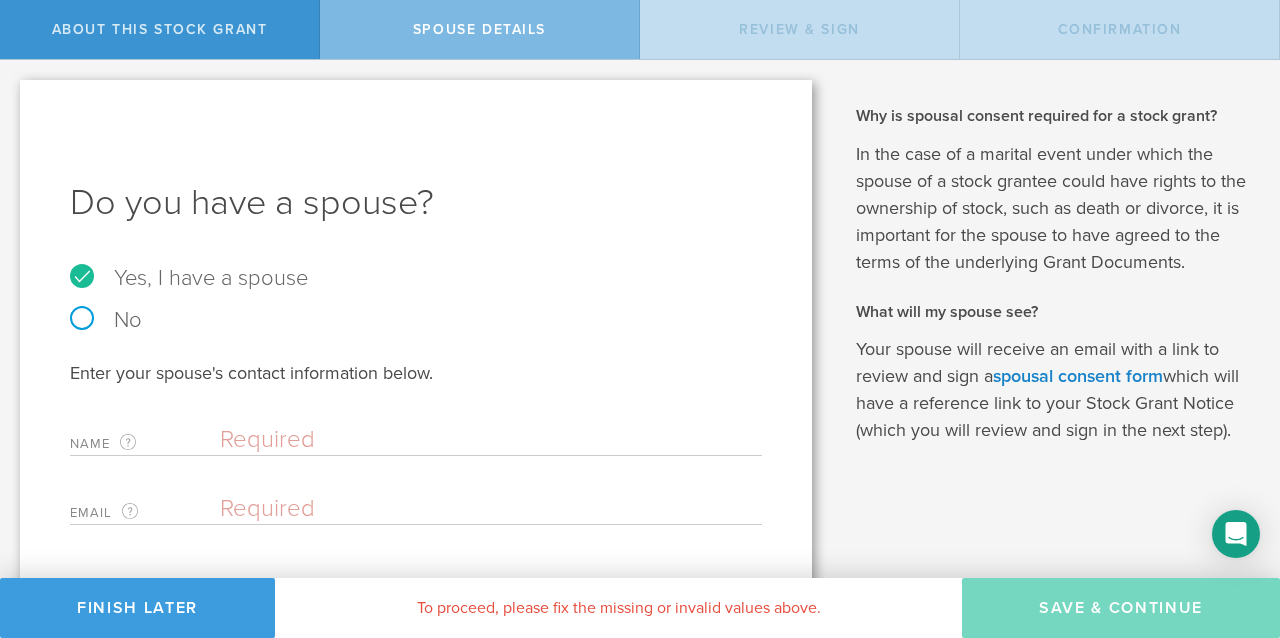 click at bounding box center (486, 440) 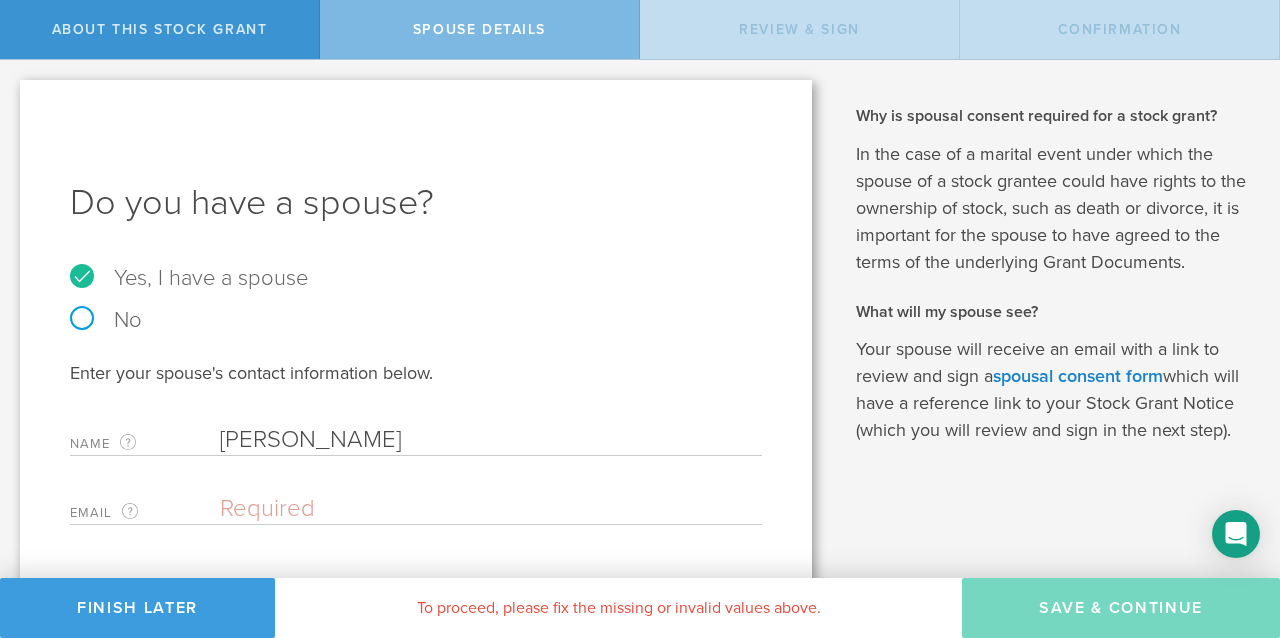 type on "[PERSON_NAME]" 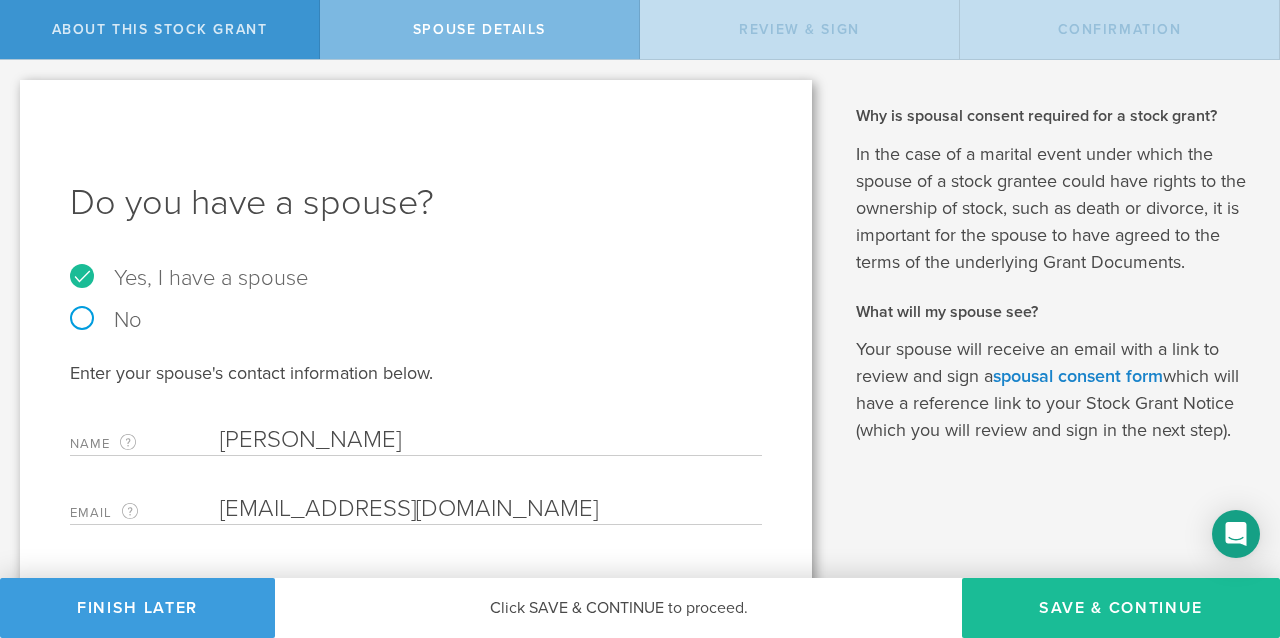 scroll, scrollTop: 50, scrollLeft: 0, axis: vertical 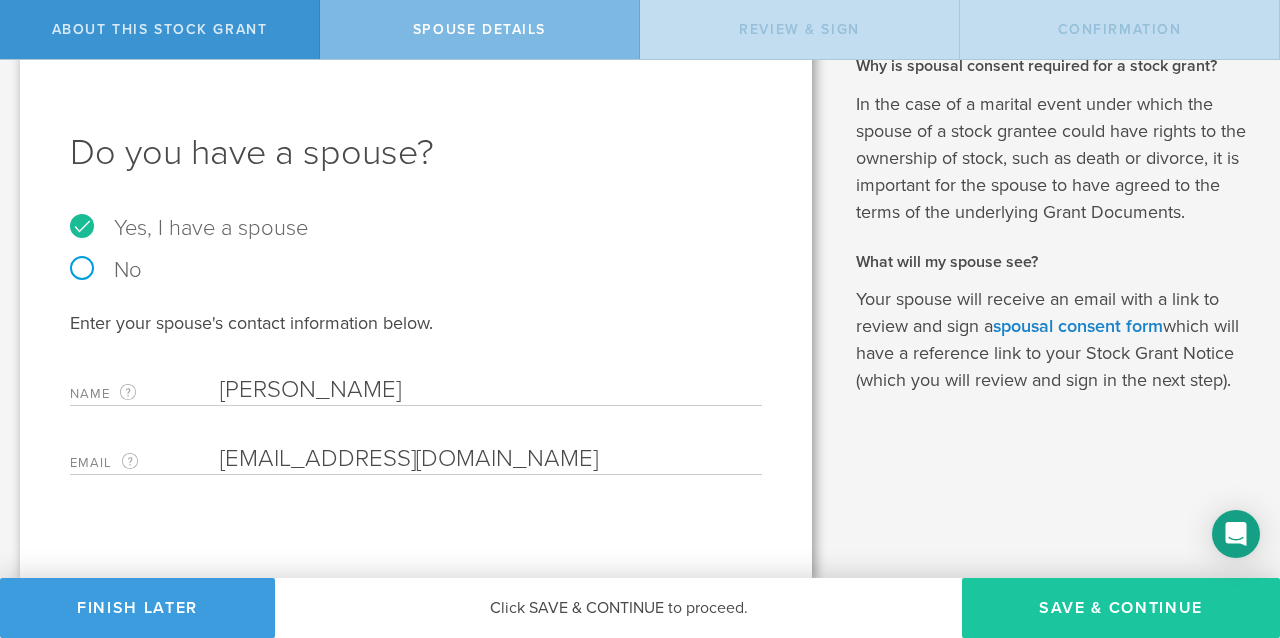 type on "[EMAIL_ADDRESS][DOMAIN_NAME]" 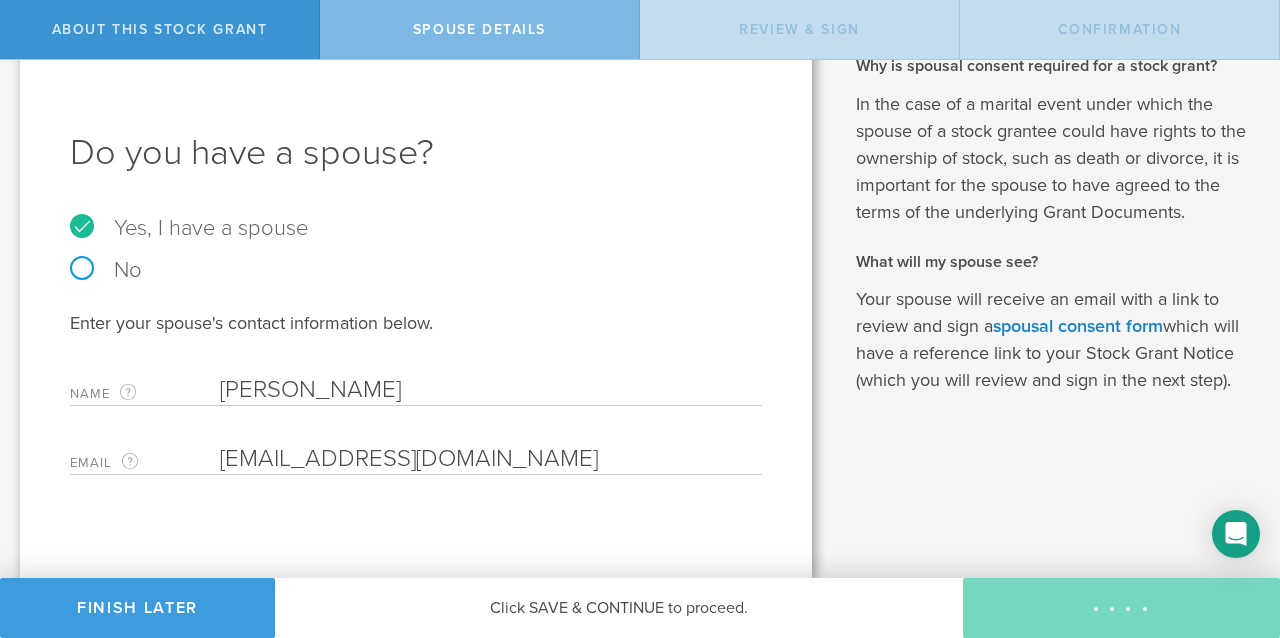 scroll, scrollTop: 0, scrollLeft: 0, axis: both 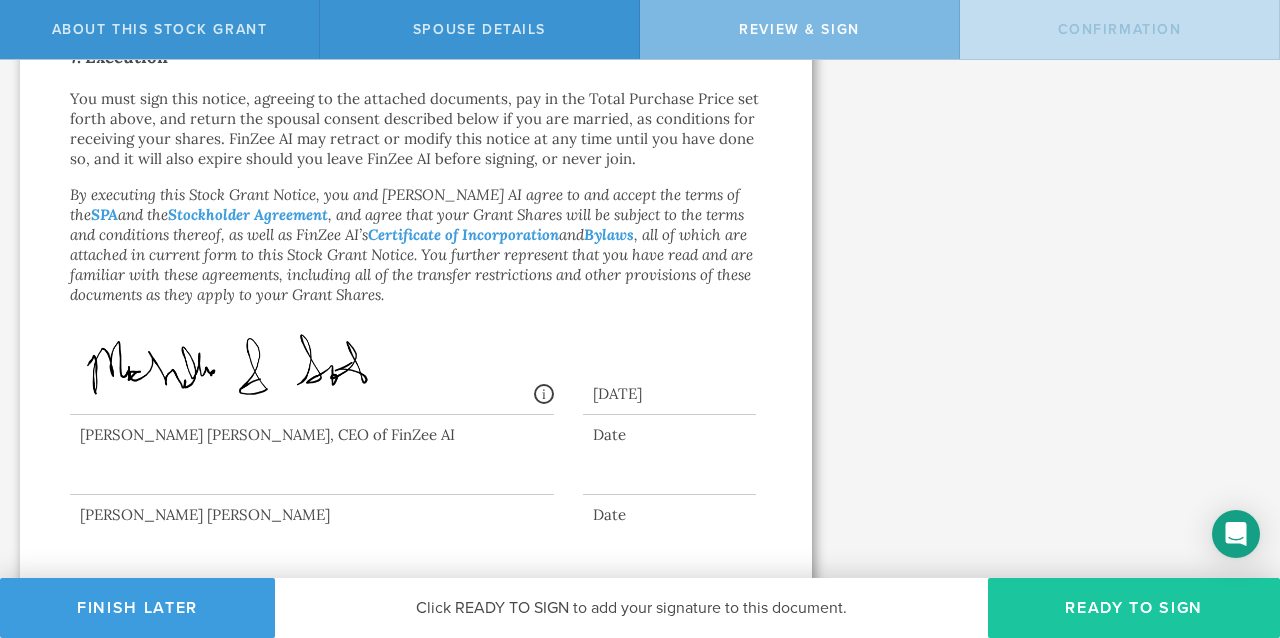 click on "Ready to Sign" at bounding box center [1134, 608] 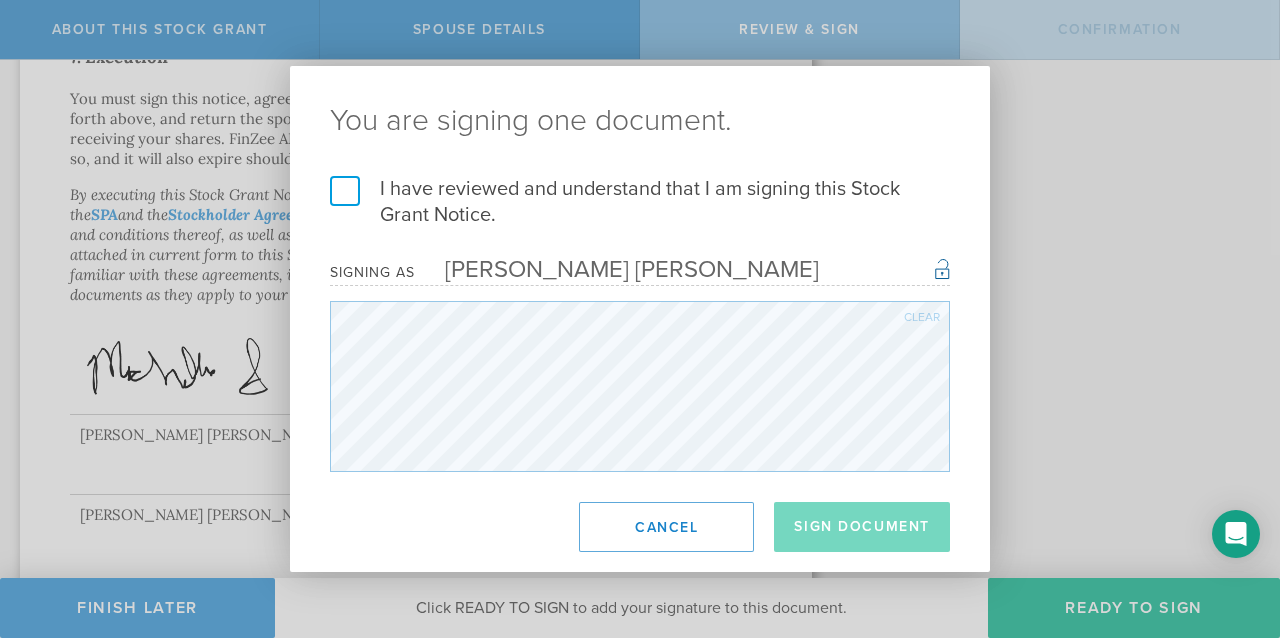 click on "I have reviewed and understand that I am signing this Stock Grant Notice." at bounding box center (640, 202) 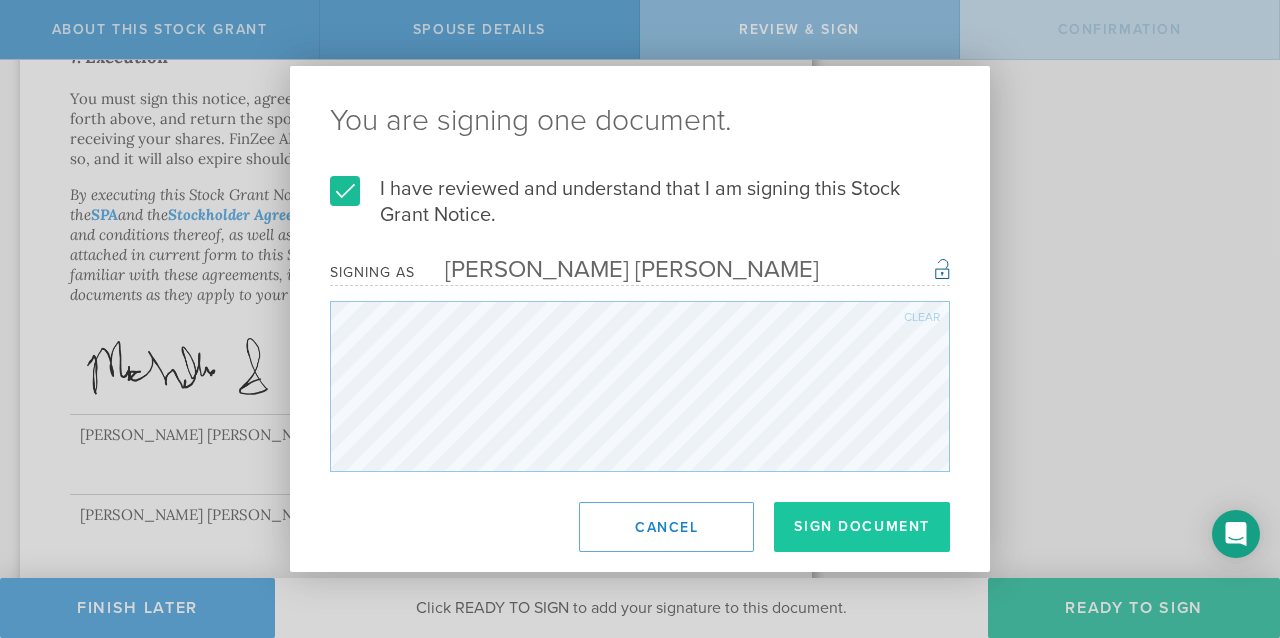 click on "Sign Document" at bounding box center [862, 527] 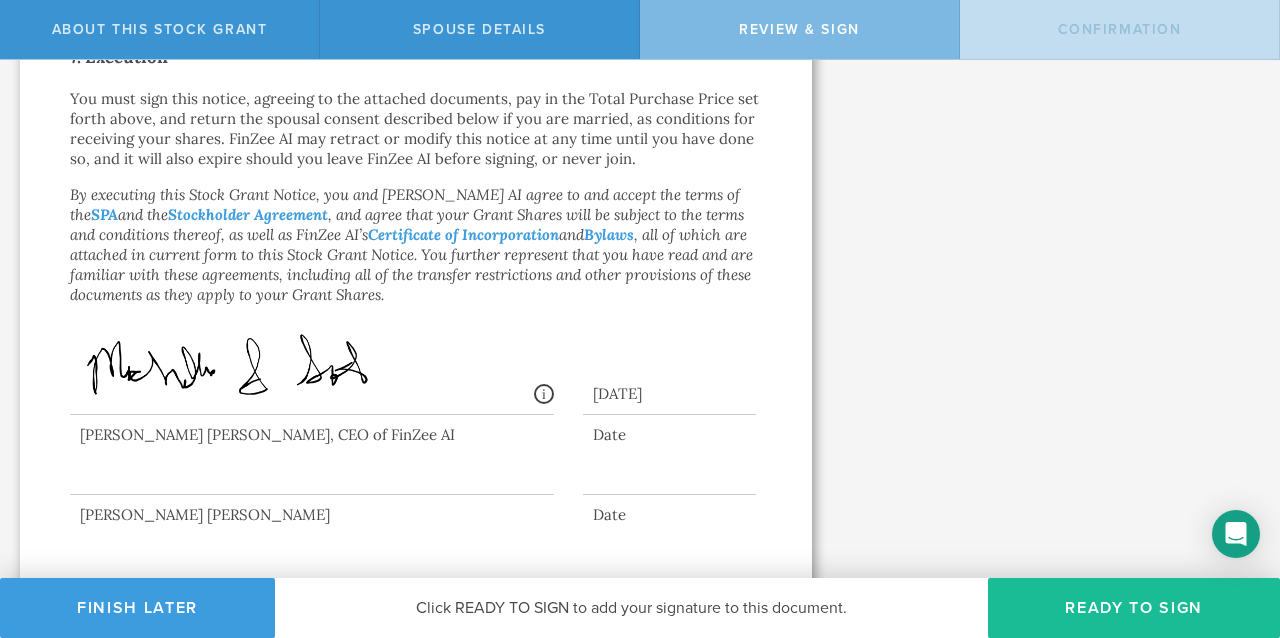 scroll, scrollTop: 0, scrollLeft: 0, axis: both 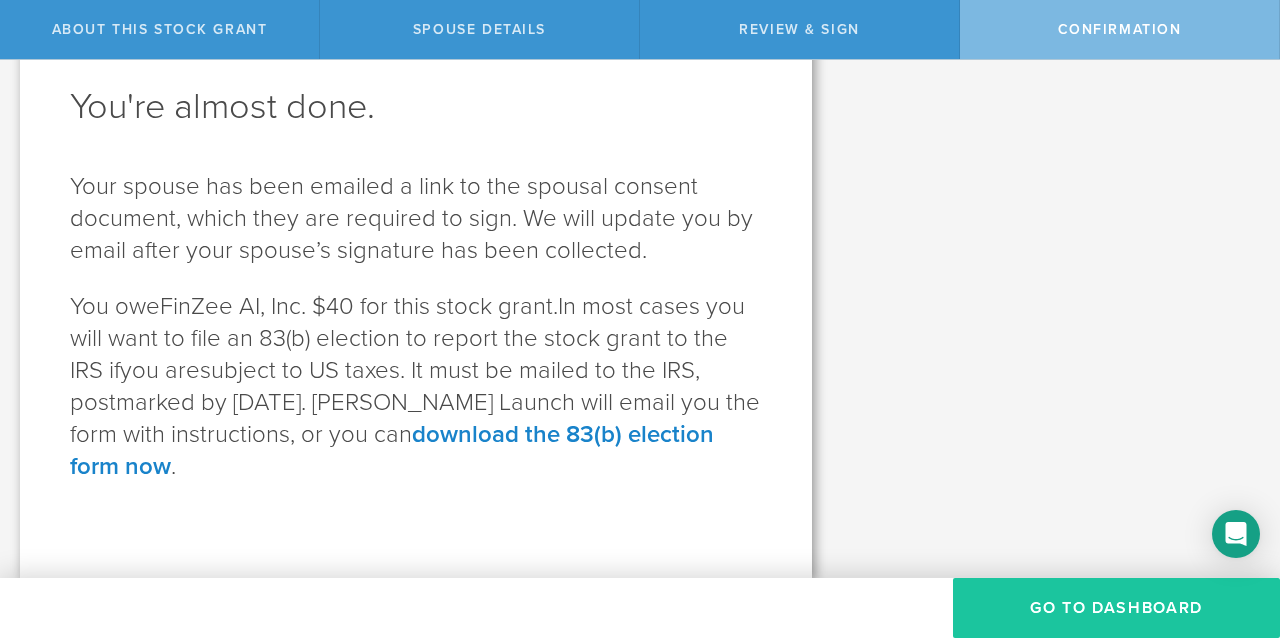 click on "Go to Dashboard" at bounding box center (1116, 608) 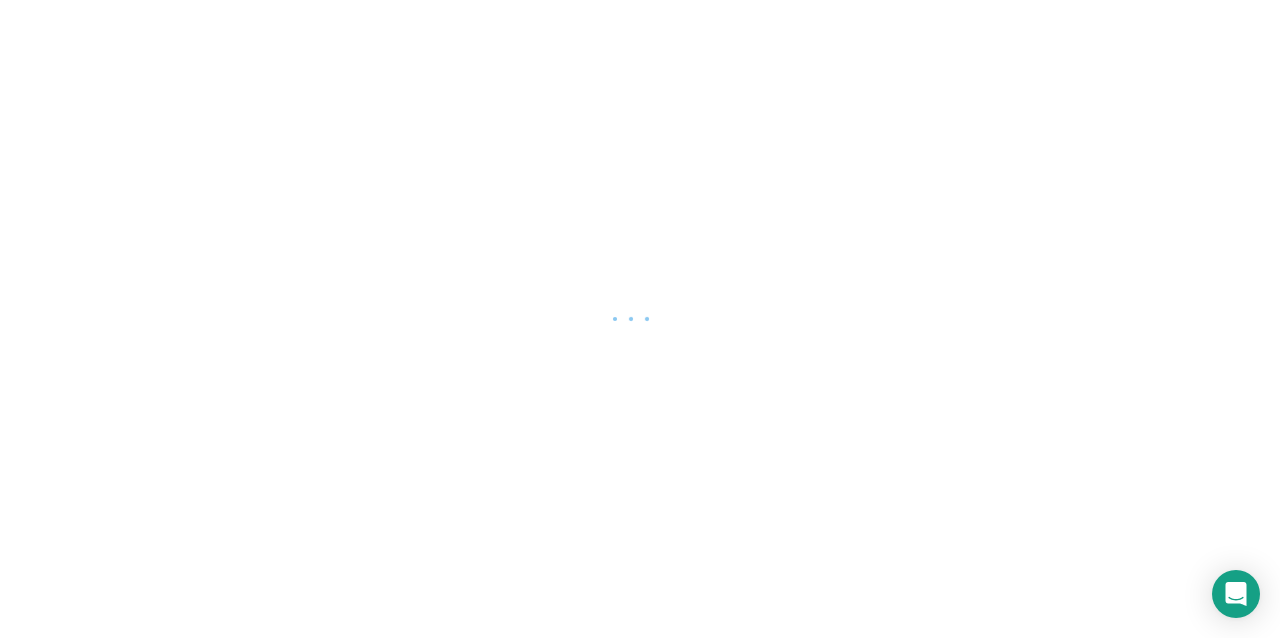 scroll, scrollTop: 0, scrollLeft: 0, axis: both 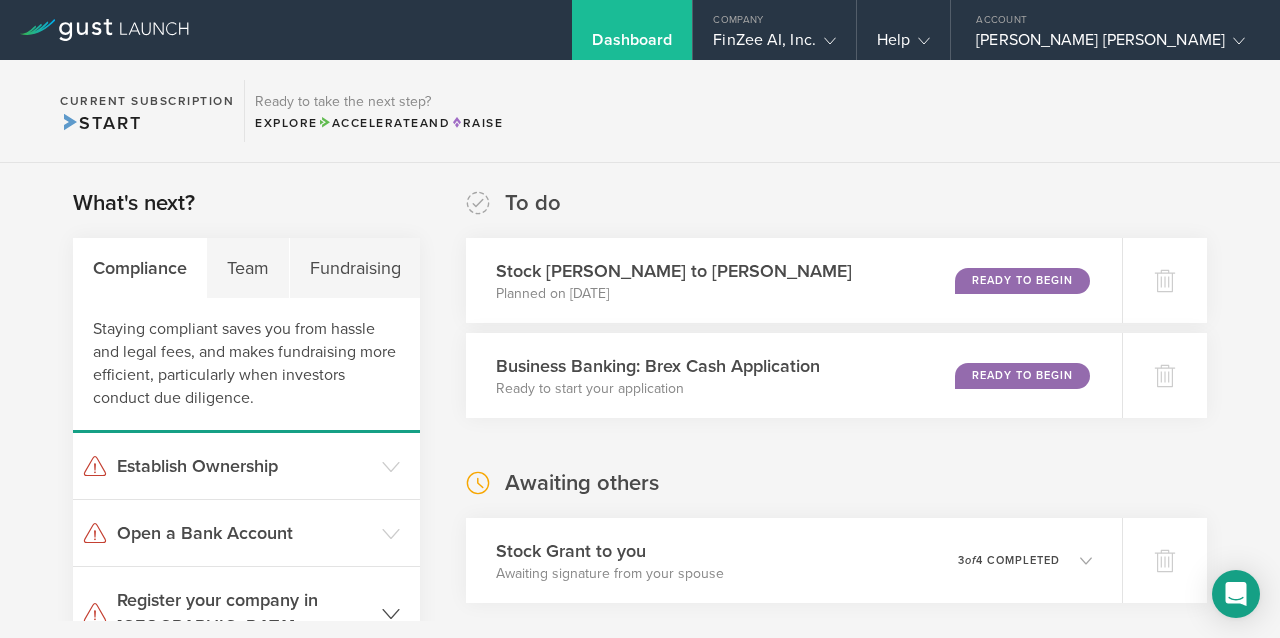 click 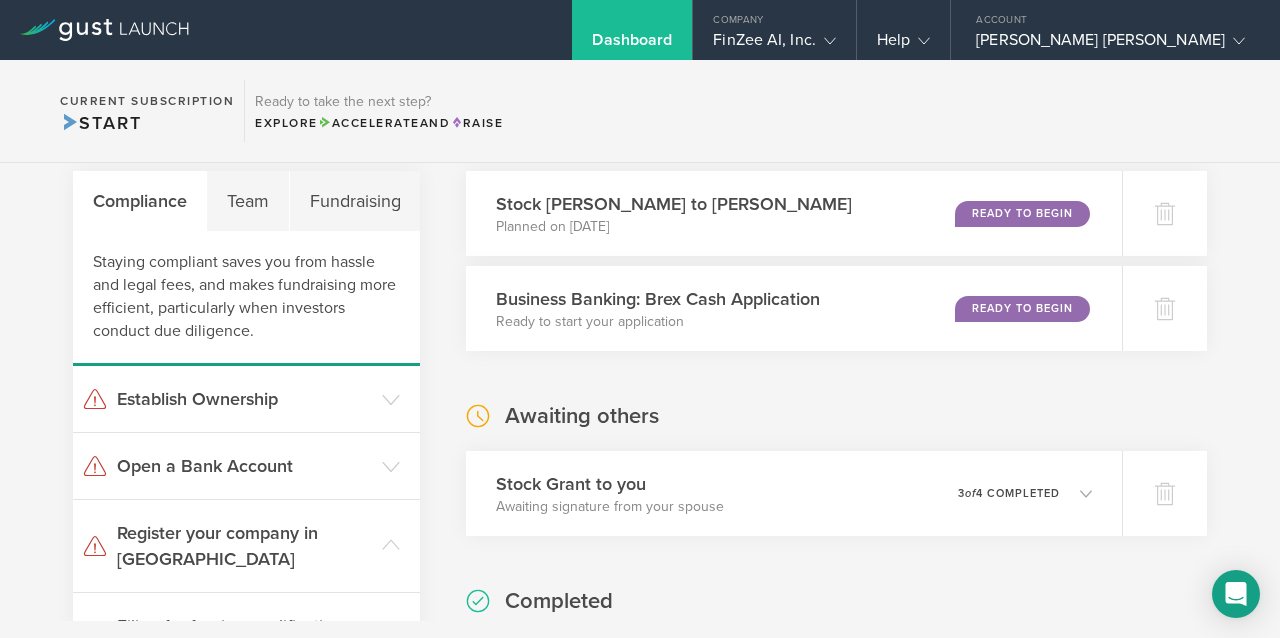 scroll, scrollTop: 0, scrollLeft: 0, axis: both 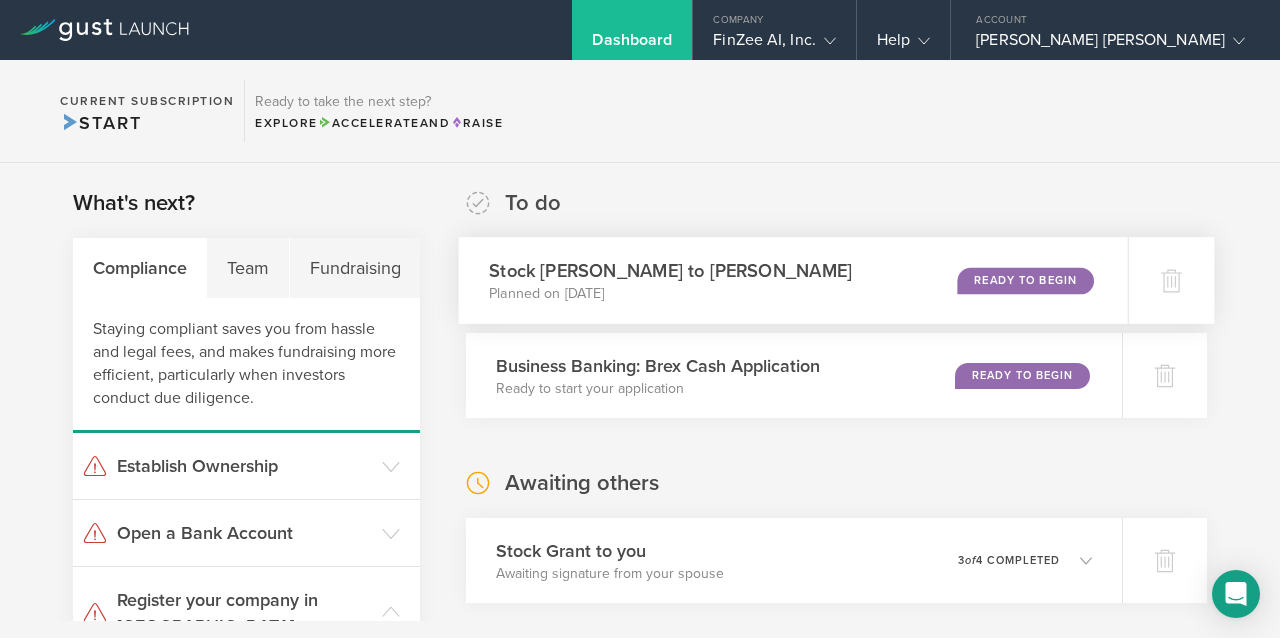 click on "Ready to Begin" at bounding box center [1025, 280] 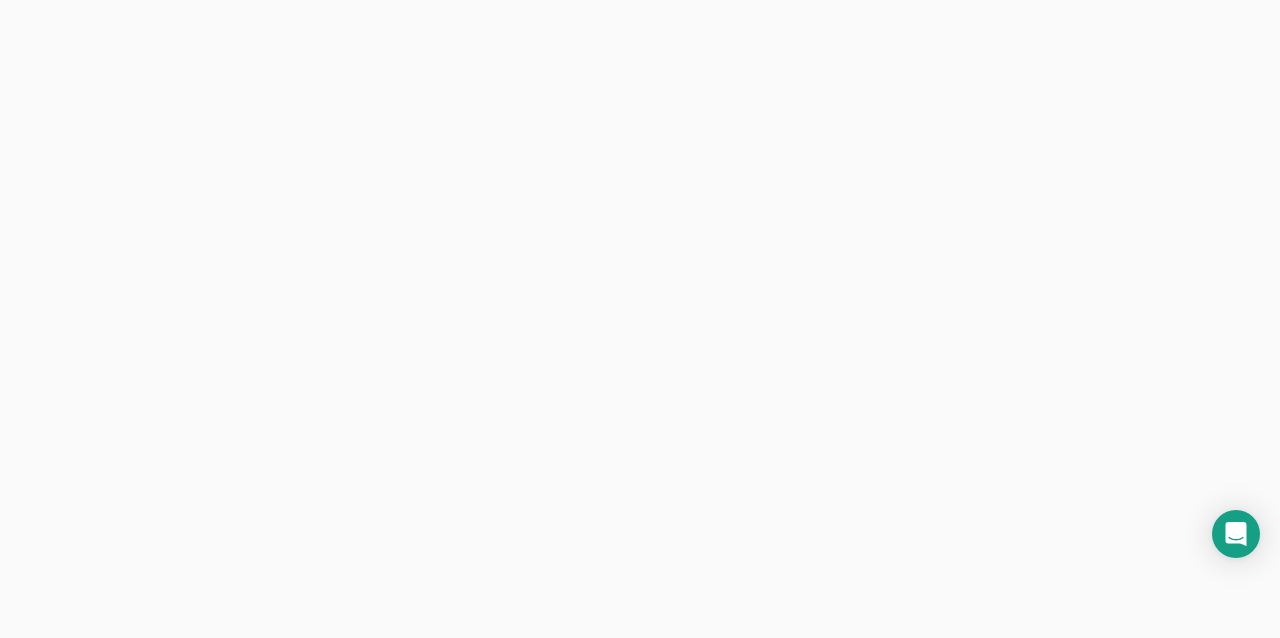 scroll, scrollTop: 0, scrollLeft: 0, axis: both 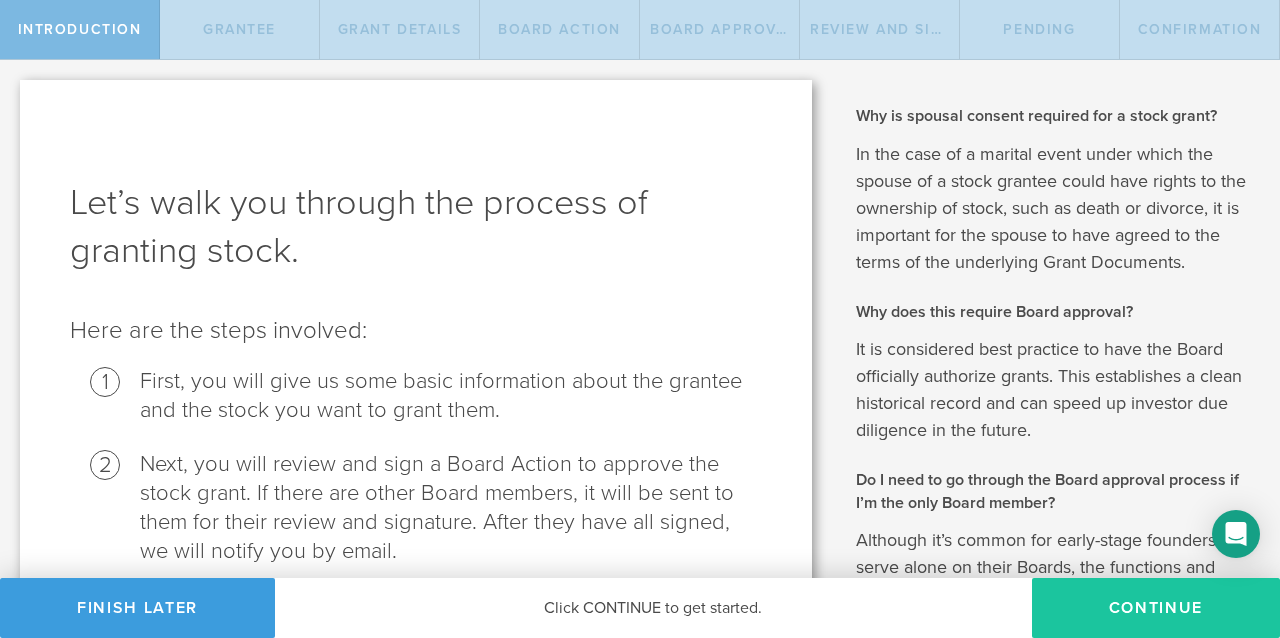 click on "Continue" at bounding box center [1156, 608] 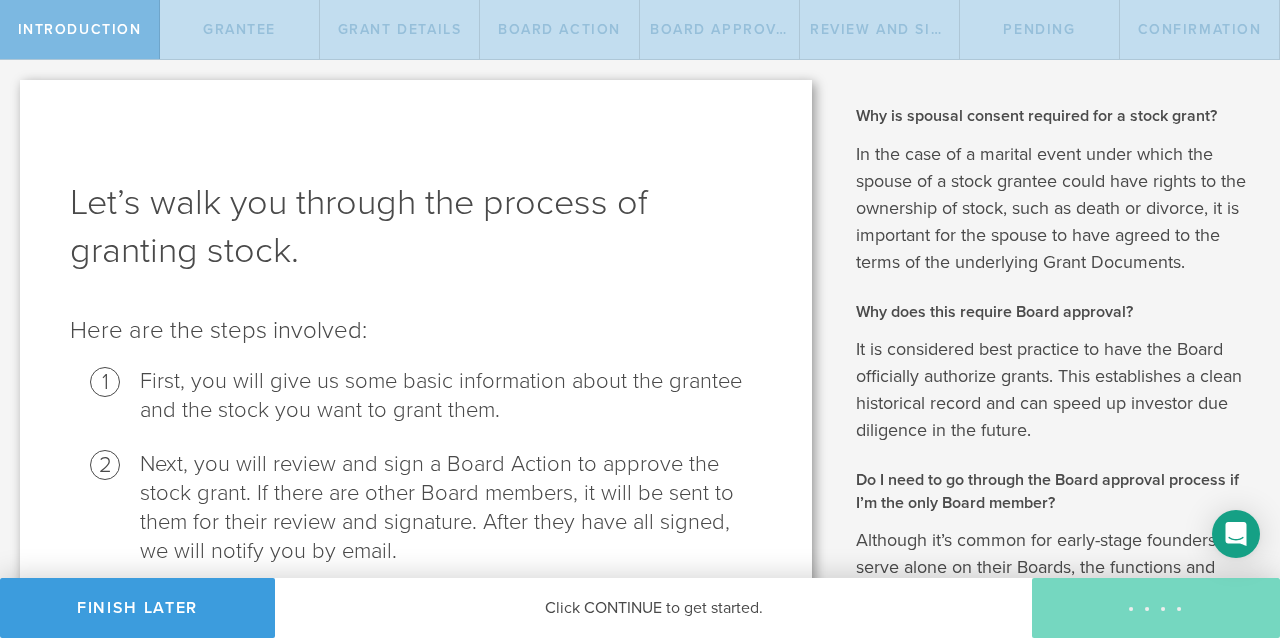radio on "true" 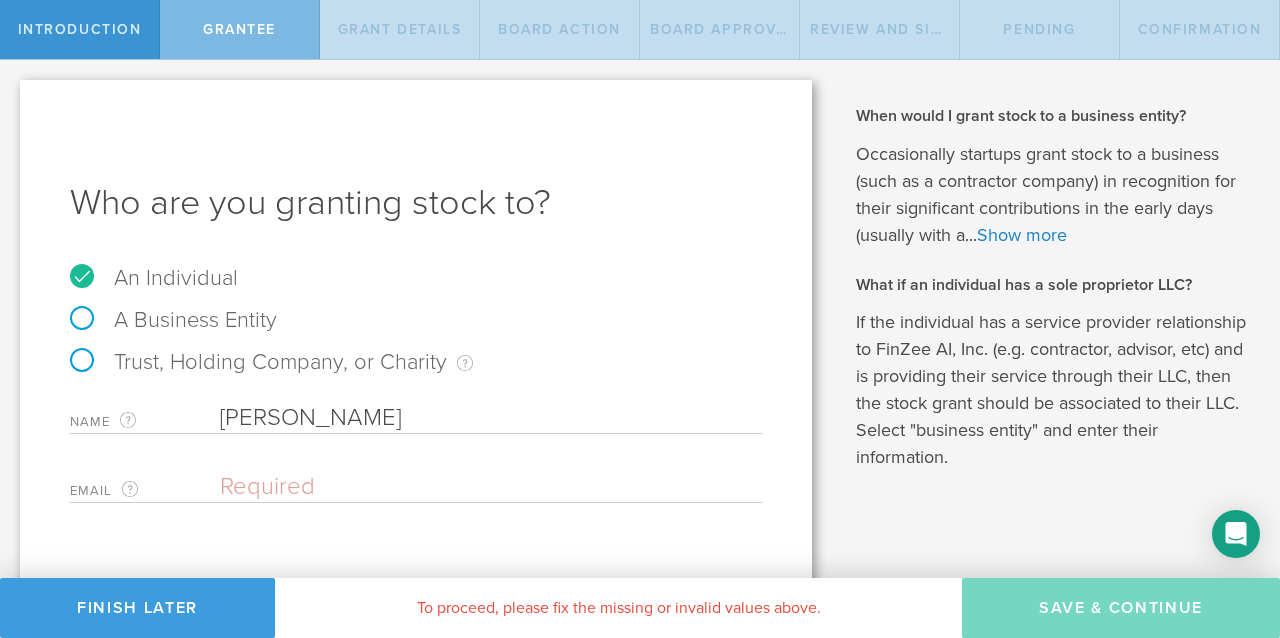 click at bounding box center (486, 487) 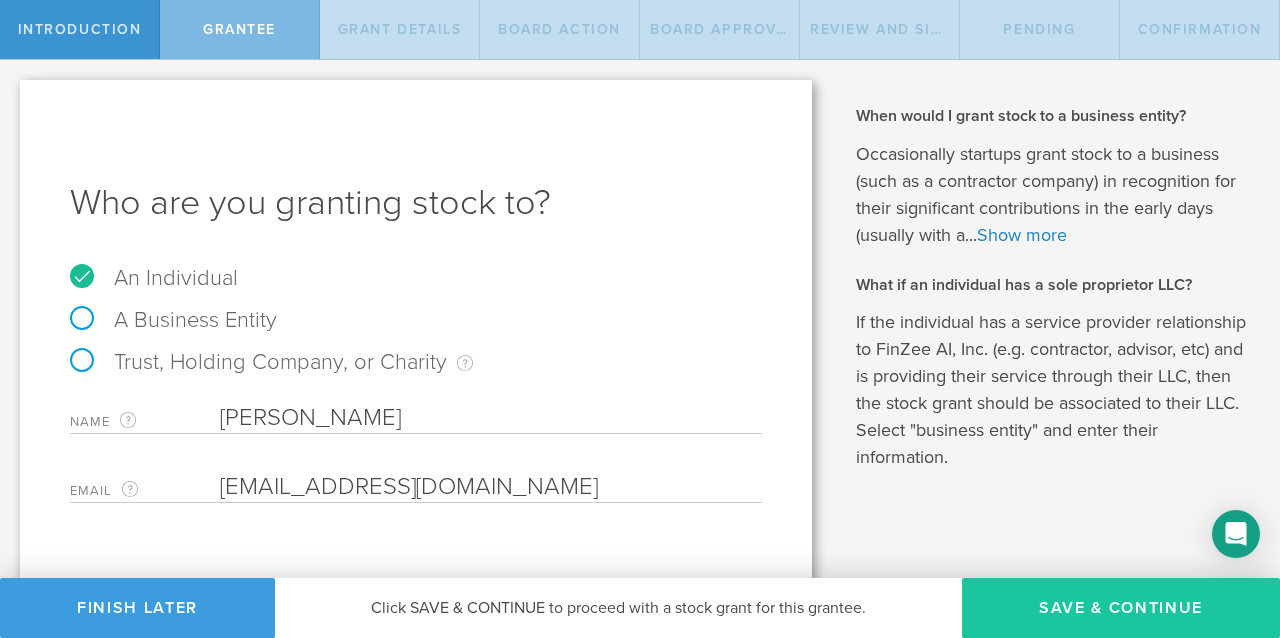 click on "Save & Continue" at bounding box center (1121, 608) 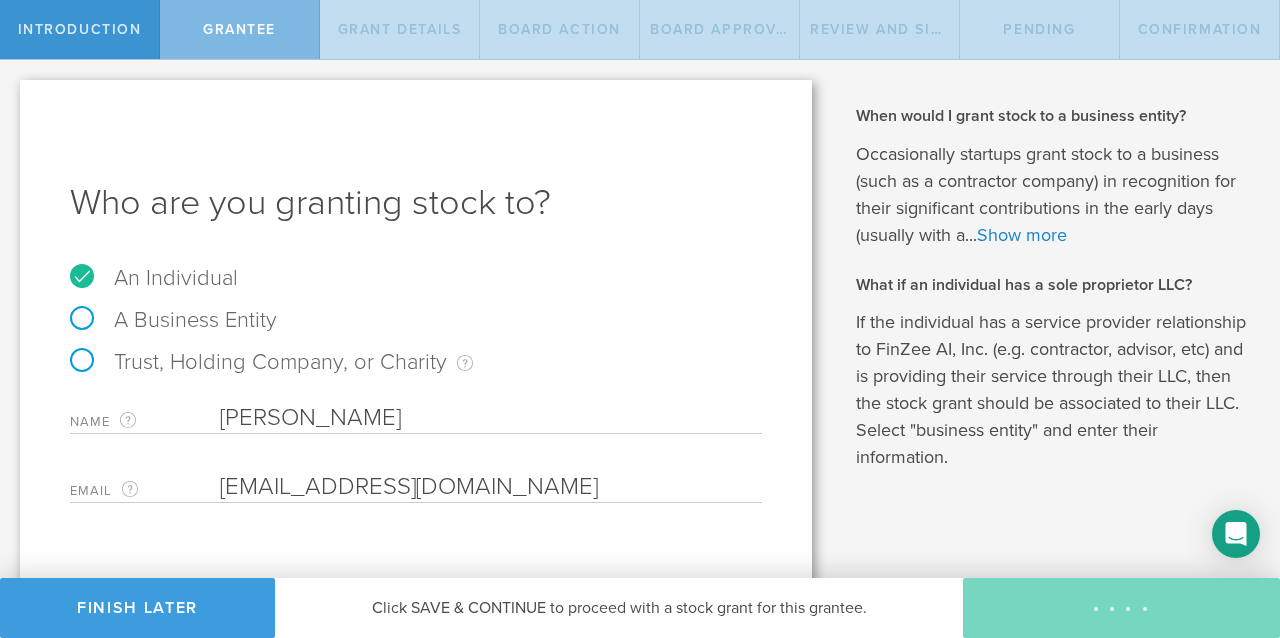 type on "4,000,000" 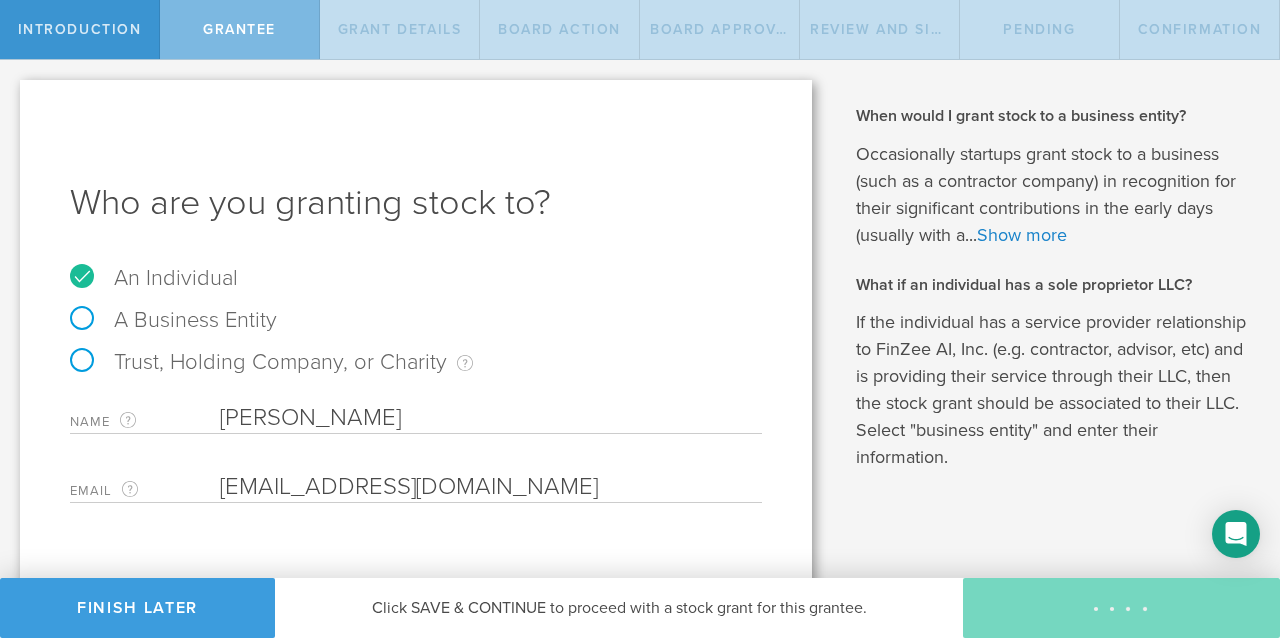 type on "48" 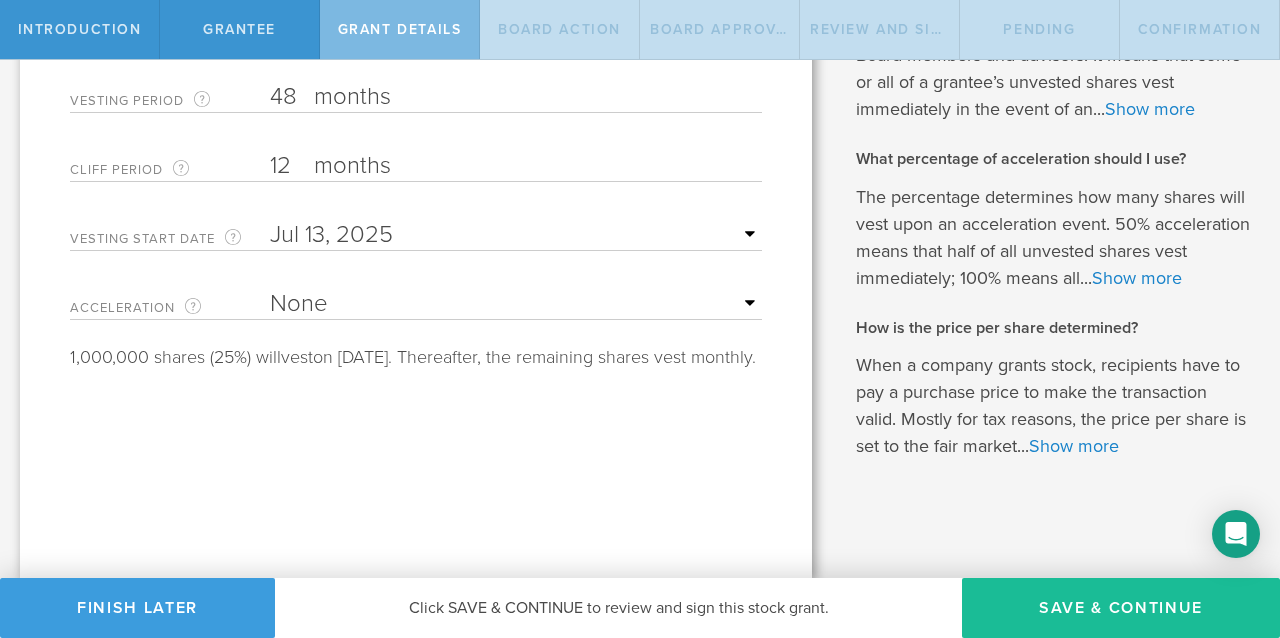 scroll, scrollTop: 466, scrollLeft: 0, axis: vertical 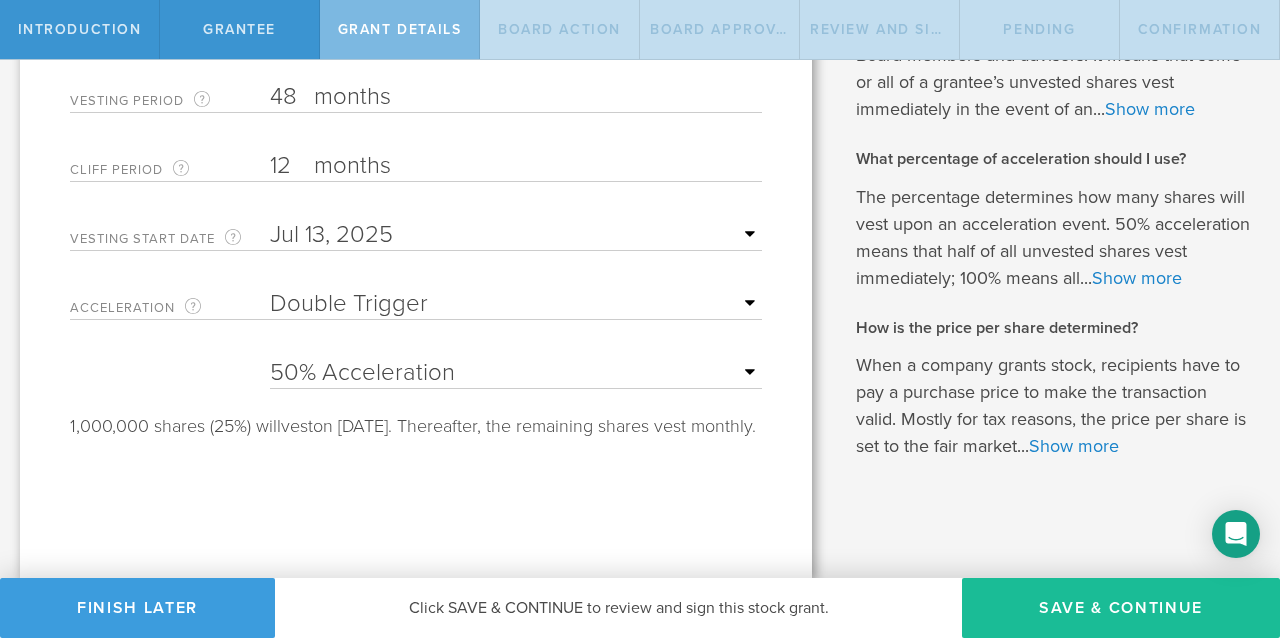 click on "Tell us the stock grant details. You have  6,000,000 available shares Available shares is the number of authorized shares minus any fully issued shares and any pending shares that have been sent for signature.  with a par value of  $0.00001 per share Number of Shares The total amount of stock the company is granting to this recipient. 4,000,000 Please enter a valid number of shares. Number of shares must be at least 1. Number of shares cannot exceed the number of Common Stock shares available. The grantee will owe $40 for this grant.
This grant will result in an estimated $0 of taxable income for the grantee. Taxable income estimate assumes grantee will pay for the grant in cash and file an 83(b) election. Include vesting  (typically recommended) Vesting Period The total number of months until vesting is complete. 48 months The vesting period must be at least 1 month and at most 10 years. Cliff Period 12 months Please enter a valid cliff vesting period. Vesting Start Date" at bounding box center [416, 97] 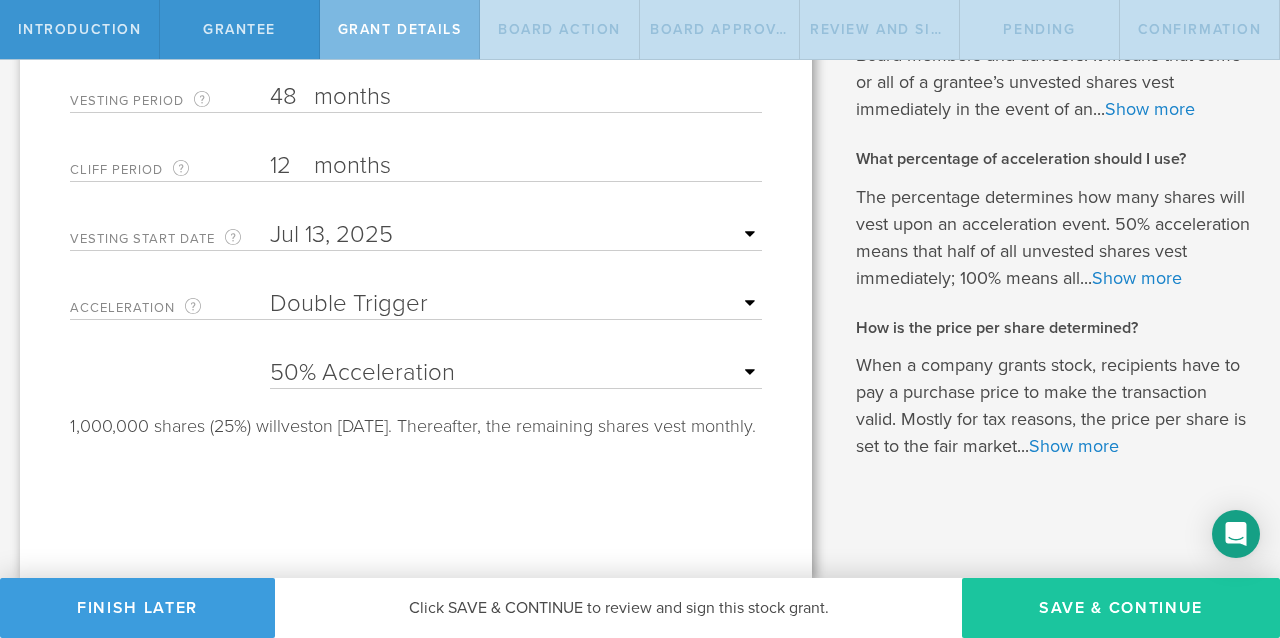 click on "Save & Continue" at bounding box center (1121, 608) 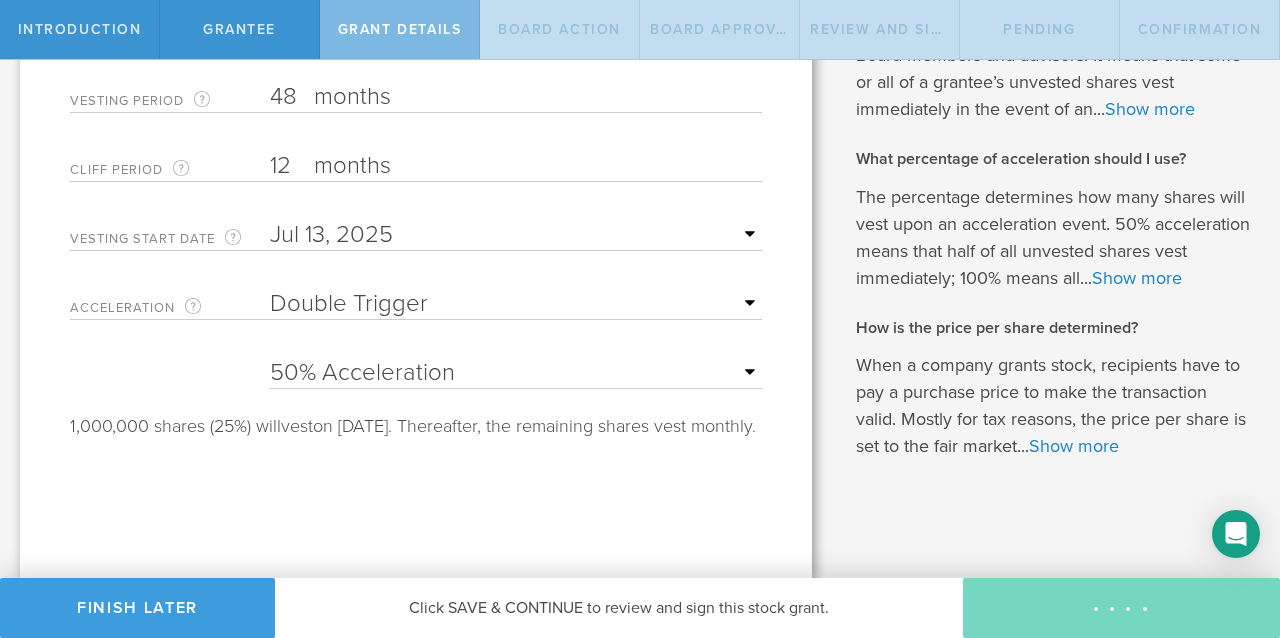 scroll, scrollTop: 0, scrollLeft: 0, axis: both 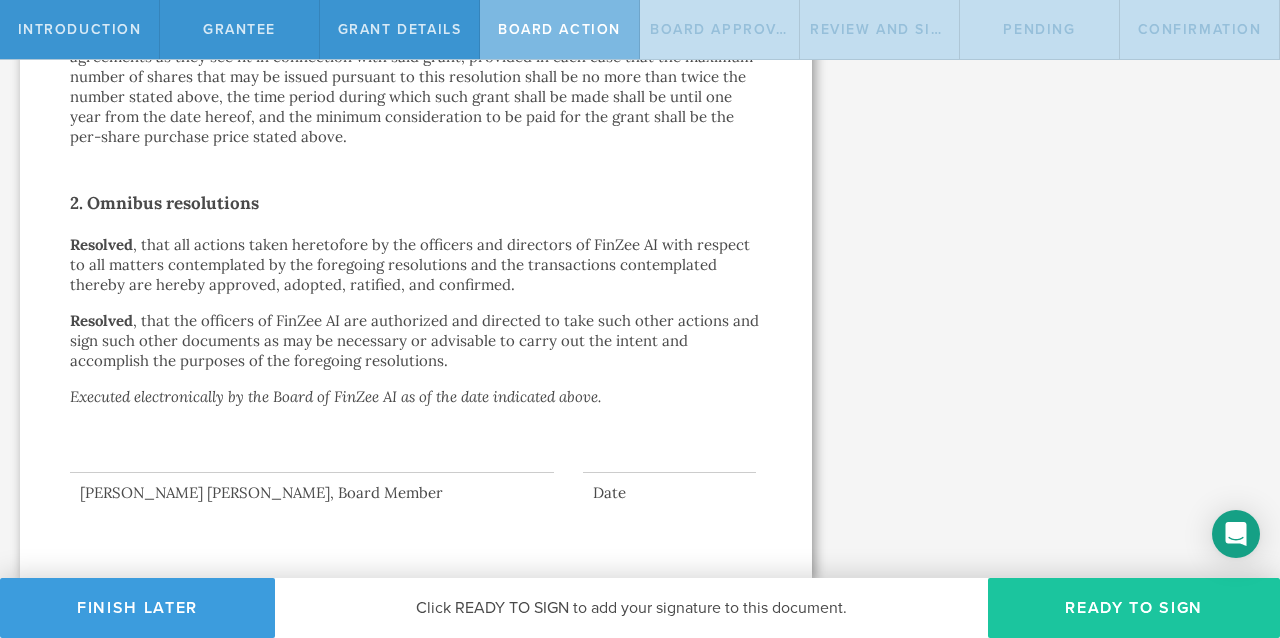 click on "Ready to Sign" at bounding box center (1134, 608) 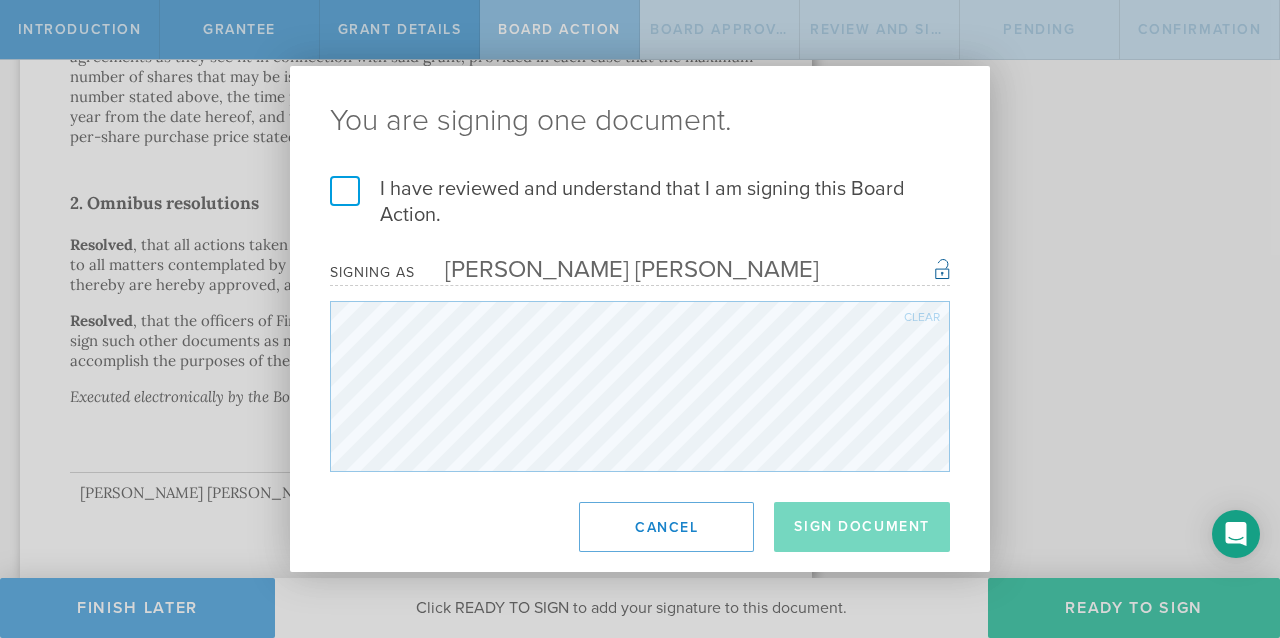 click on "I have reviewed and understand that I am signing this Board Action." at bounding box center [640, 202] 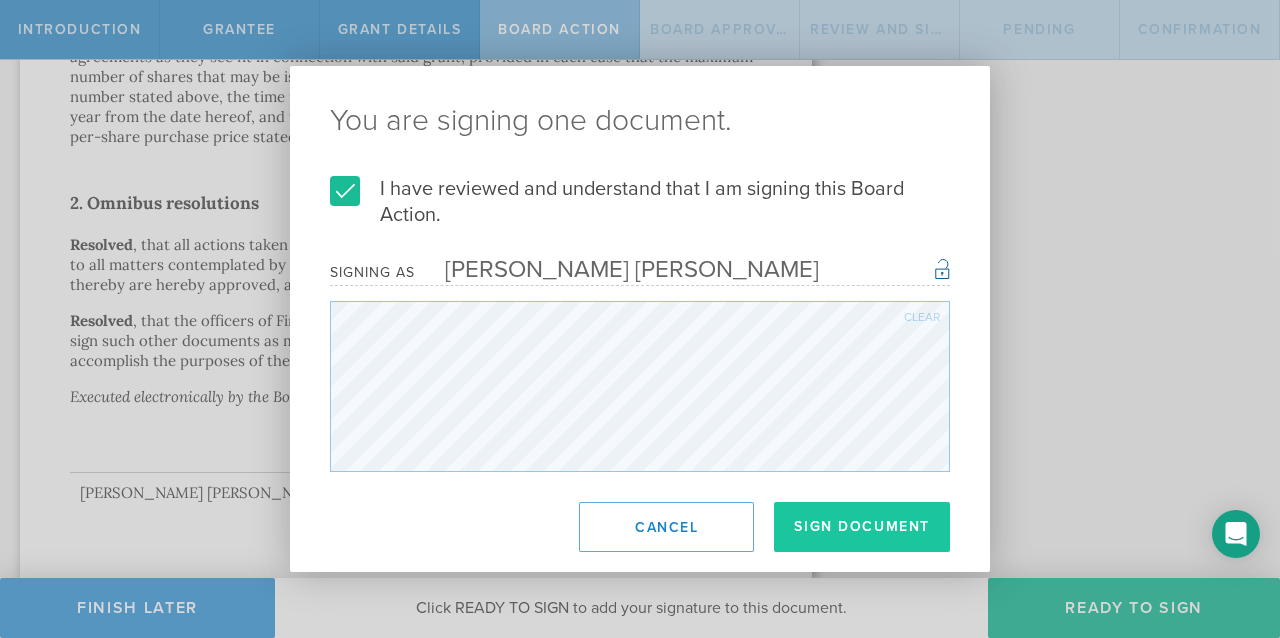 click on "Sign Document" at bounding box center [862, 527] 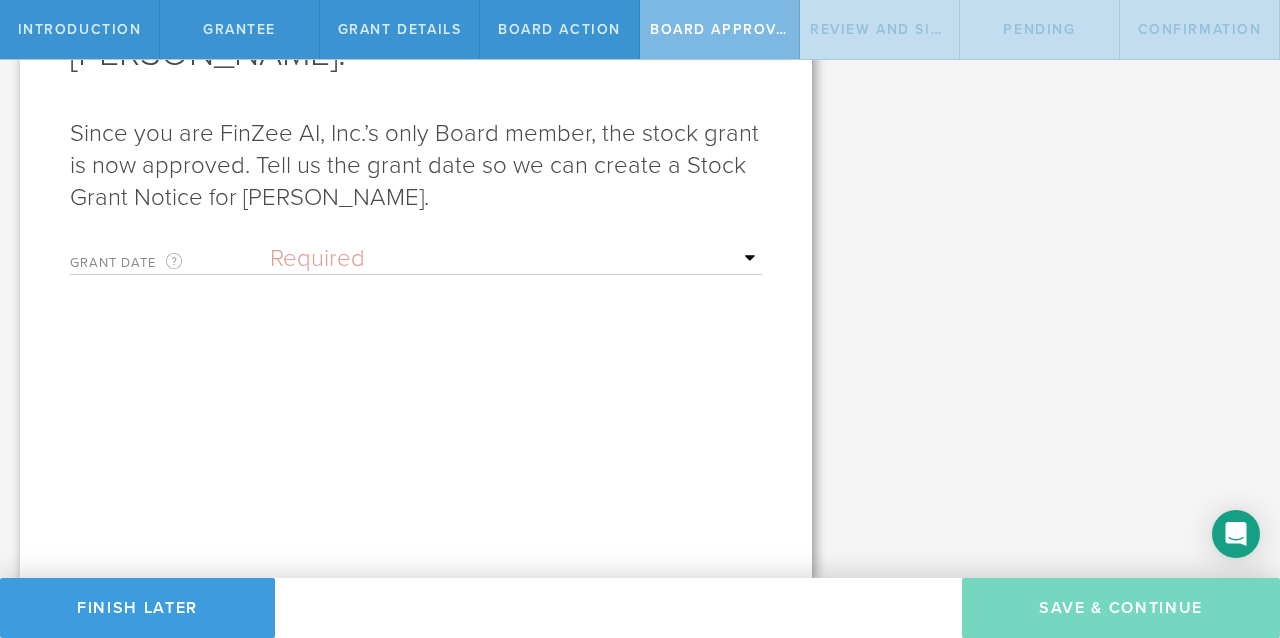scroll, scrollTop: 0, scrollLeft: 0, axis: both 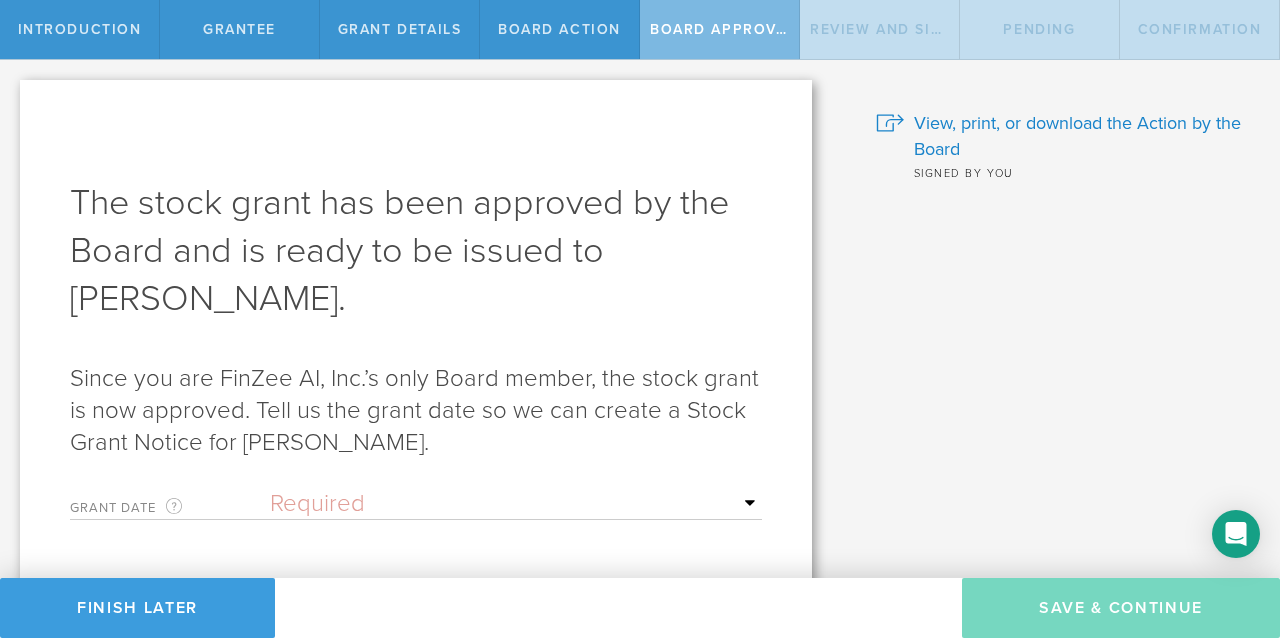 click on "Required Upon [PERSON_NAME]'s signature A specific date" at bounding box center (516, 504) 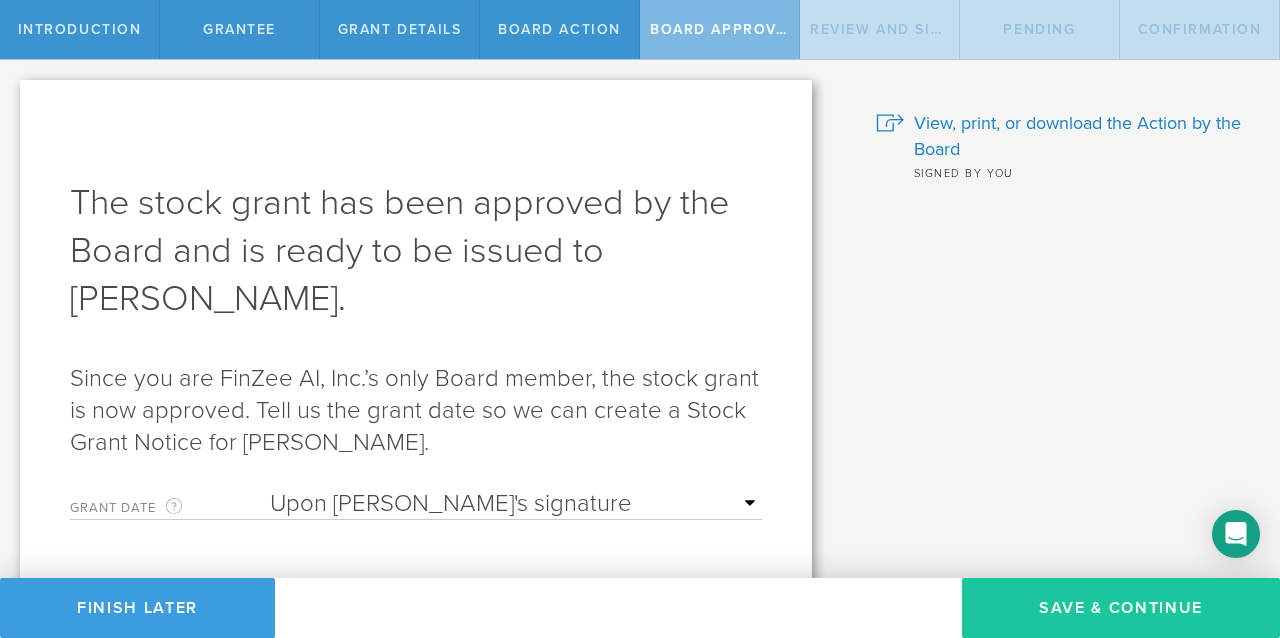 click on "Save & Continue" at bounding box center (1121, 608) 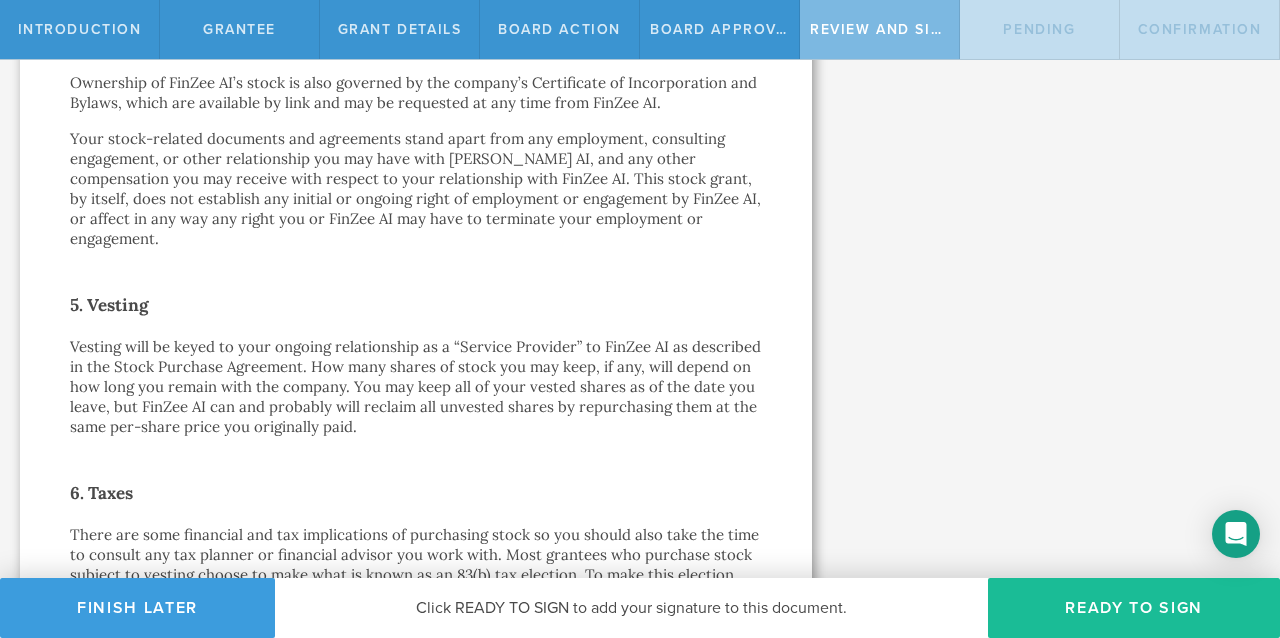 scroll, scrollTop: 1632, scrollLeft: 0, axis: vertical 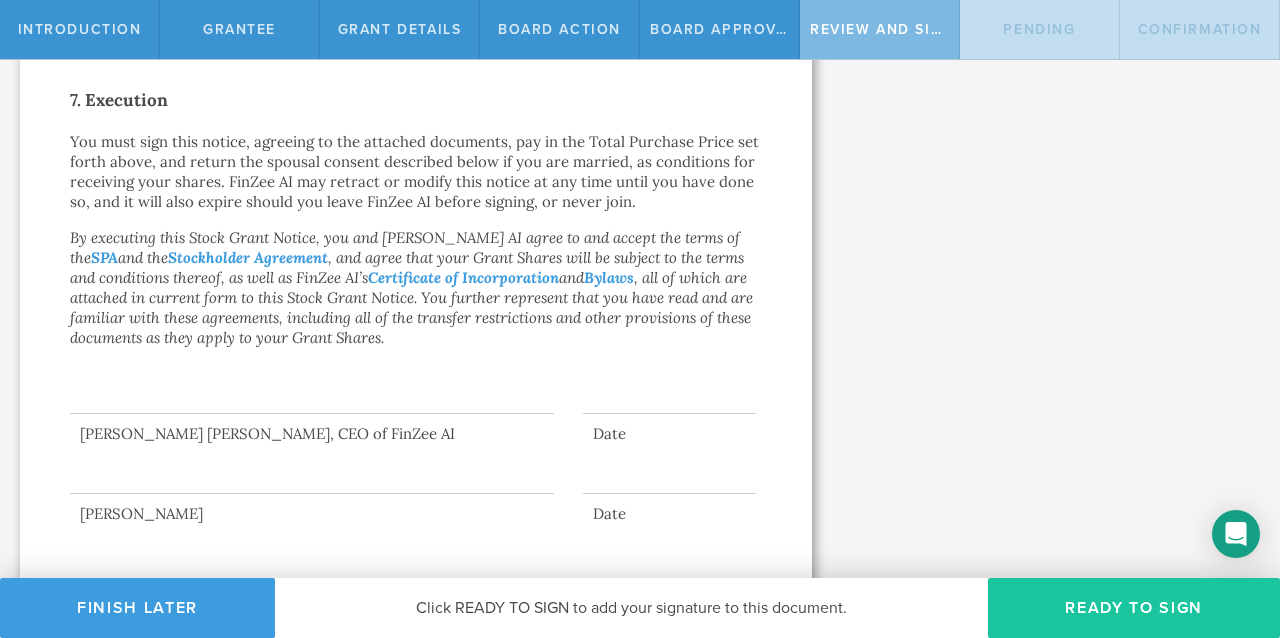 click on "Ready to Sign" at bounding box center [1134, 608] 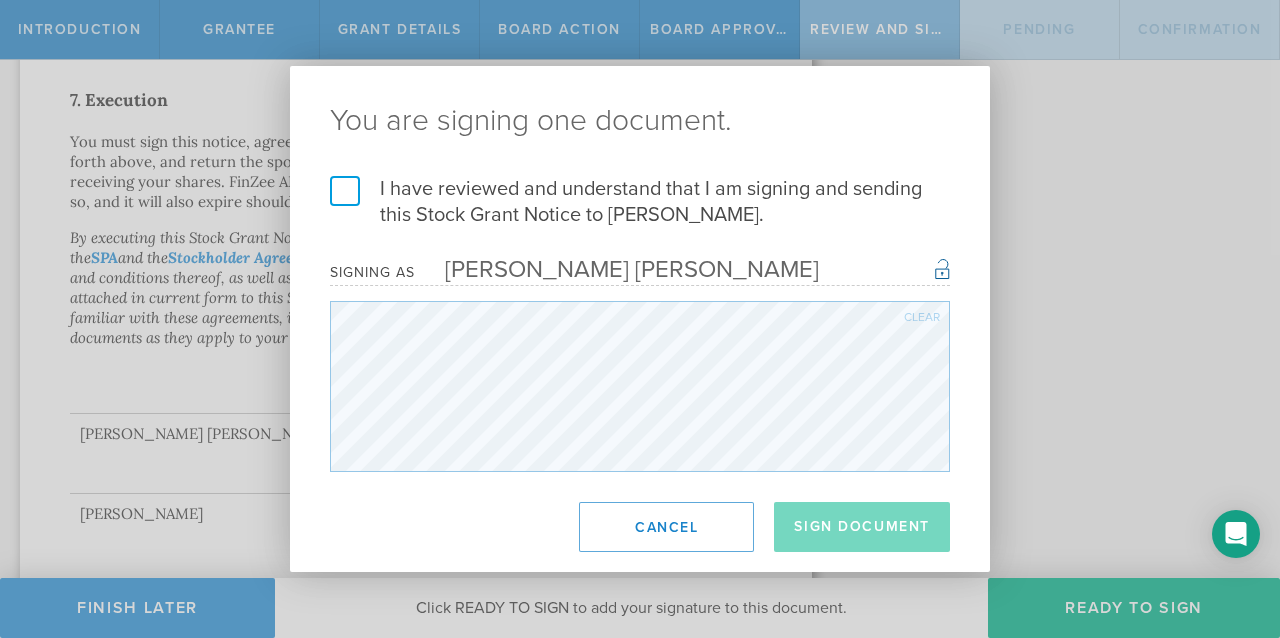 click on "I have reviewed and understand that I am signing and sending this Stock Grant Notice to [PERSON_NAME]." at bounding box center (640, 202) 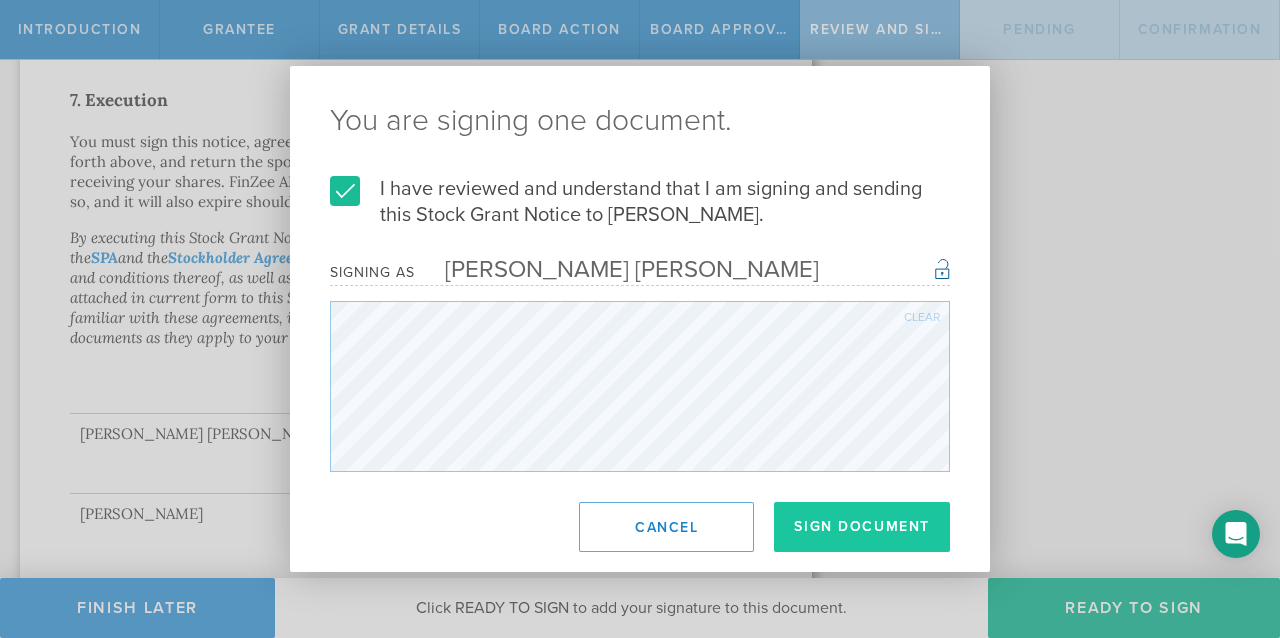 click on "Sign Document" at bounding box center (862, 527) 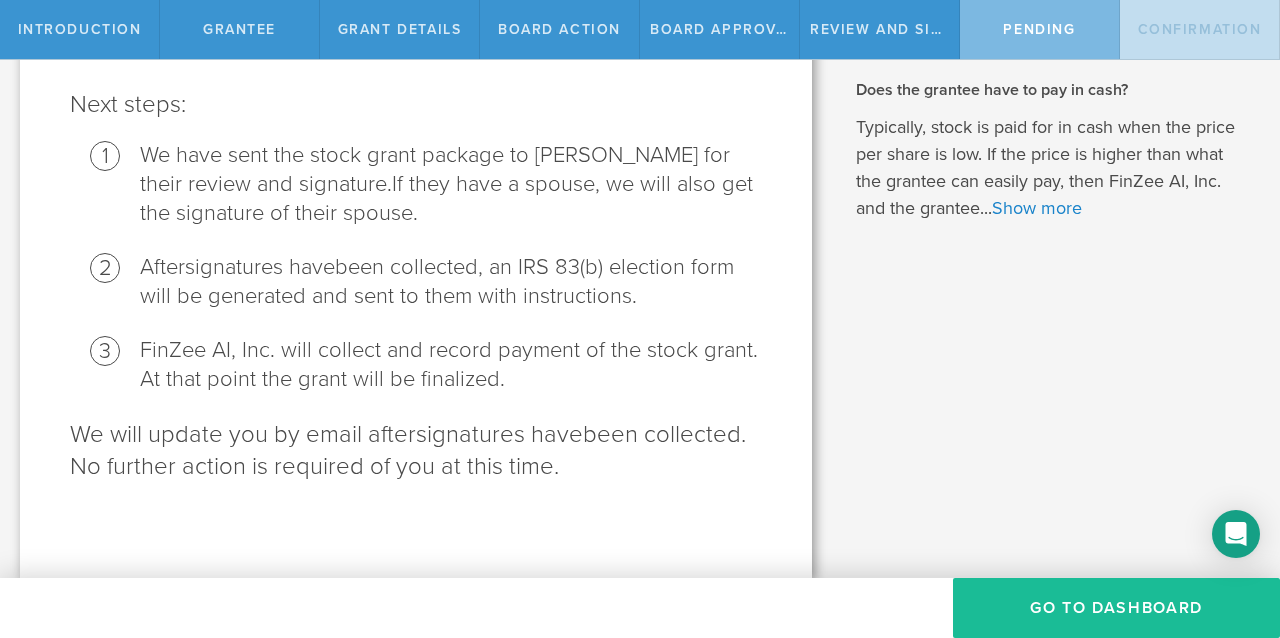 scroll, scrollTop: 0, scrollLeft: 0, axis: both 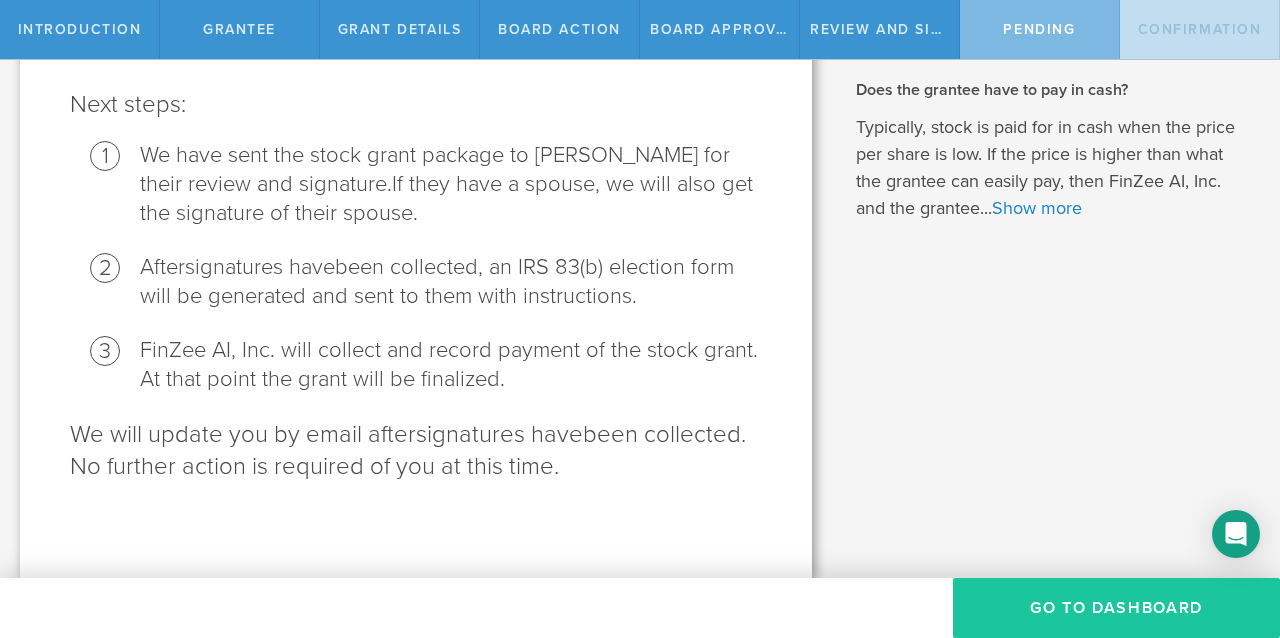 click on "Go To Dashboard" at bounding box center [1116, 608] 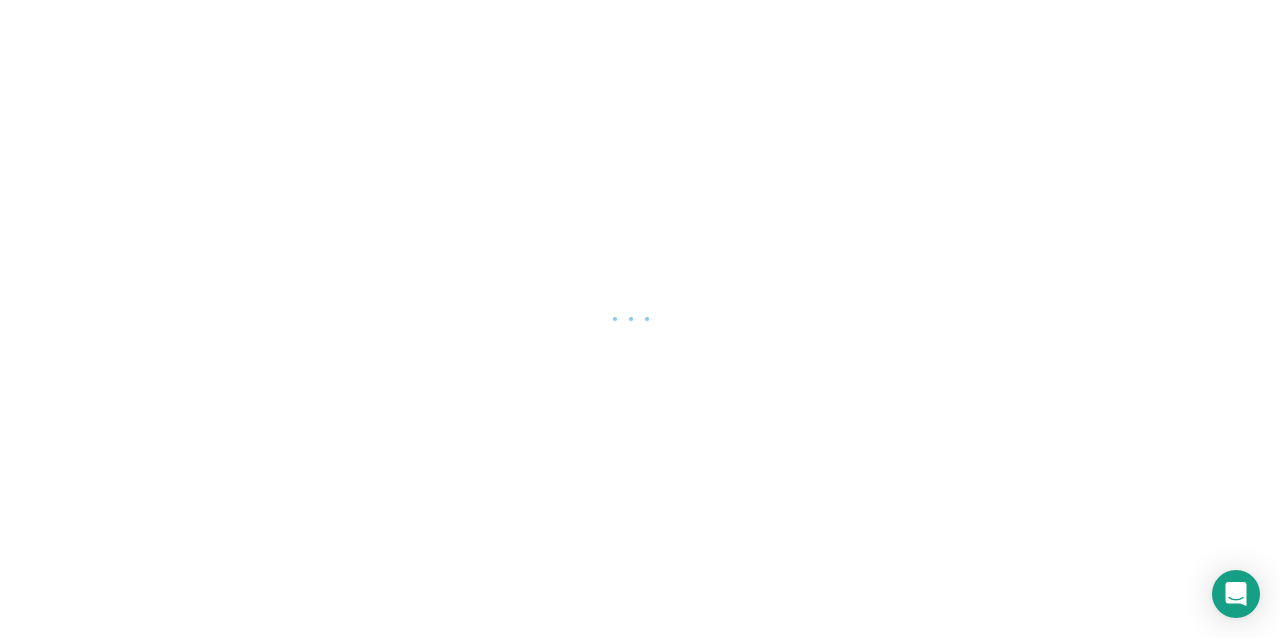 scroll, scrollTop: 0, scrollLeft: 0, axis: both 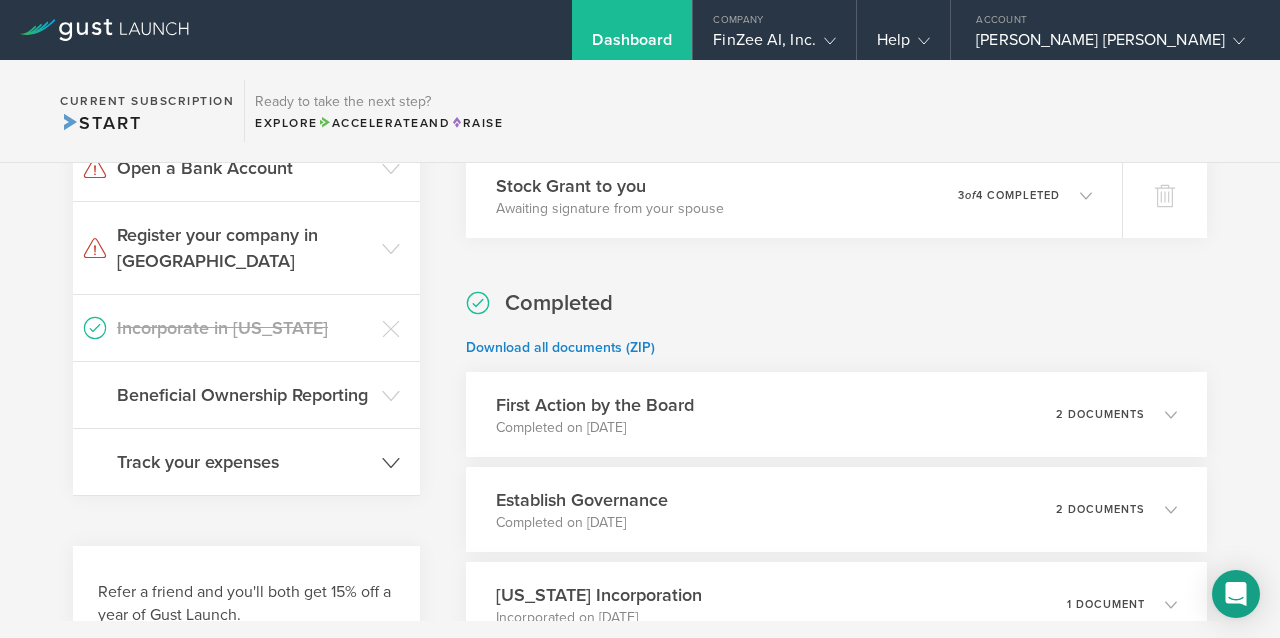 click 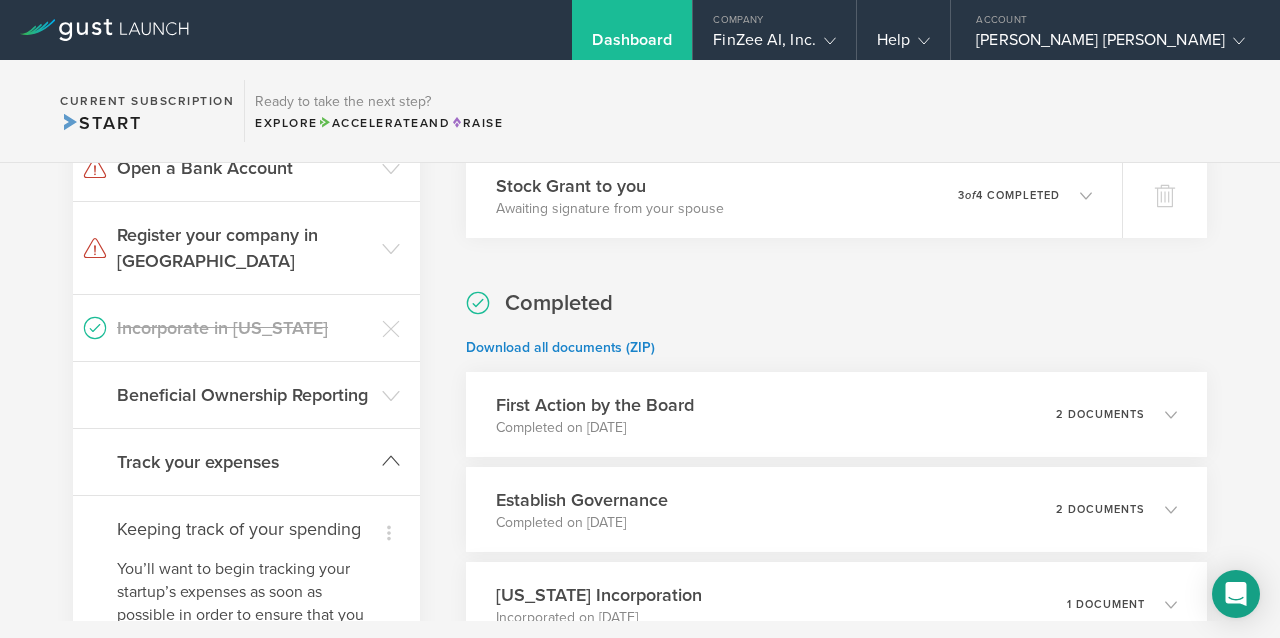 click 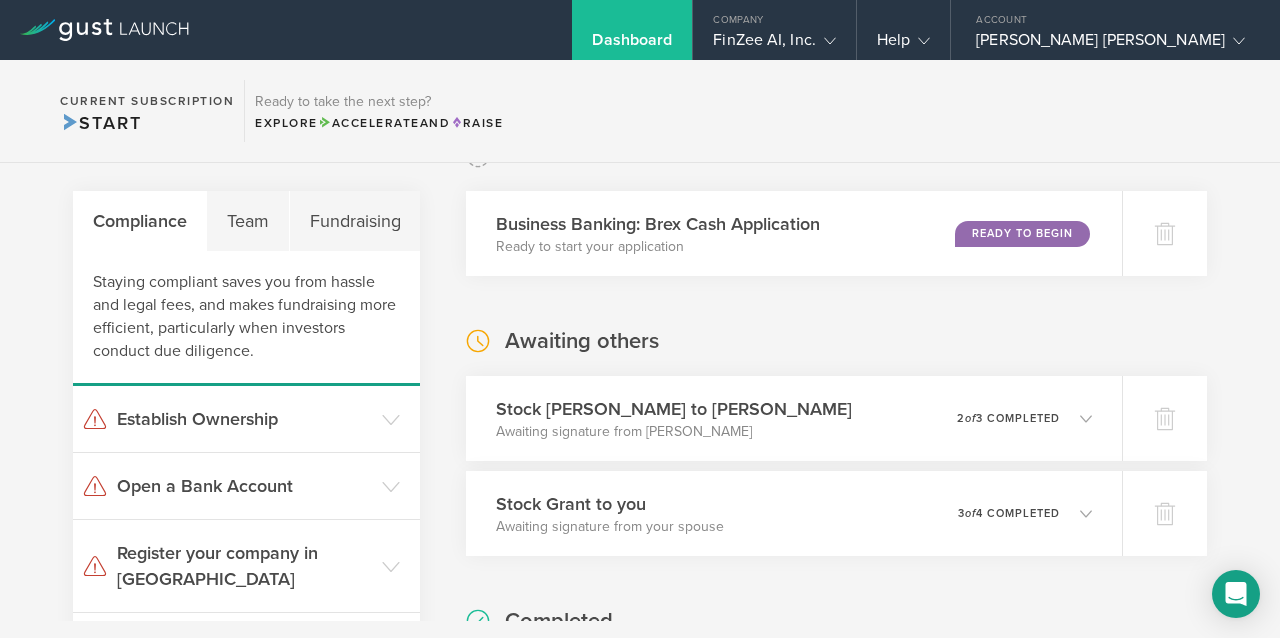 scroll, scrollTop: 0, scrollLeft: 0, axis: both 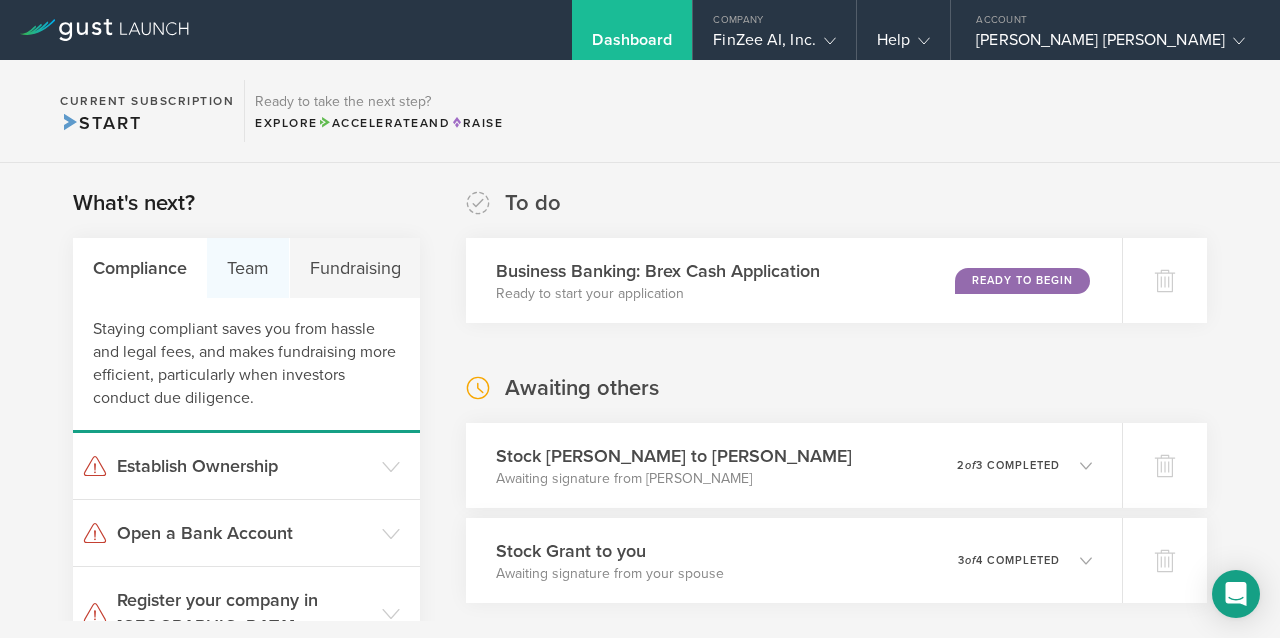 click on "Team" at bounding box center [248, 268] 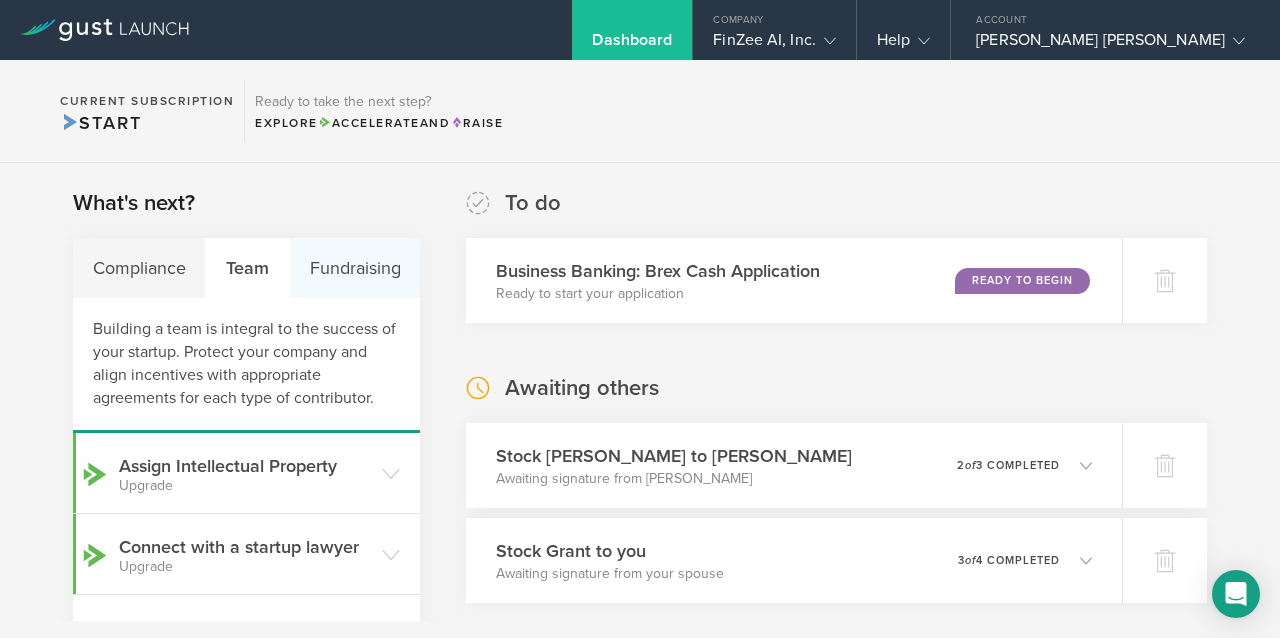 click on "Fundraising" at bounding box center (355, 268) 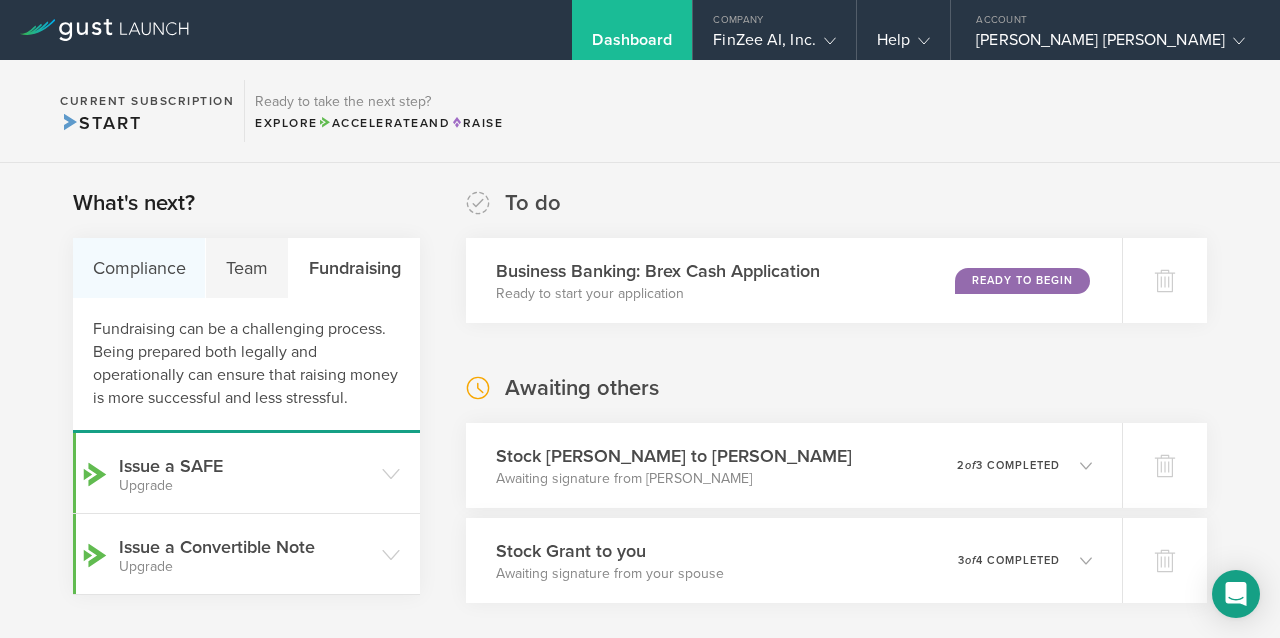 click on "Compliance" at bounding box center (139, 268) 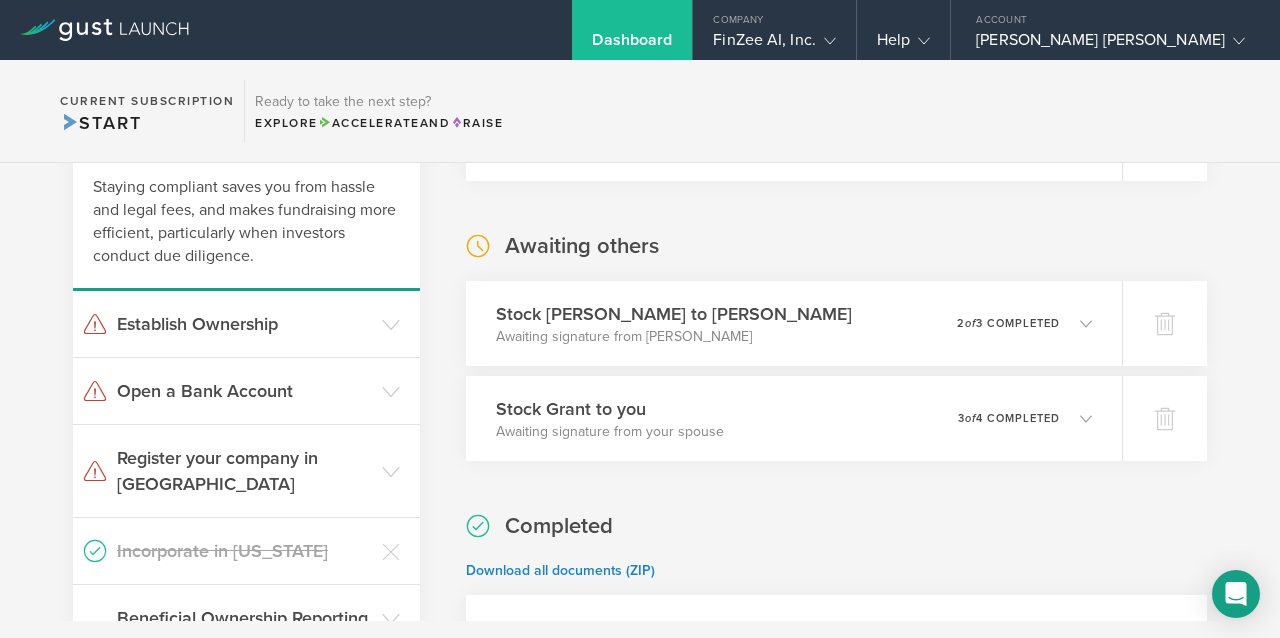 scroll, scrollTop: 141, scrollLeft: 0, axis: vertical 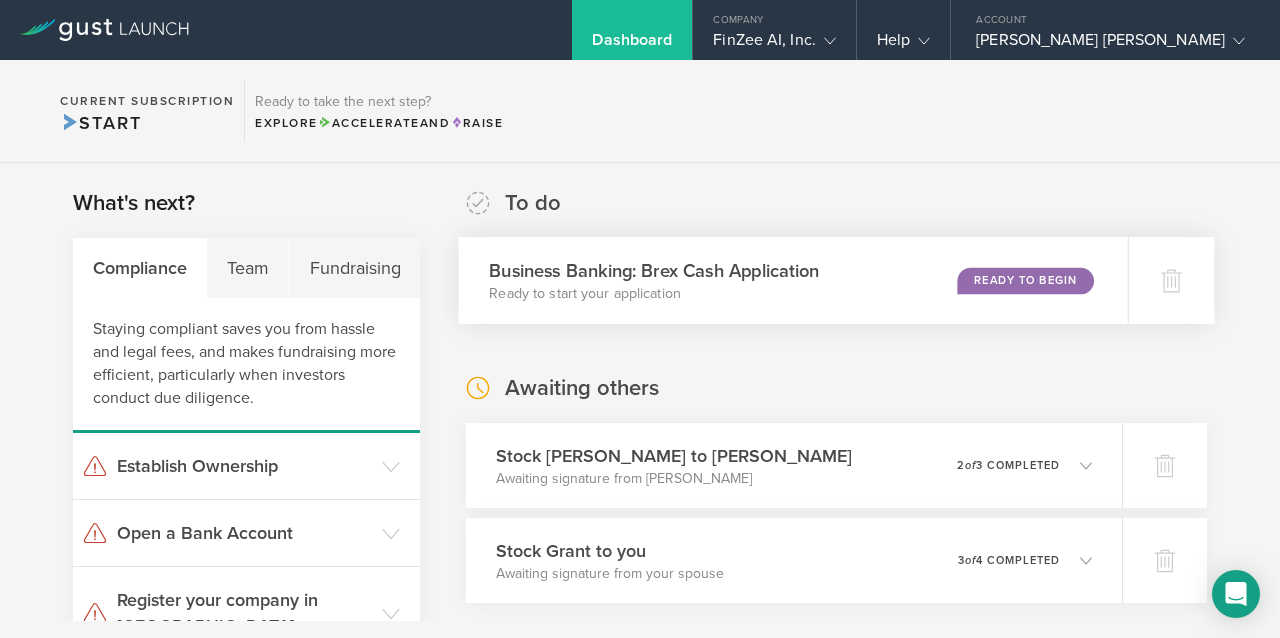 click on "Ready to Begin" at bounding box center [1025, 280] 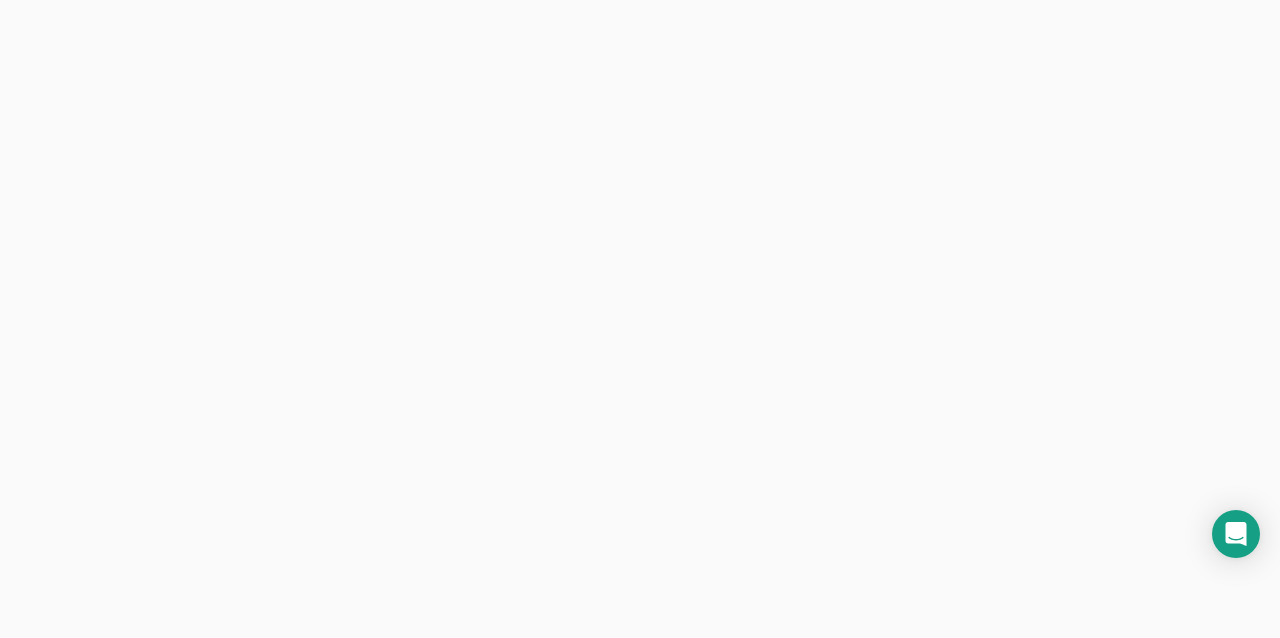 scroll, scrollTop: 0, scrollLeft: 0, axis: both 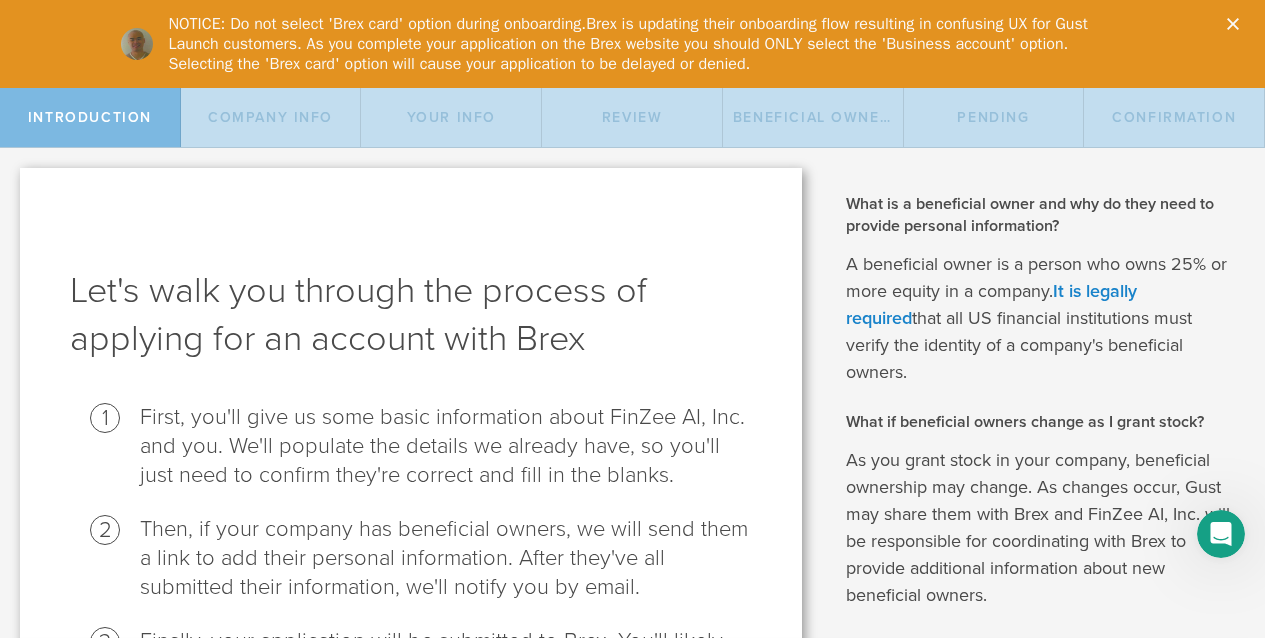 click 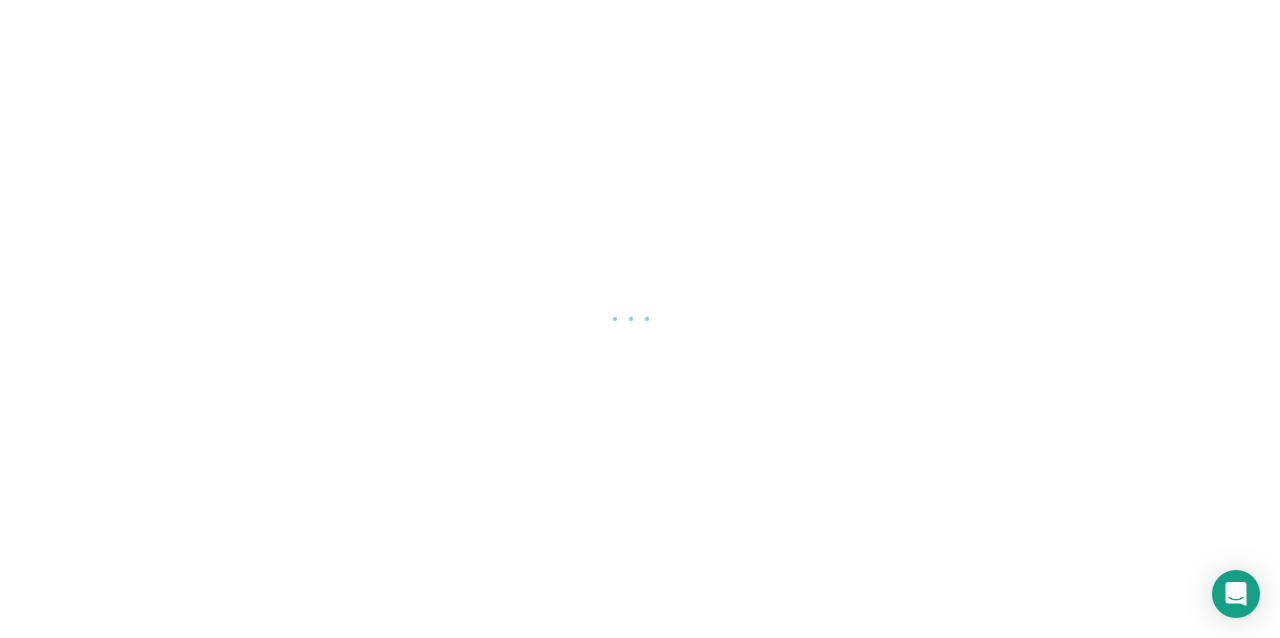 scroll, scrollTop: 0, scrollLeft: 0, axis: both 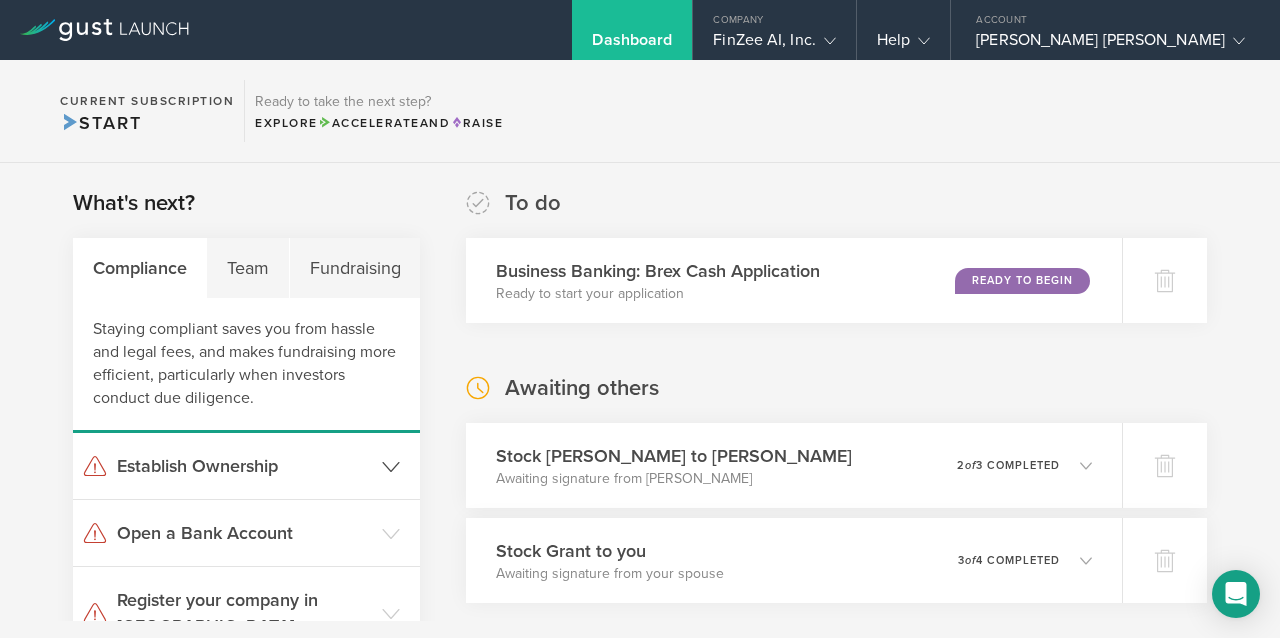click on "Establish Ownership" at bounding box center [246, 466] 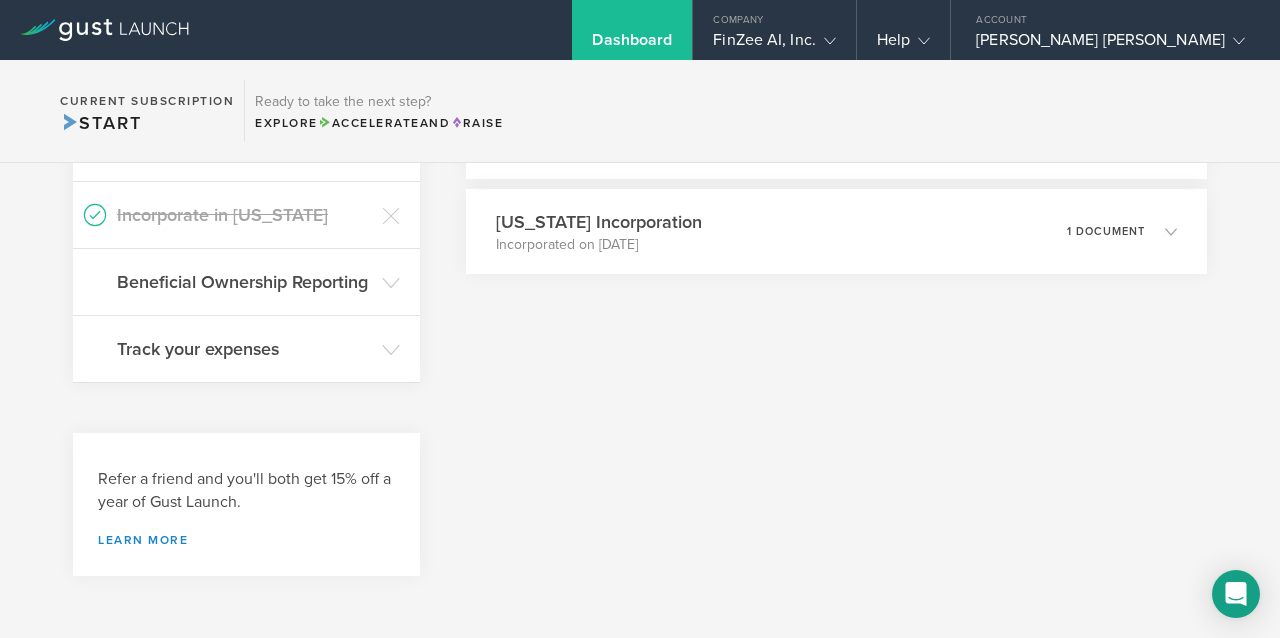 scroll, scrollTop: 648, scrollLeft: 0, axis: vertical 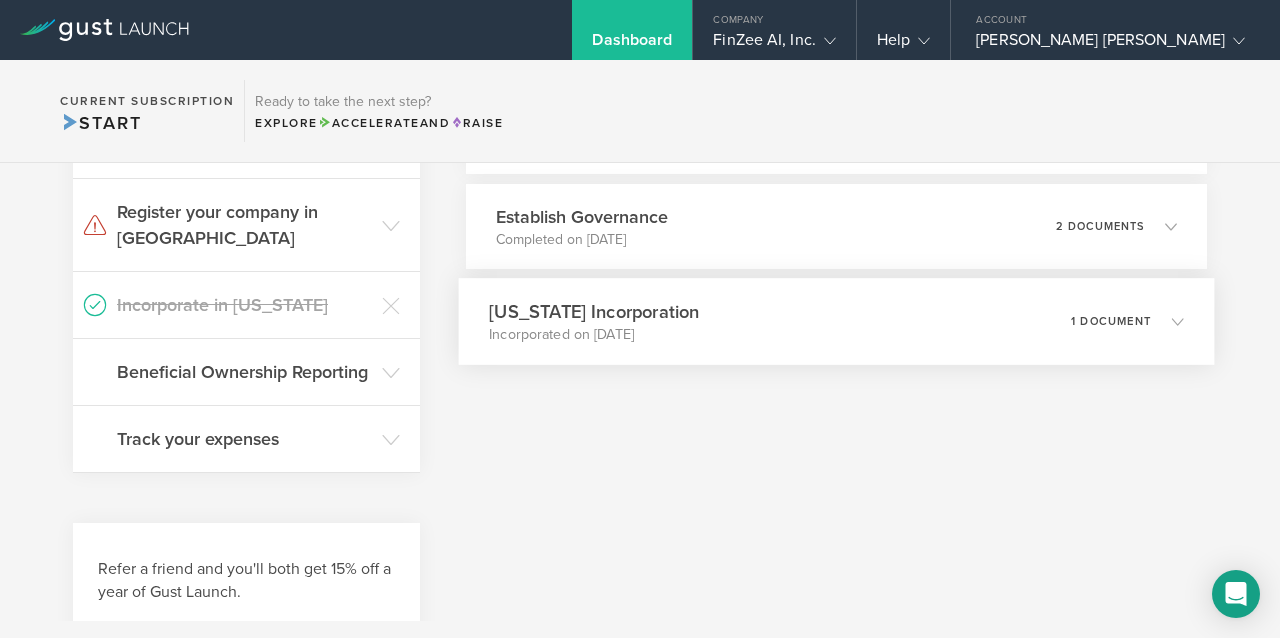 click on "[US_STATE] Incorporation Incorporated on [DATE]  1 document" at bounding box center [836, 321] 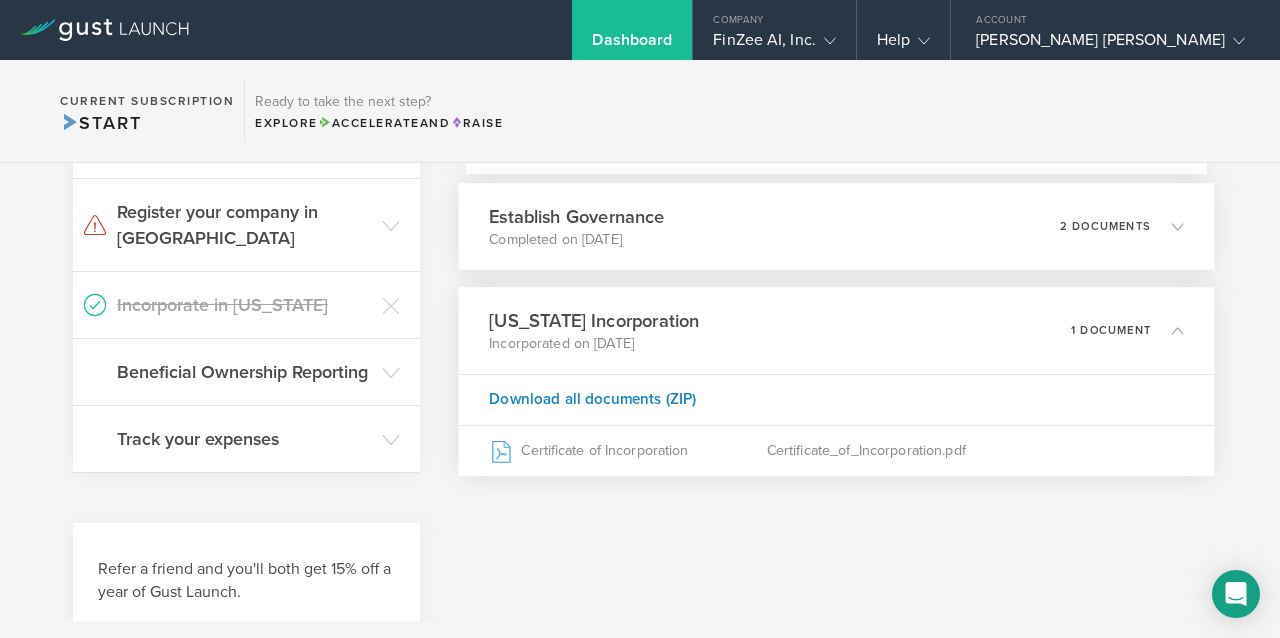 click at bounding box center (1167, 226) 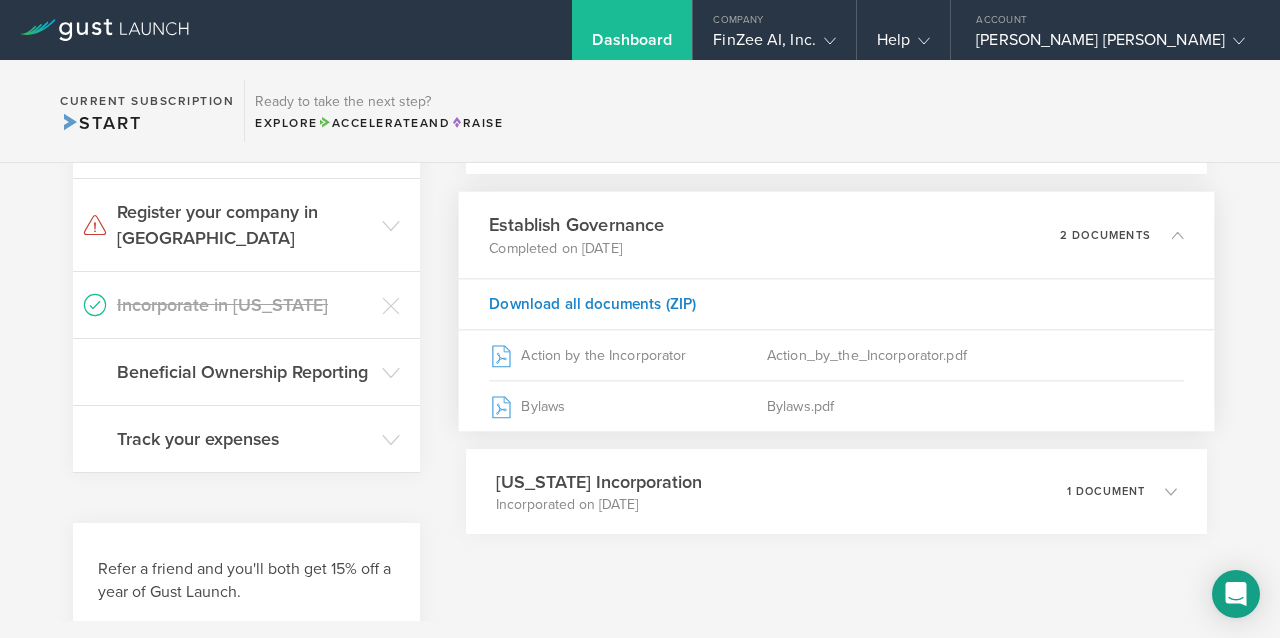 scroll, scrollTop: 0, scrollLeft: 0, axis: both 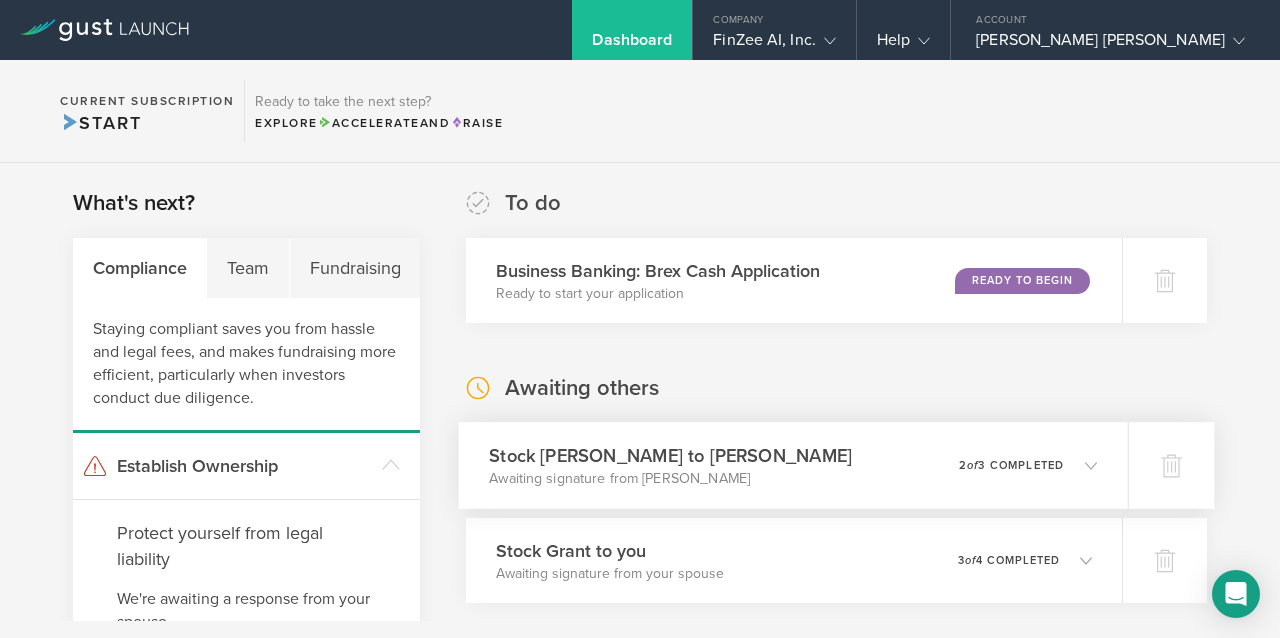 click 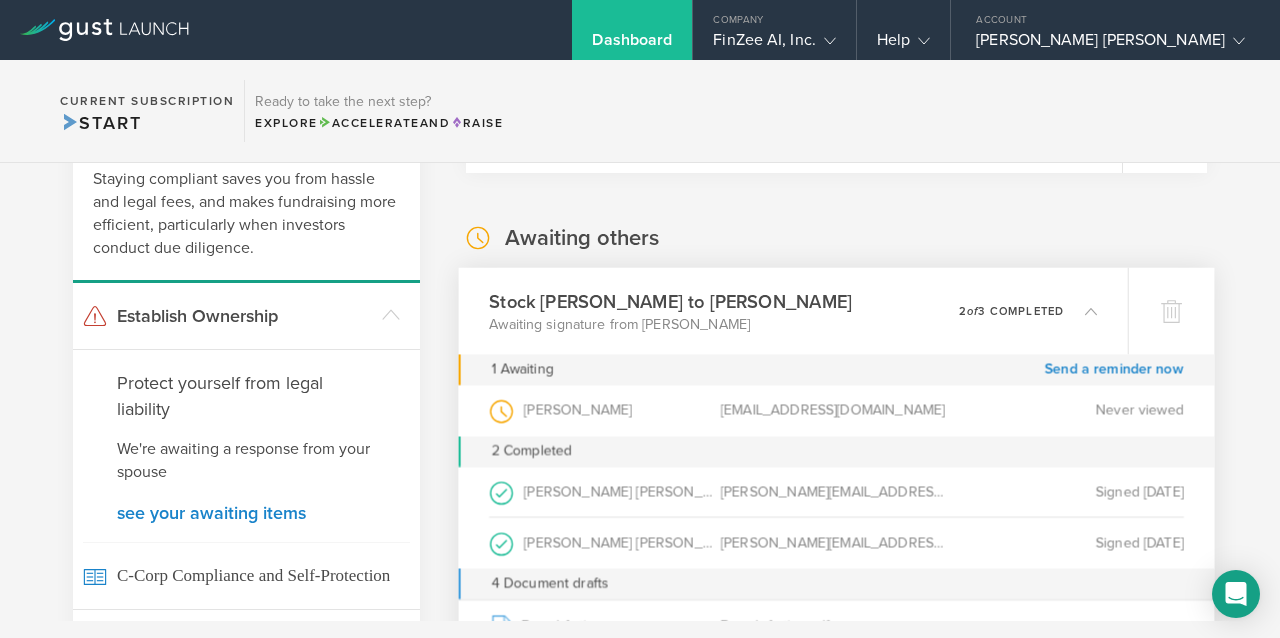 scroll, scrollTop: 223, scrollLeft: 0, axis: vertical 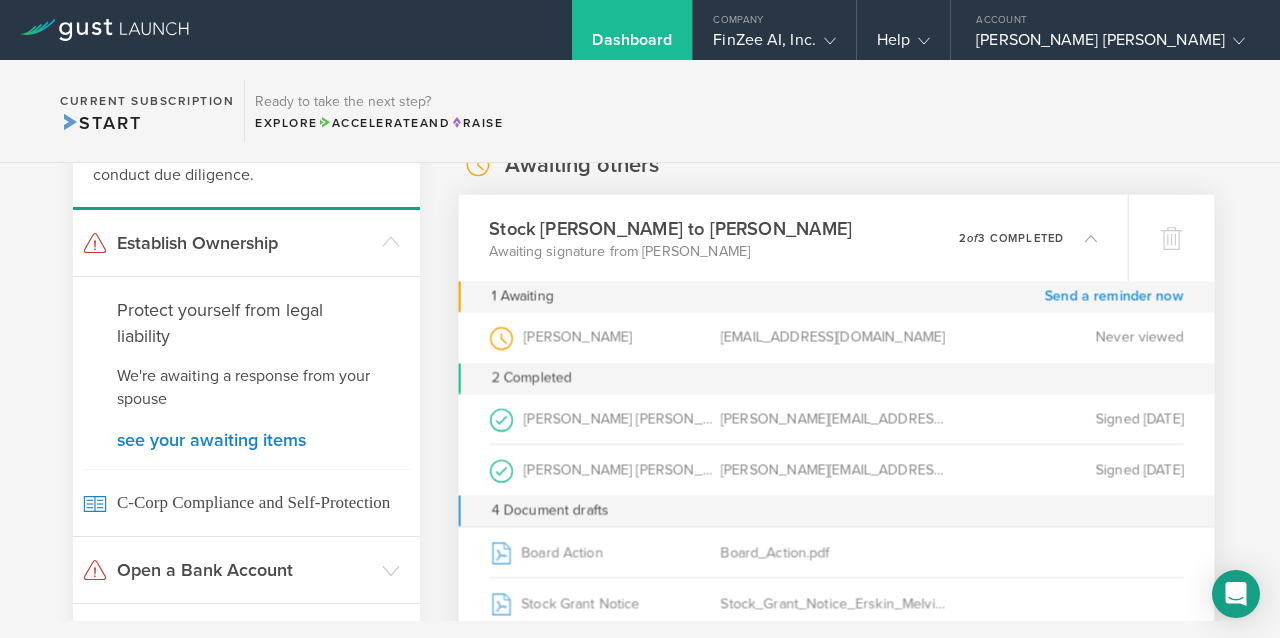 click on "Send a reminder now" at bounding box center (1114, 296) 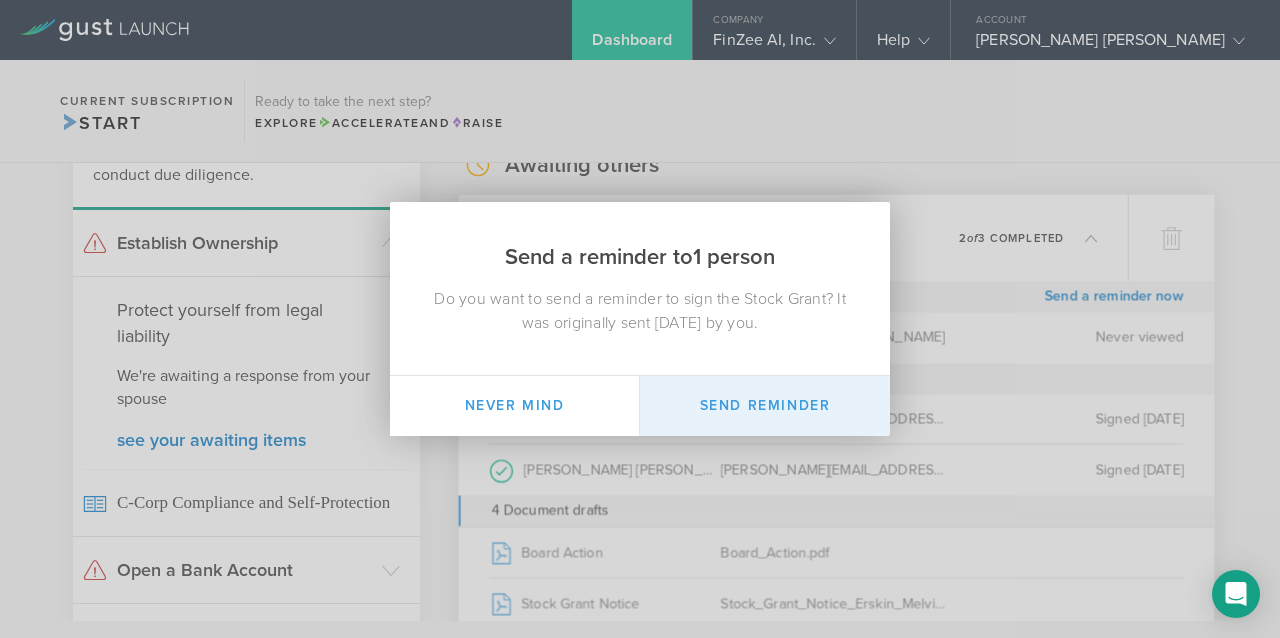click on "Send Reminder" at bounding box center [765, 406] 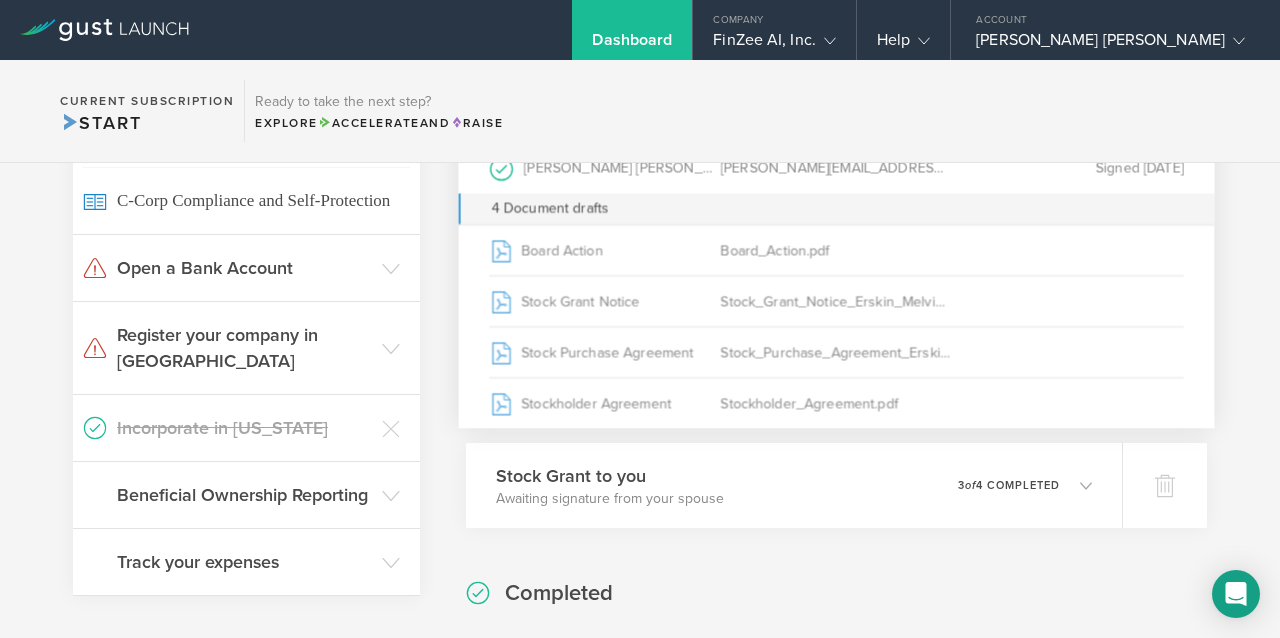 scroll, scrollTop: 566, scrollLeft: 0, axis: vertical 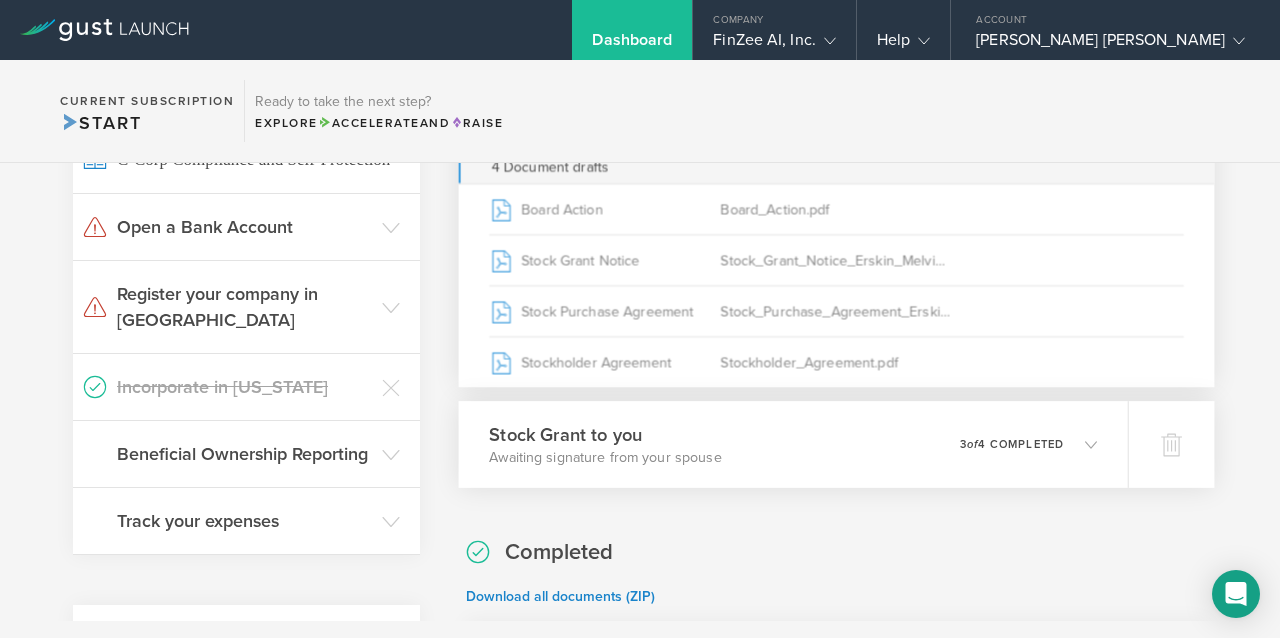 click 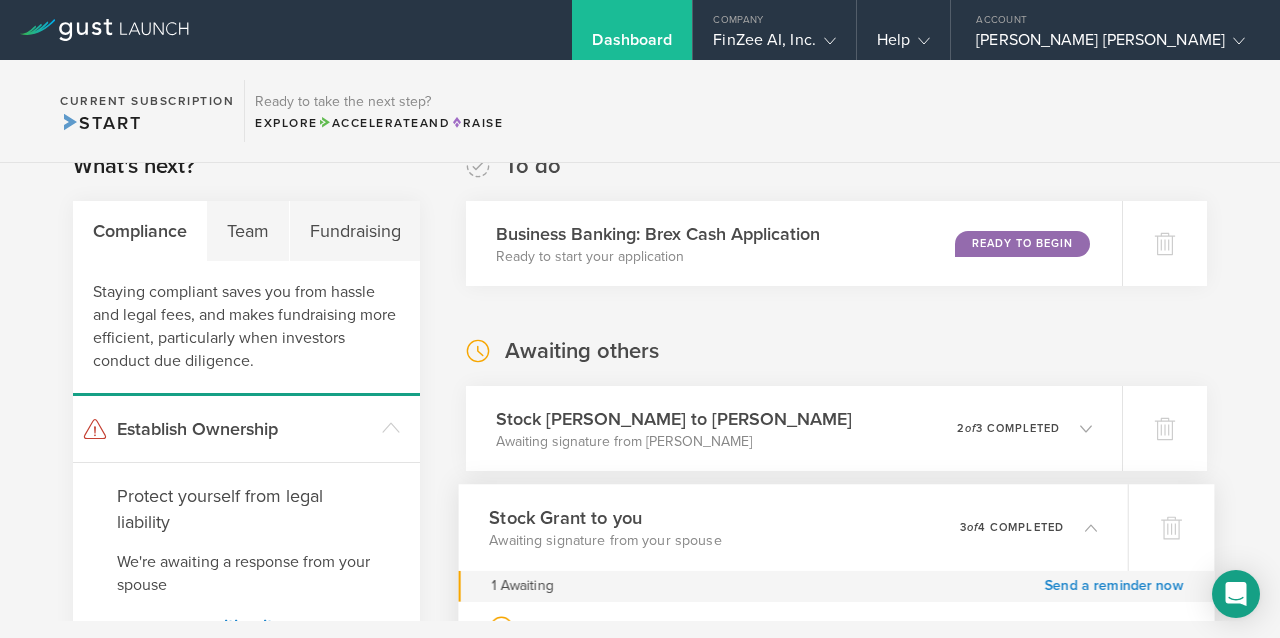 scroll, scrollTop: 147, scrollLeft: 0, axis: vertical 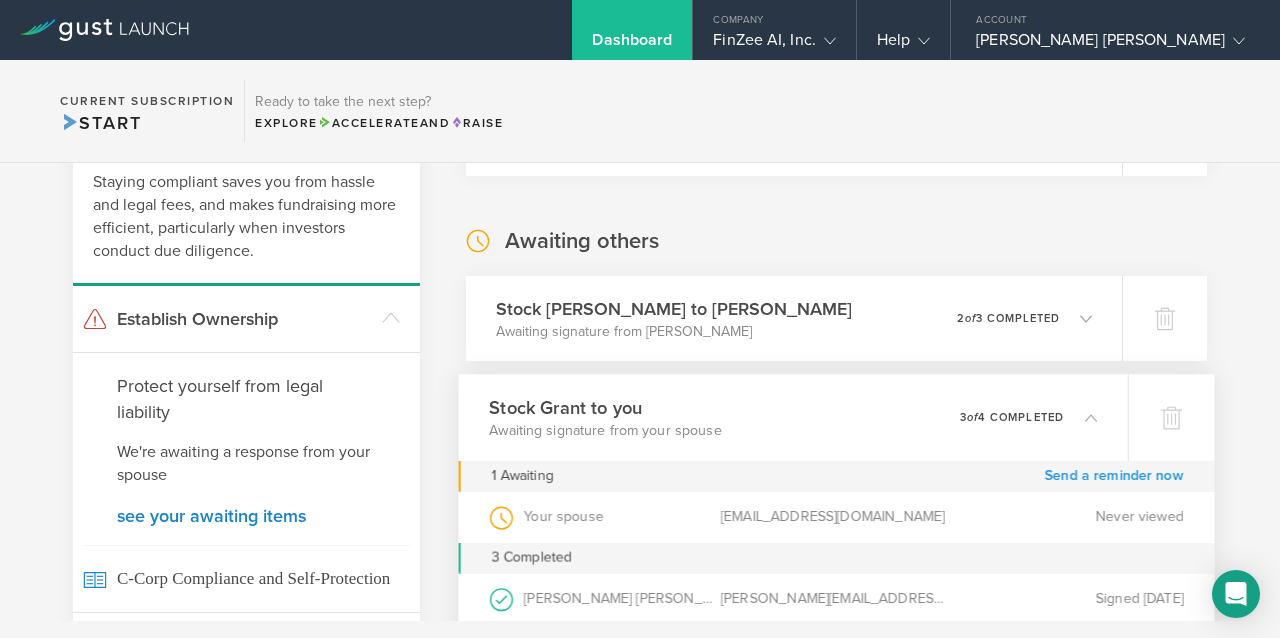 click on "Send a reminder now" at bounding box center (1114, 476) 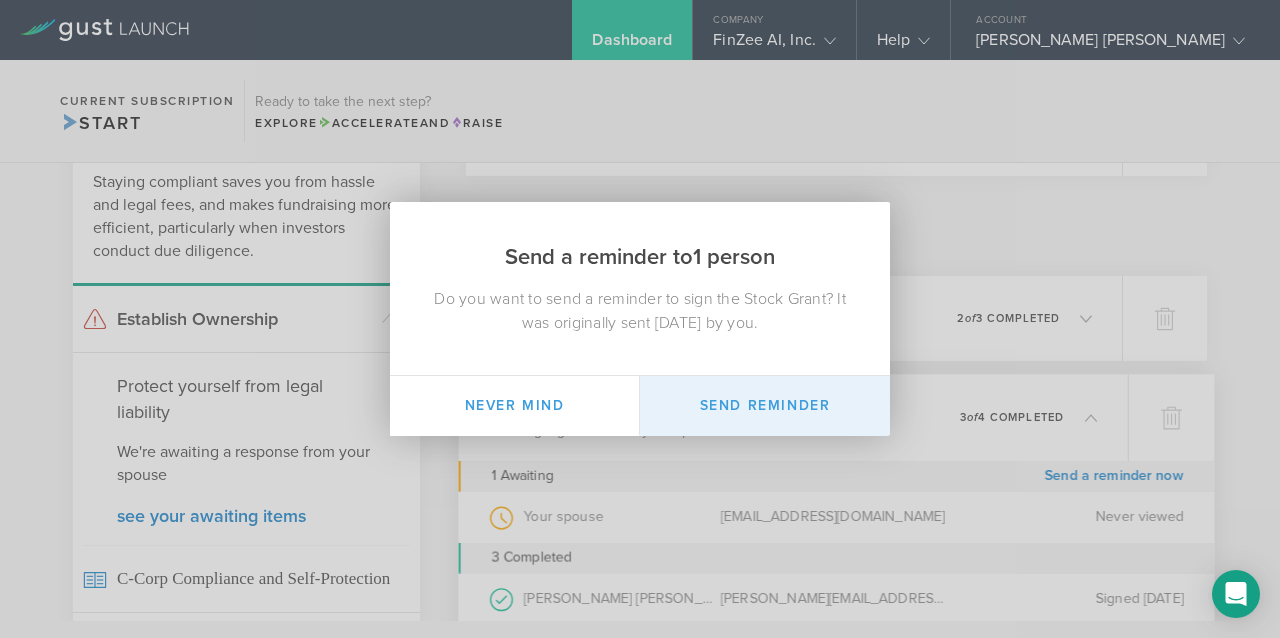 click on "Send Reminder" at bounding box center [765, 406] 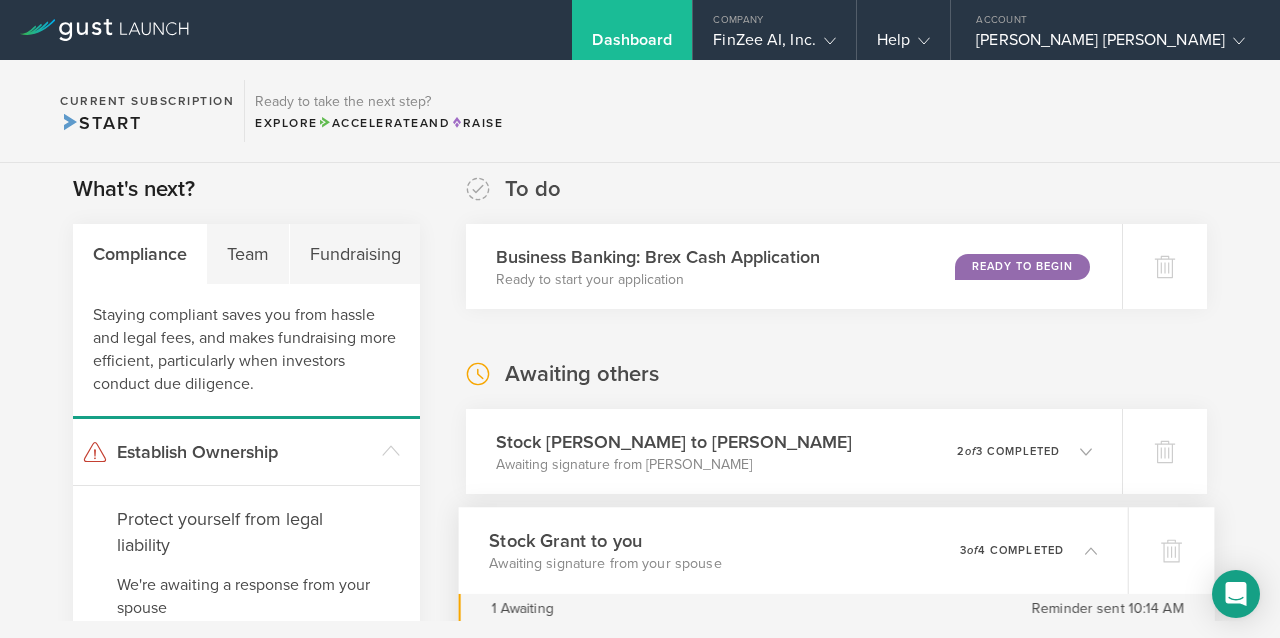 scroll, scrollTop: 0, scrollLeft: 0, axis: both 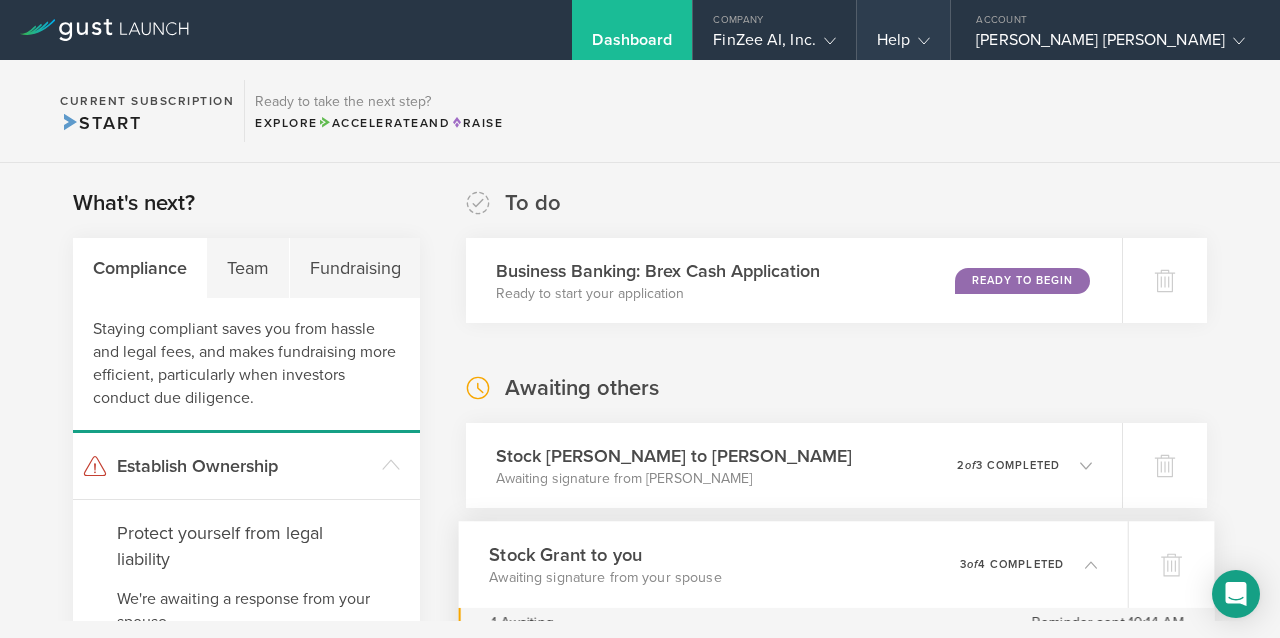 click on "Help" at bounding box center (903, 30) 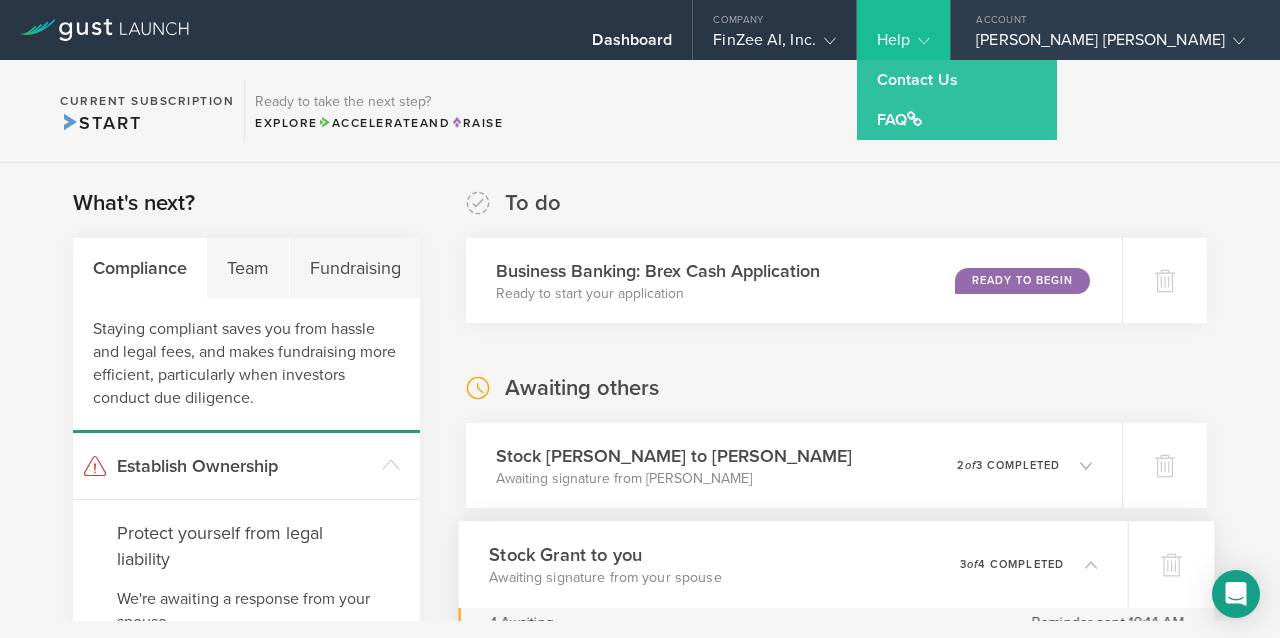 click 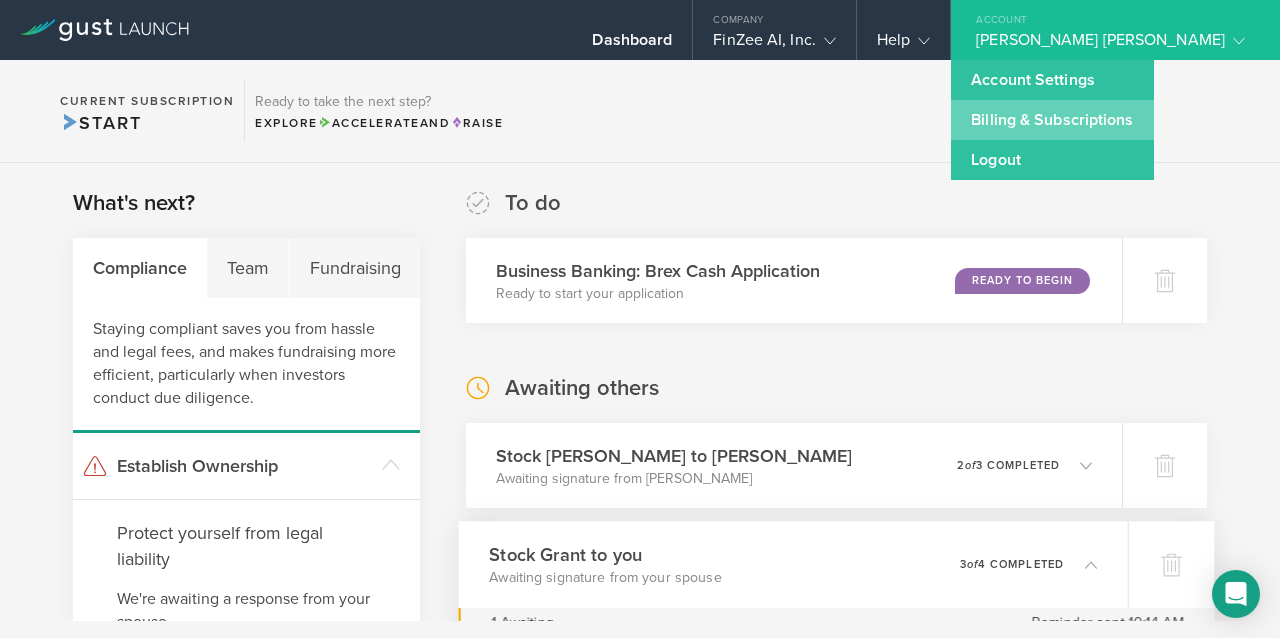 click on "Billing & Subscriptions" at bounding box center [1052, 120] 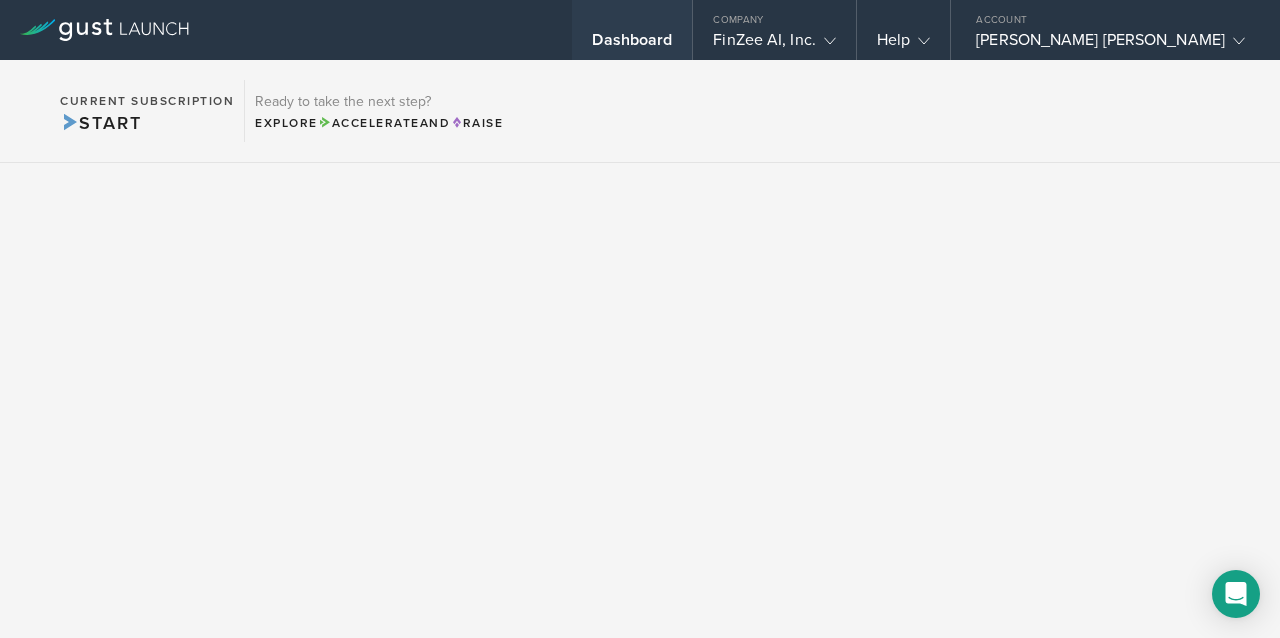 click on "Dashboard" at bounding box center (632, 45) 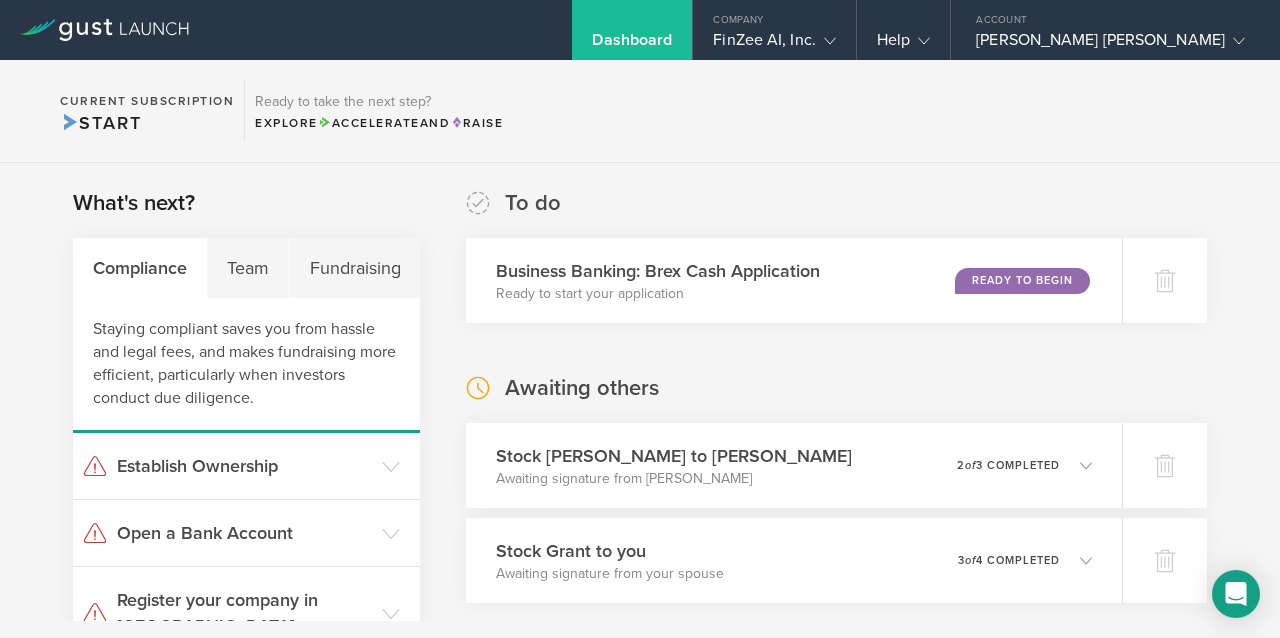 scroll, scrollTop: 516, scrollLeft: 0, axis: vertical 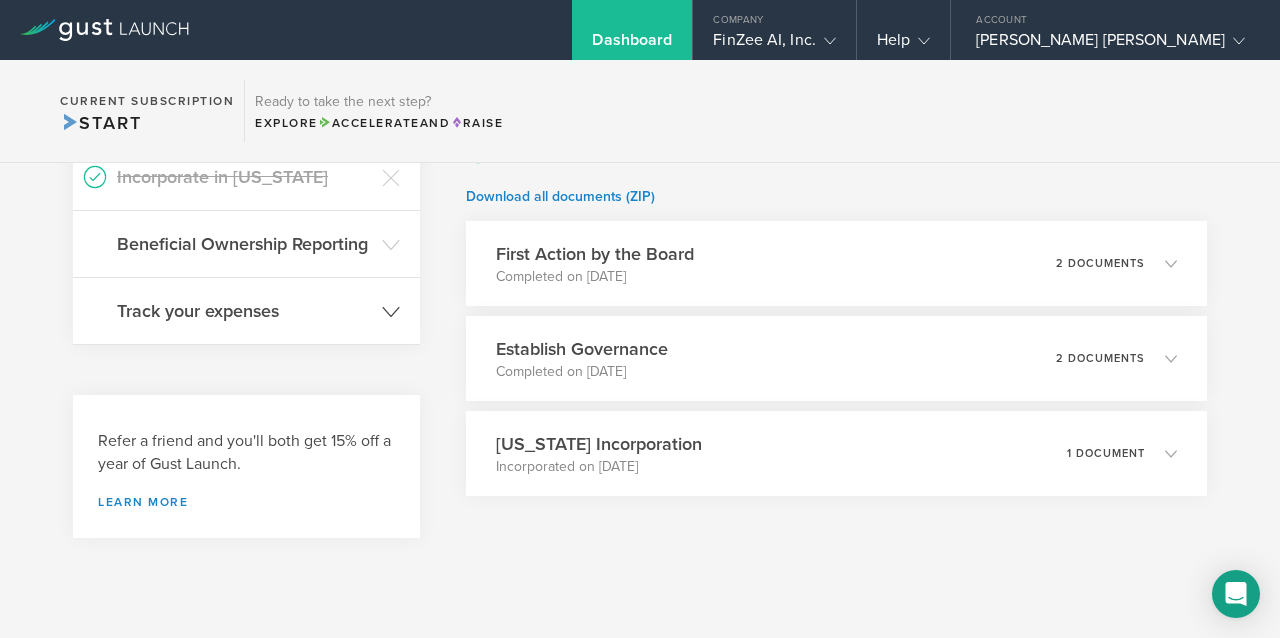 click on "Track your expenses" 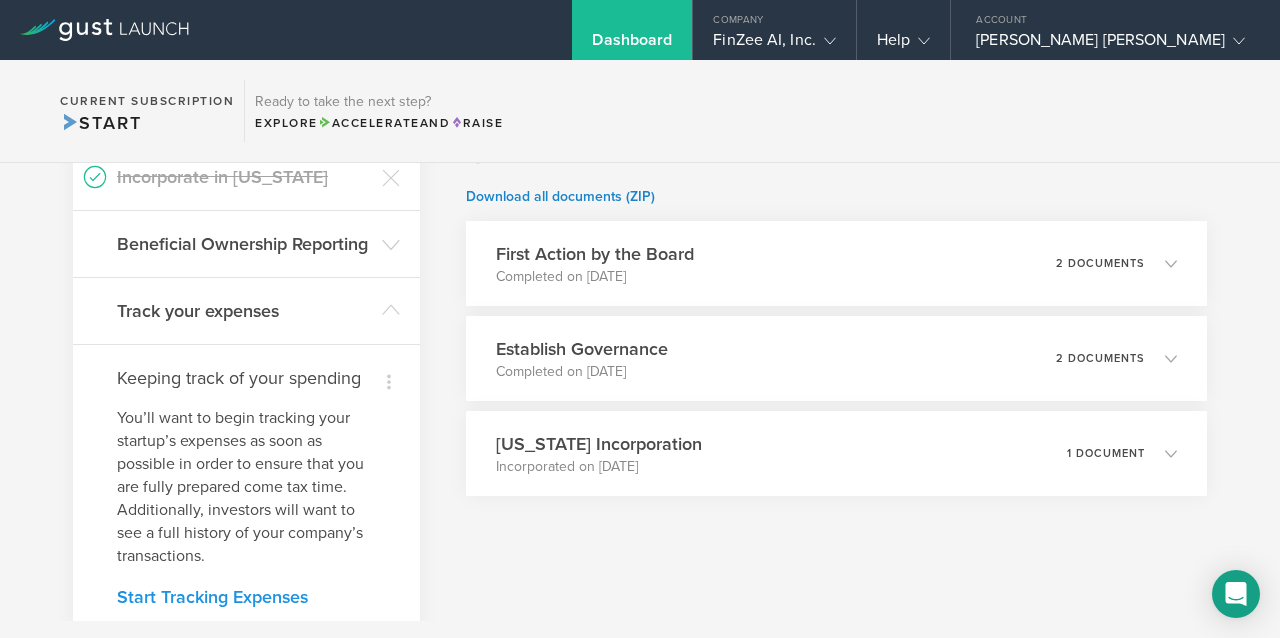 click on "Start Tracking Expenses" at bounding box center (246, 597) 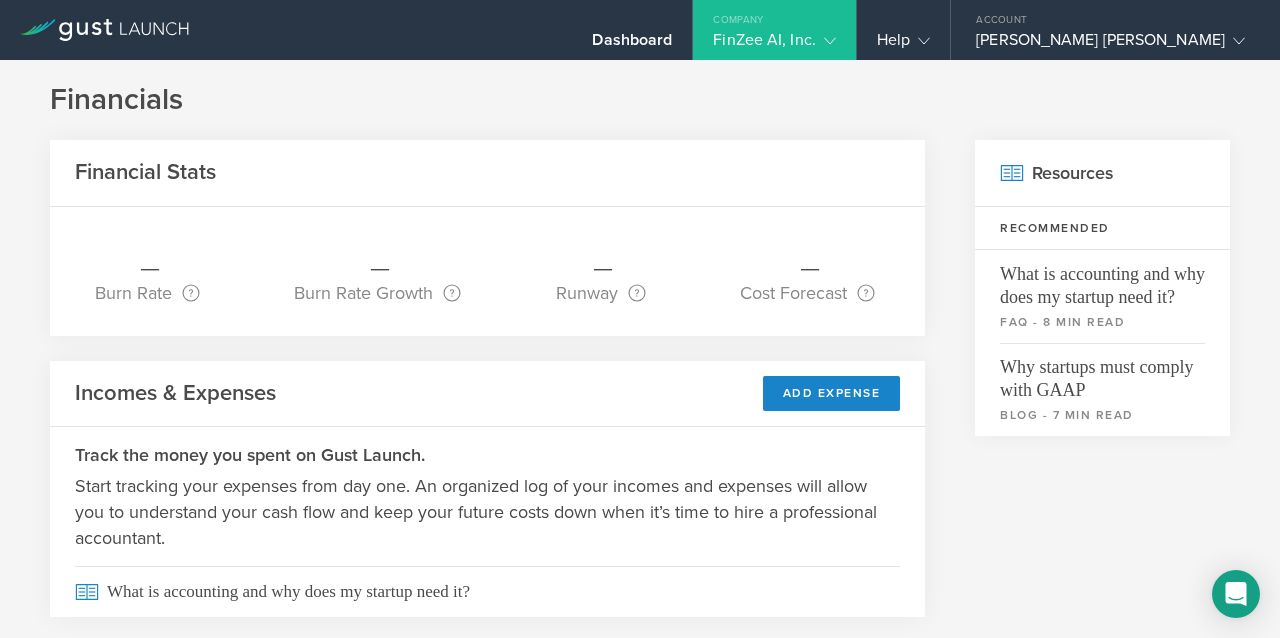 scroll, scrollTop: 54, scrollLeft: 0, axis: vertical 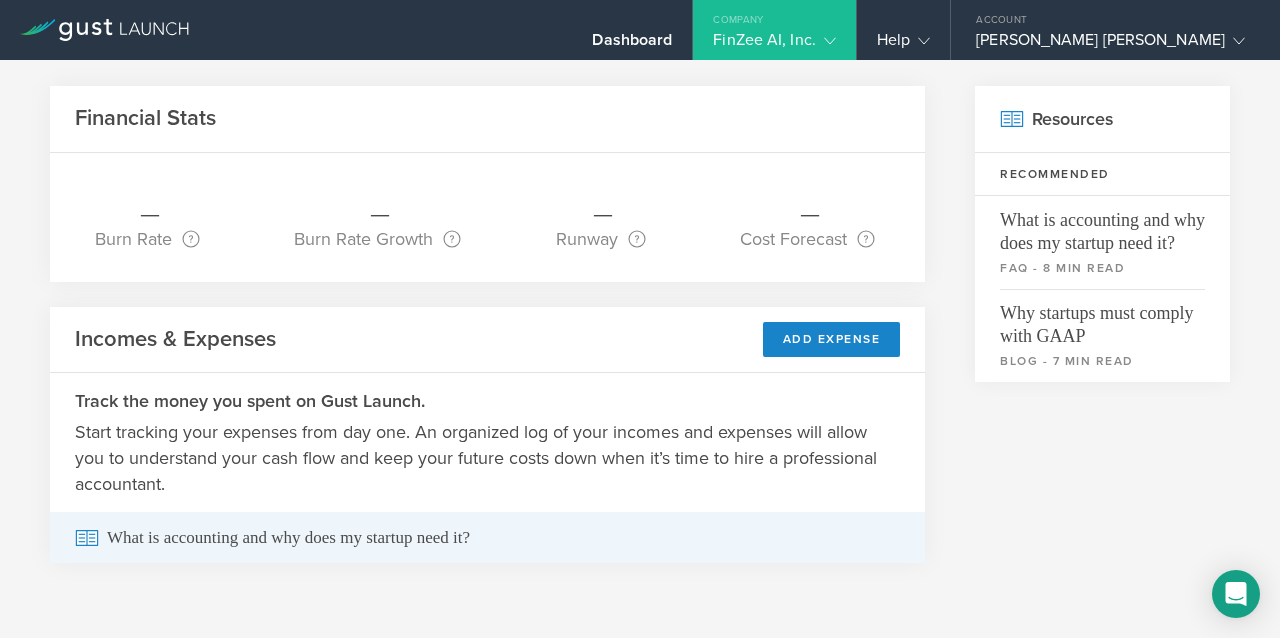 click 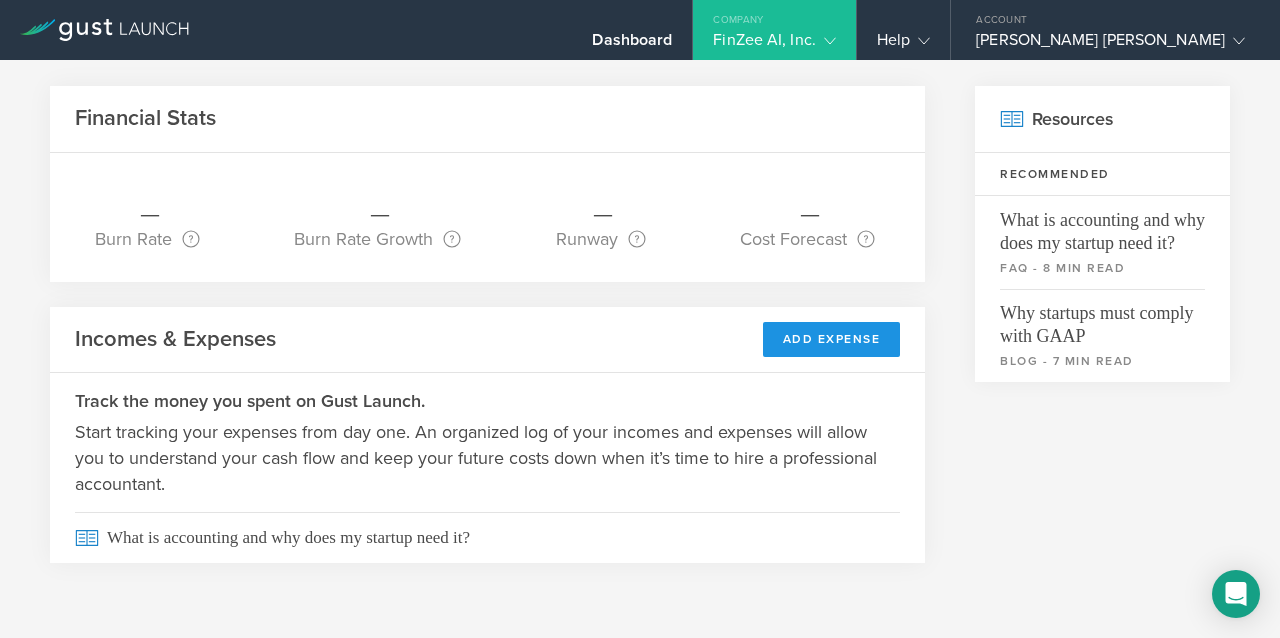 click on "Add Expense" at bounding box center (832, 339) 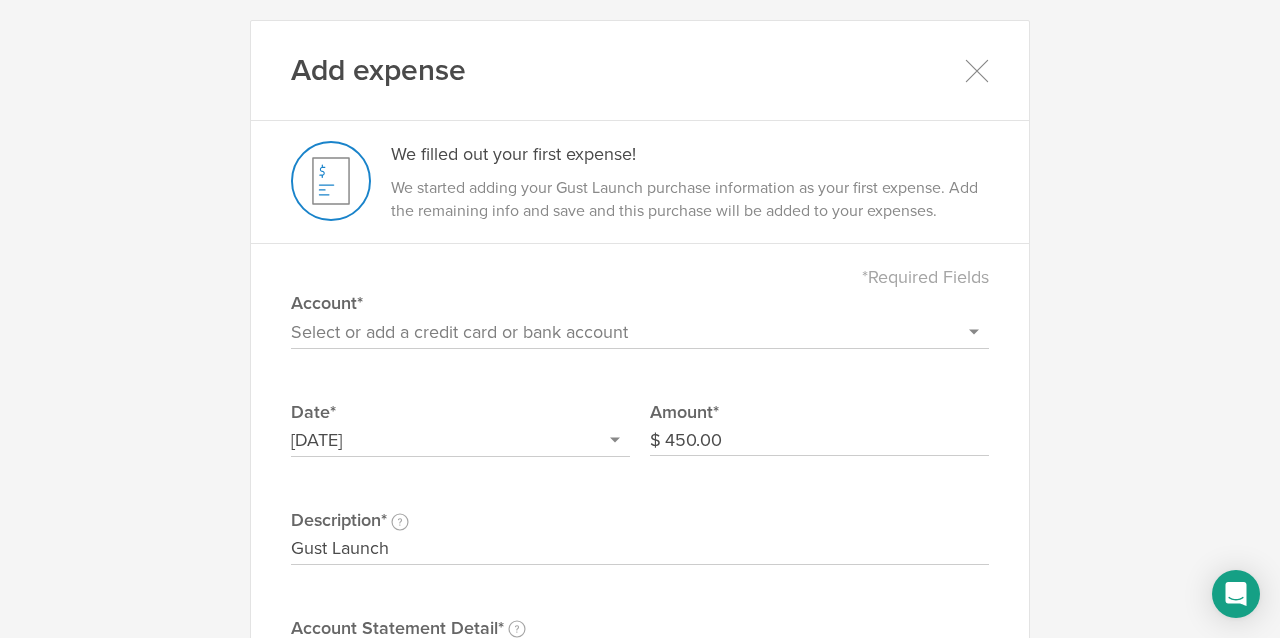 select on "687415098d3db80002093035" 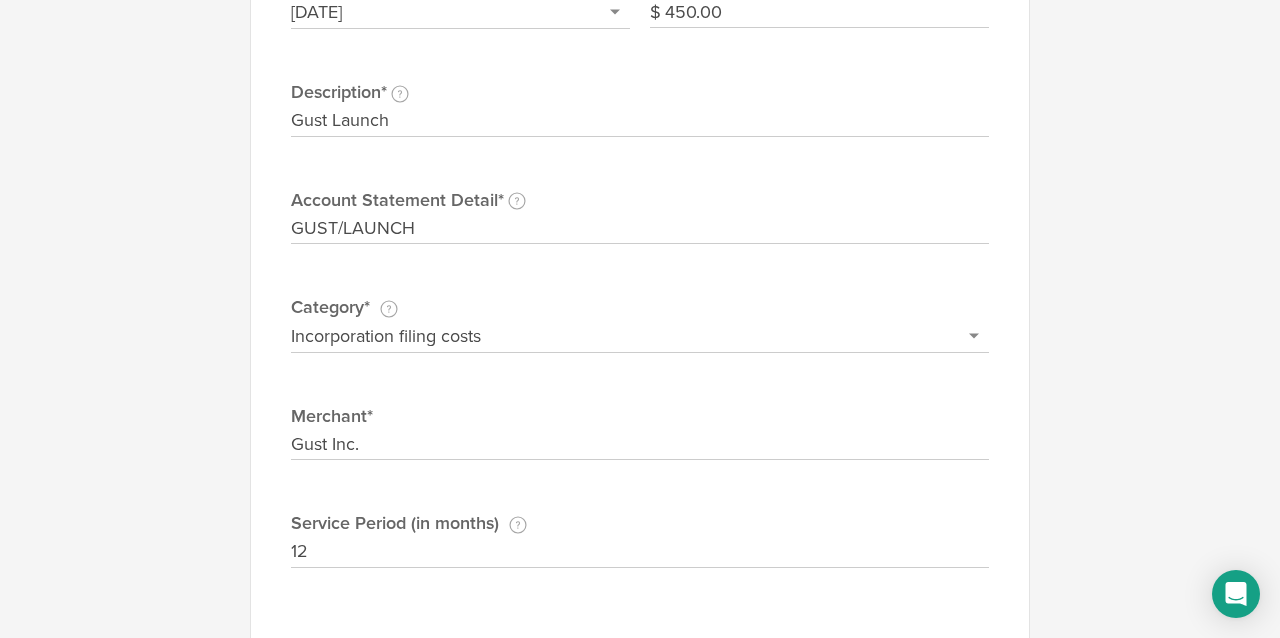 scroll, scrollTop: 560, scrollLeft: 0, axis: vertical 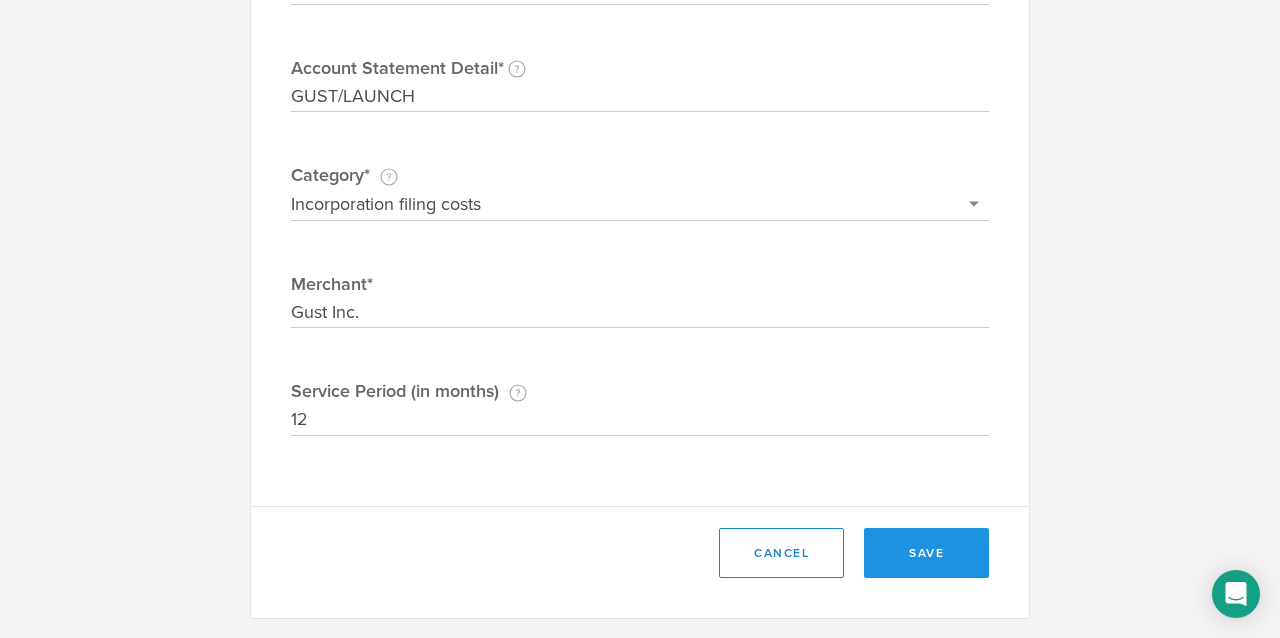 click on "save" at bounding box center (926, 553) 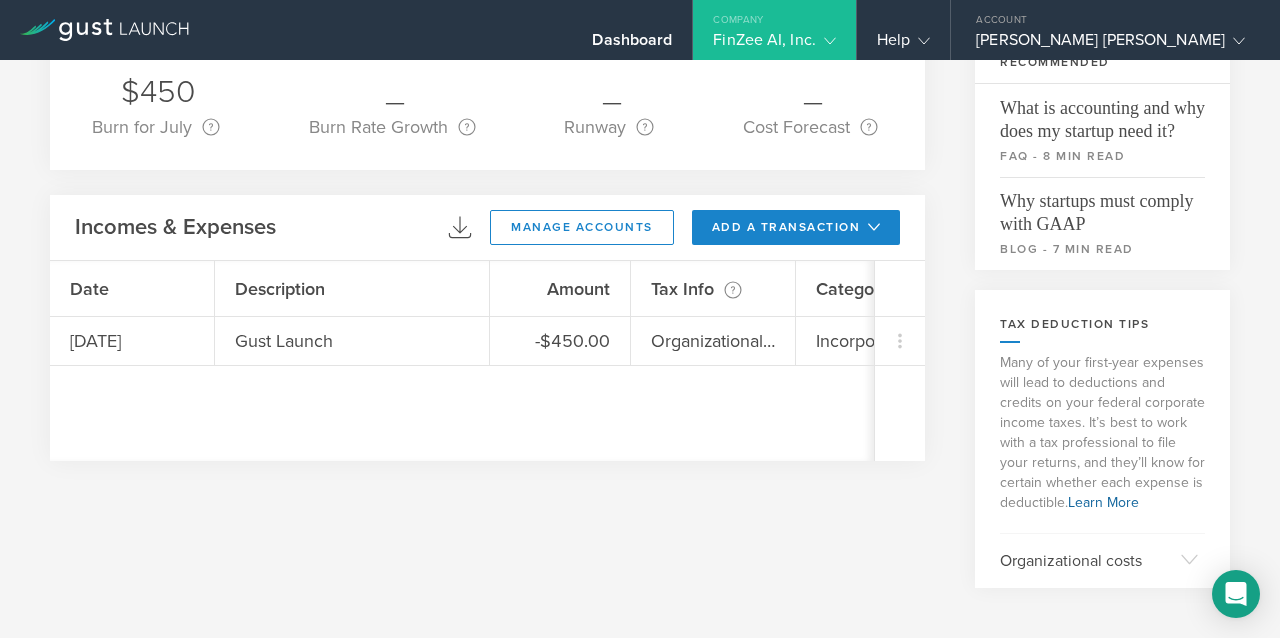 scroll, scrollTop: 0, scrollLeft: 0, axis: both 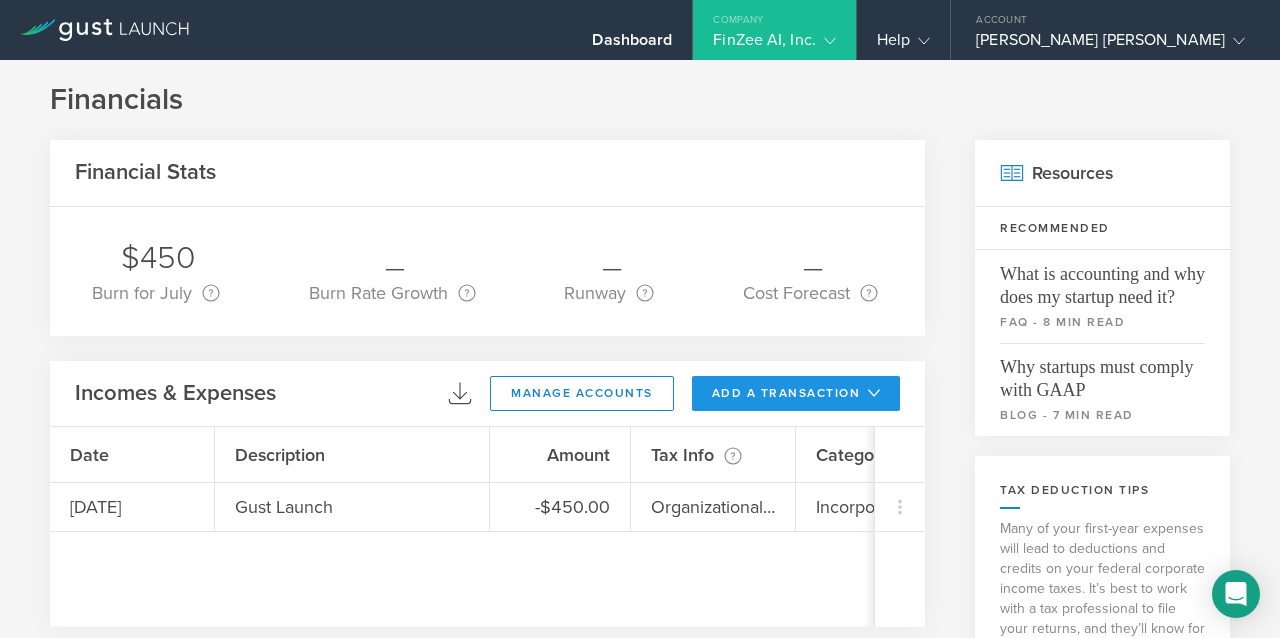 click at bounding box center (870, 393) 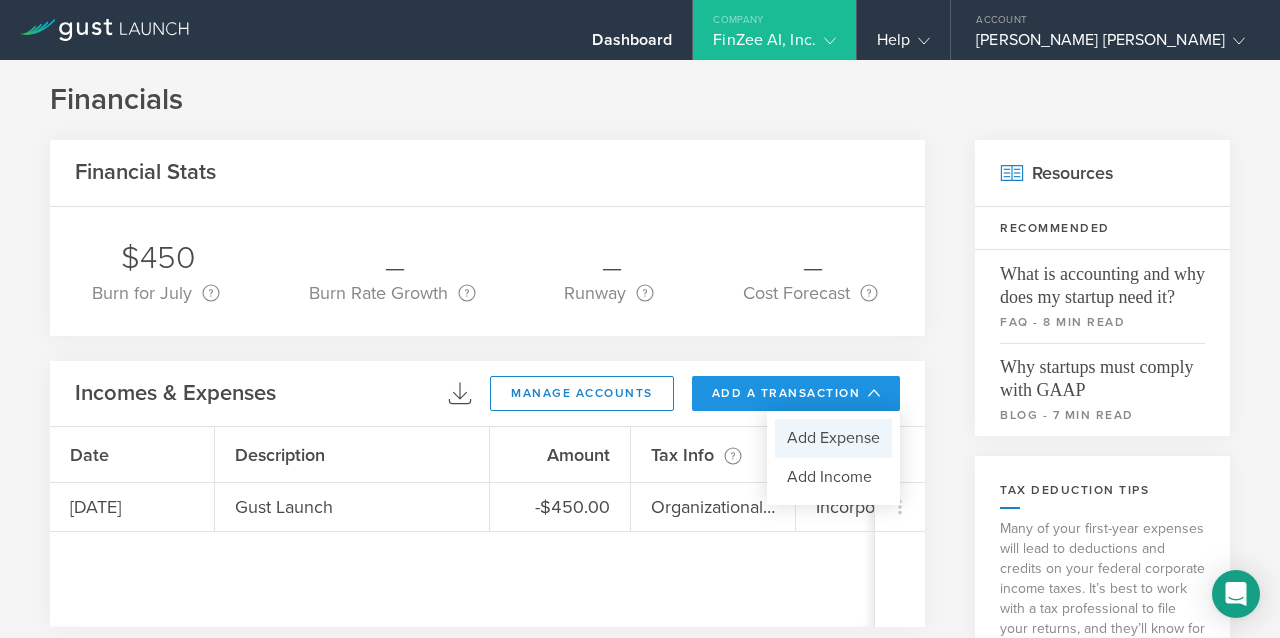 click on "Add Expense" at bounding box center [833, 438] 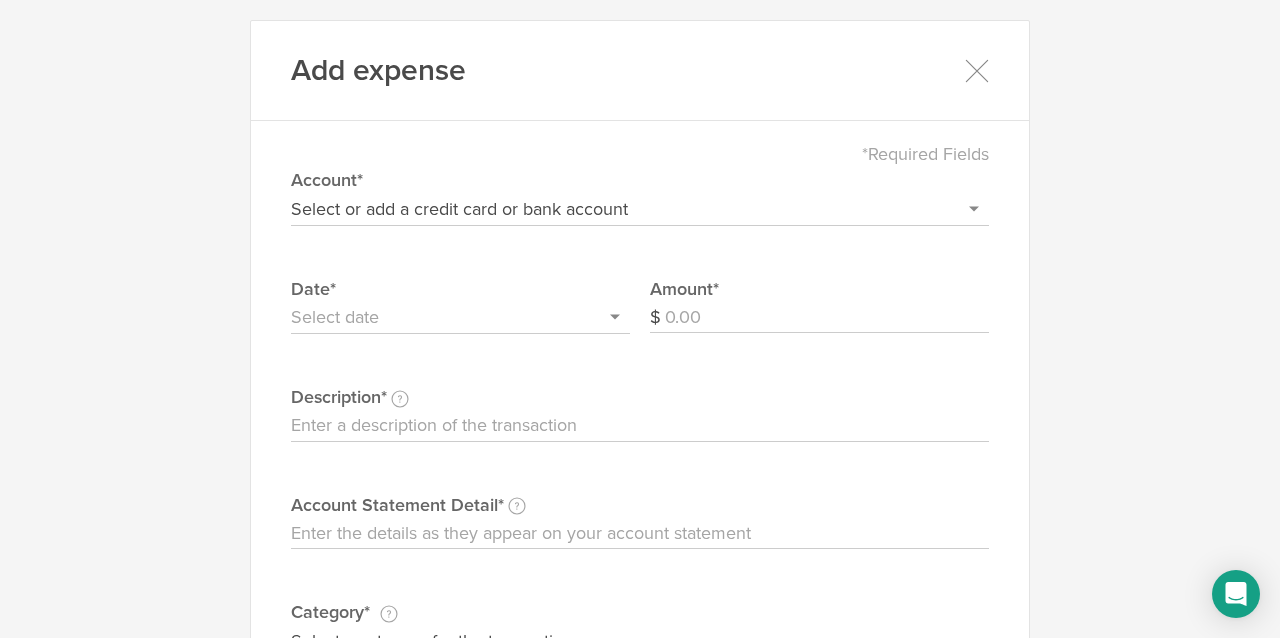 click on "Select or add a credit card or bank account Visa - 7952 + Add a new account" at bounding box center [640, 209] 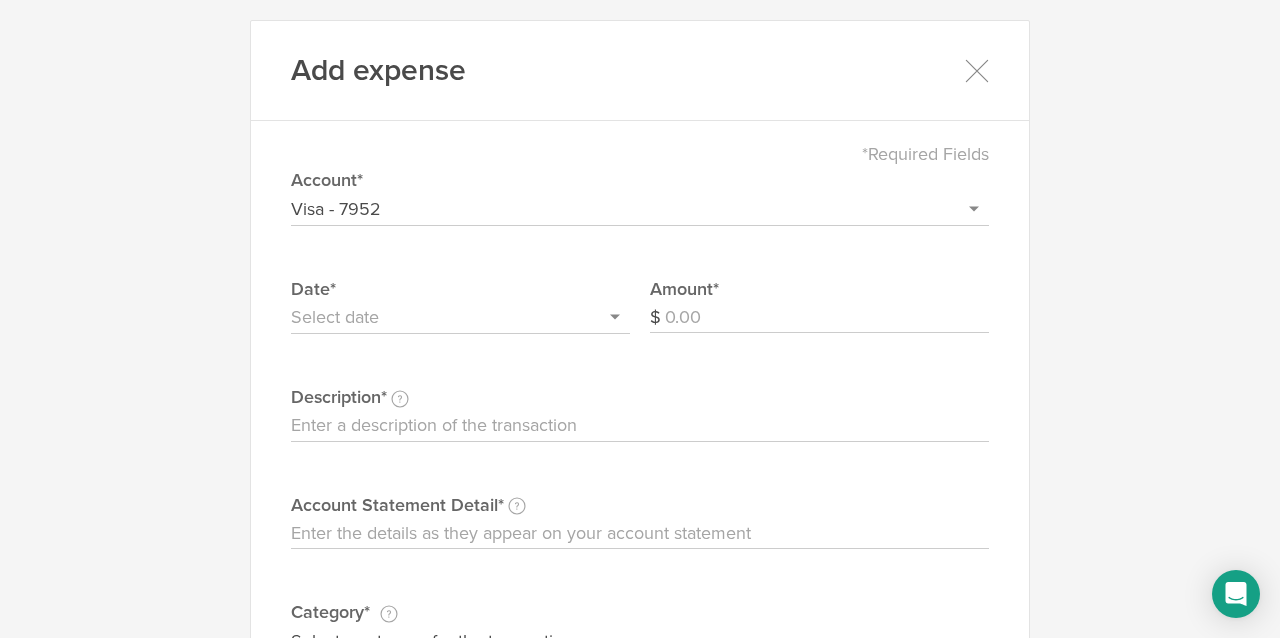click at bounding box center [460, 318] 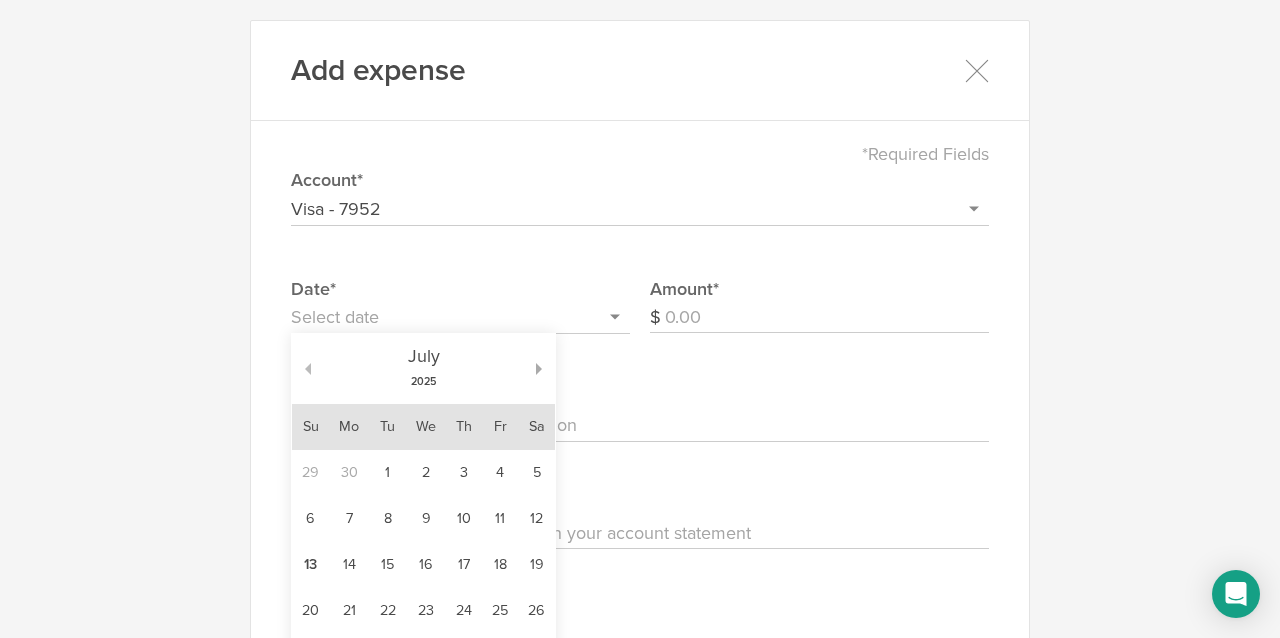 click at bounding box center [301, 369] 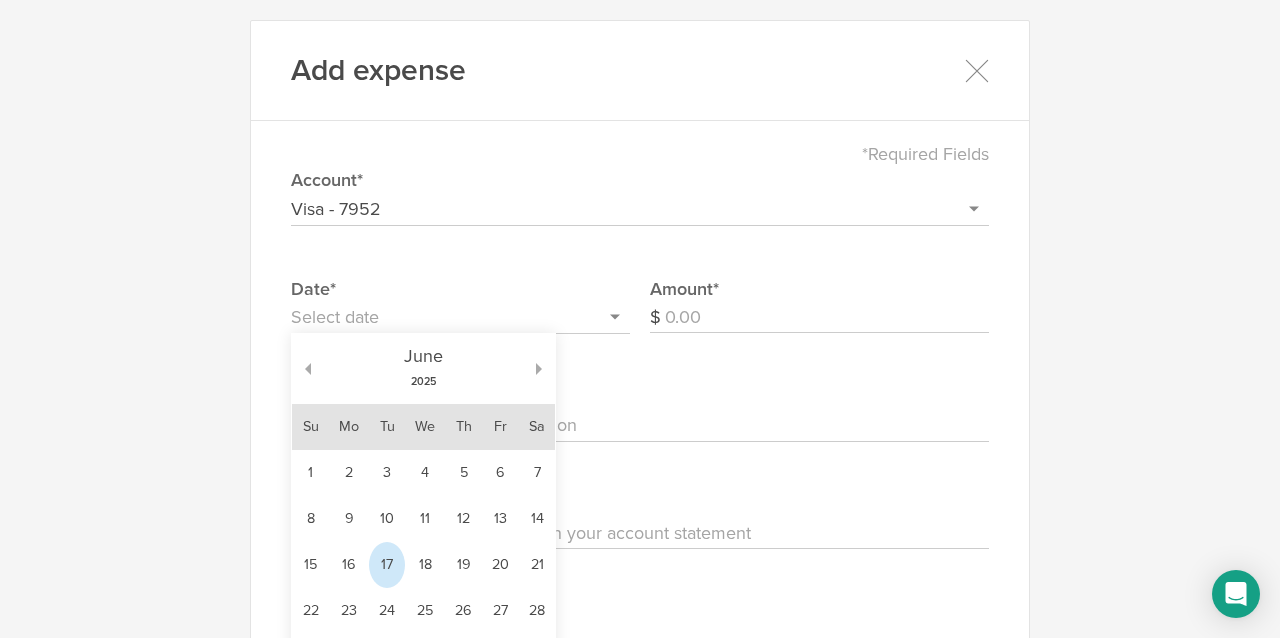 click on "17" at bounding box center (387, 565) 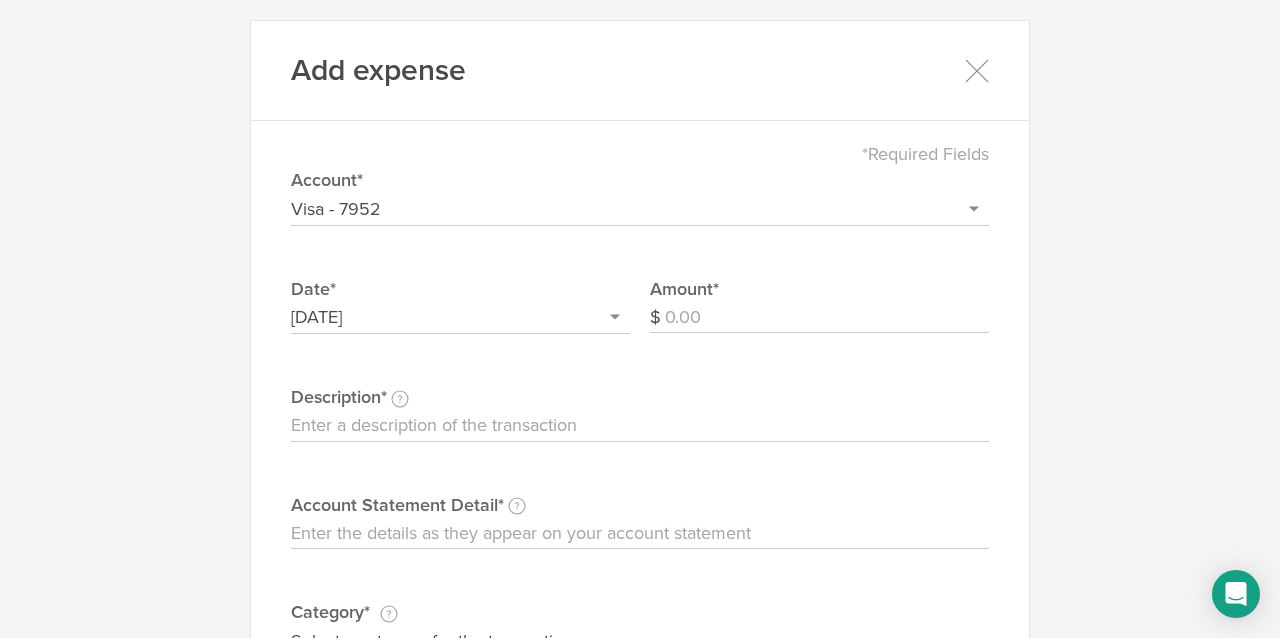 click on "Amount" at bounding box center [827, 318] 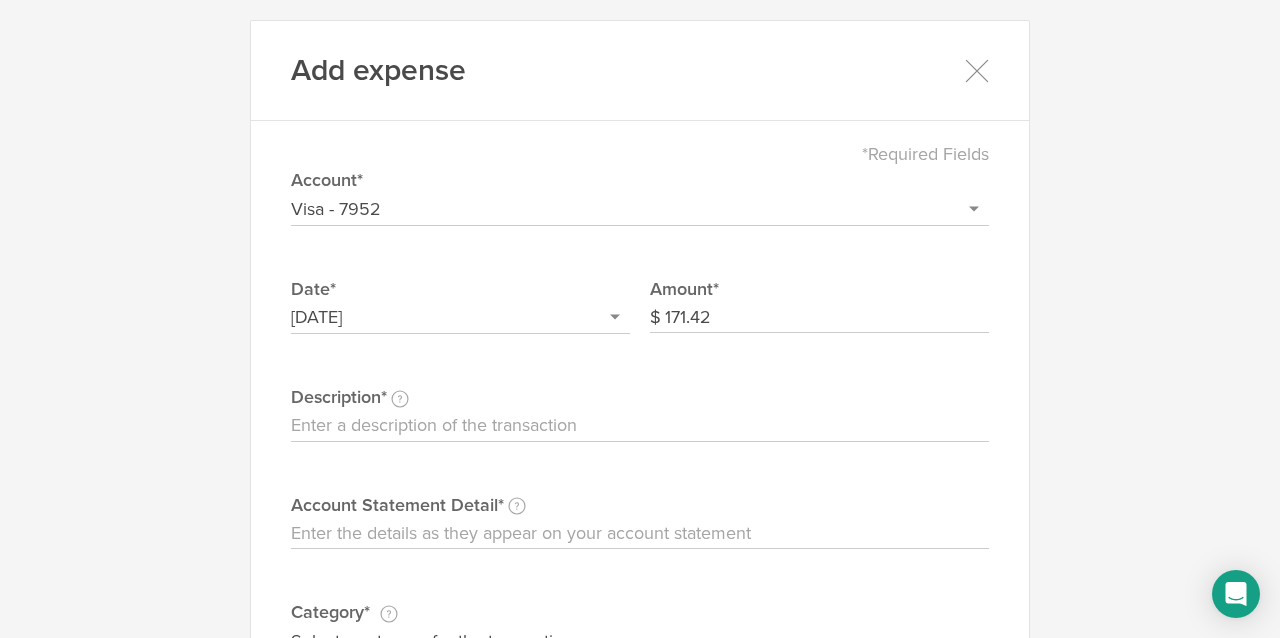 type on "171.42" 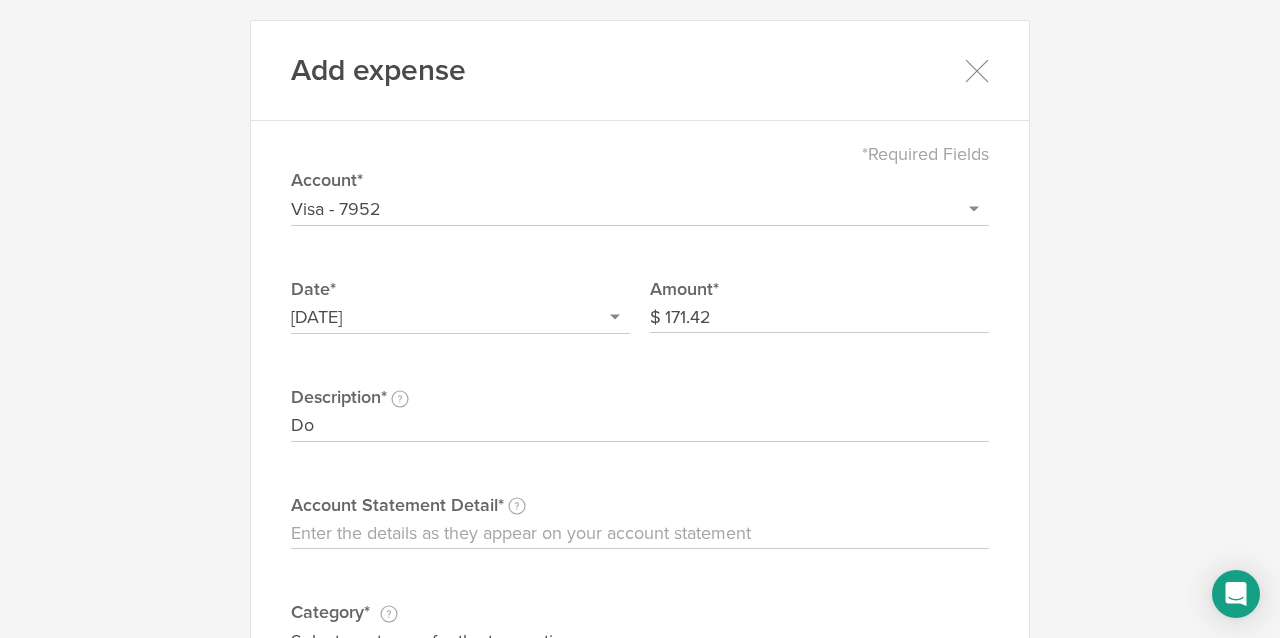 type on "D" 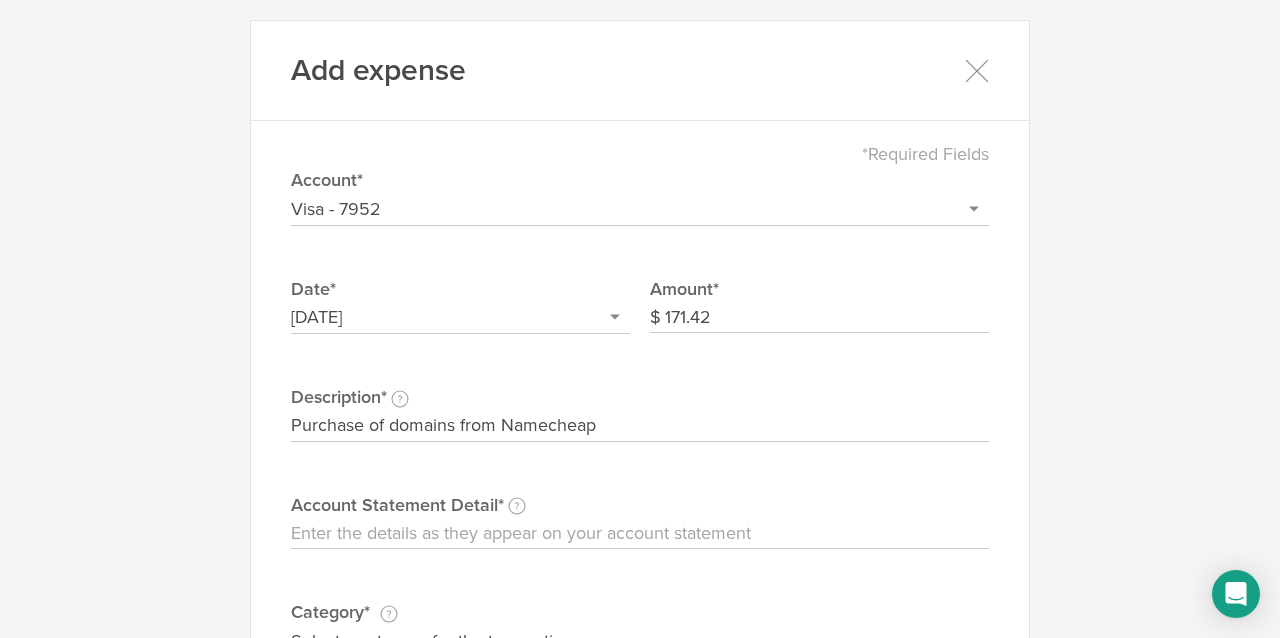 click on "Account Statement Detail Write the full description as it appears on your bank or credit card statement." at bounding box center (640, 505) 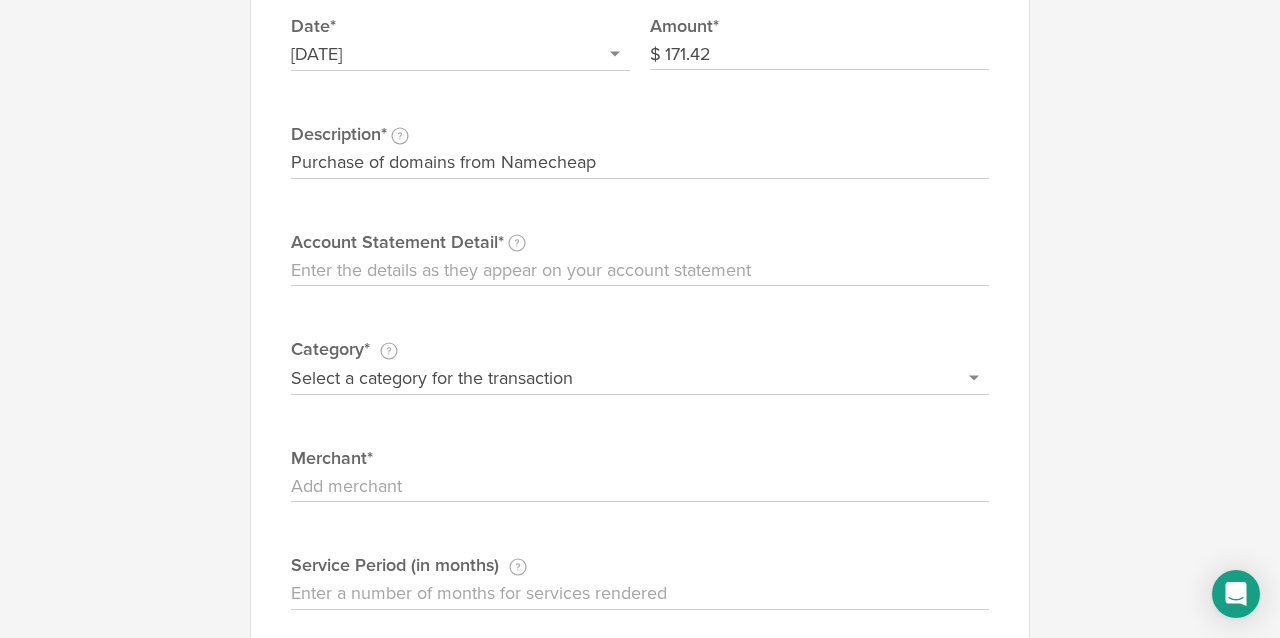 scroll, scrollTop: 264, scrollLeft: 0, axis: vertical 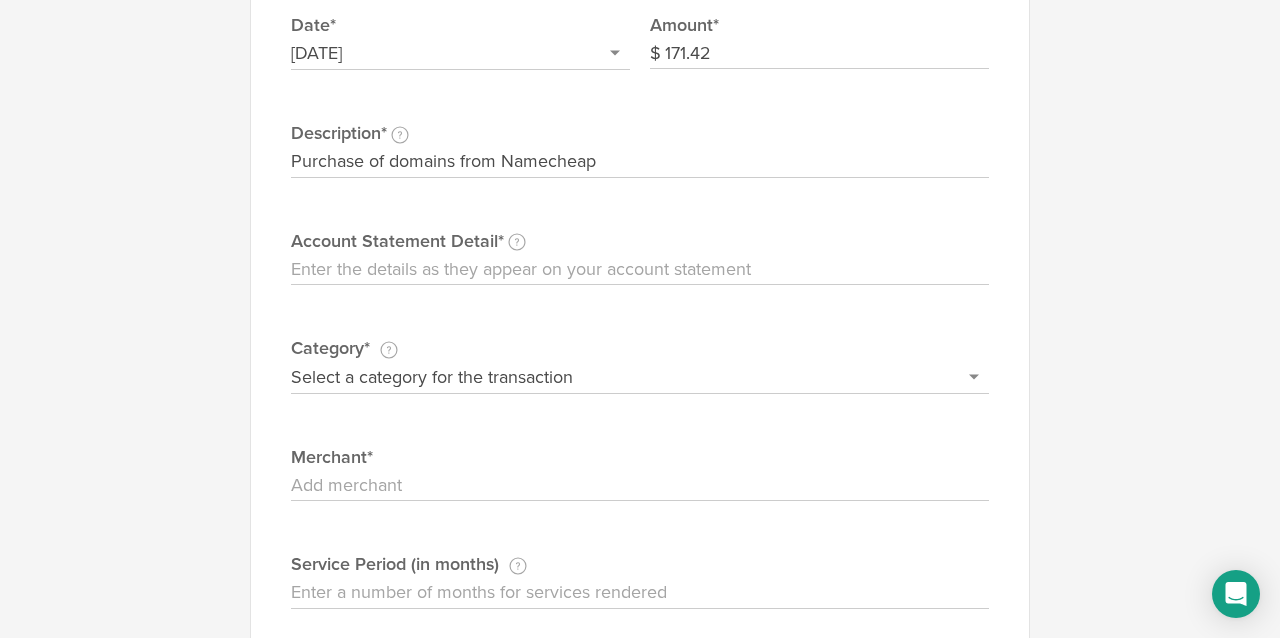 click on "Purchase of domains from Namecheap" at bounding box center (640, 162) 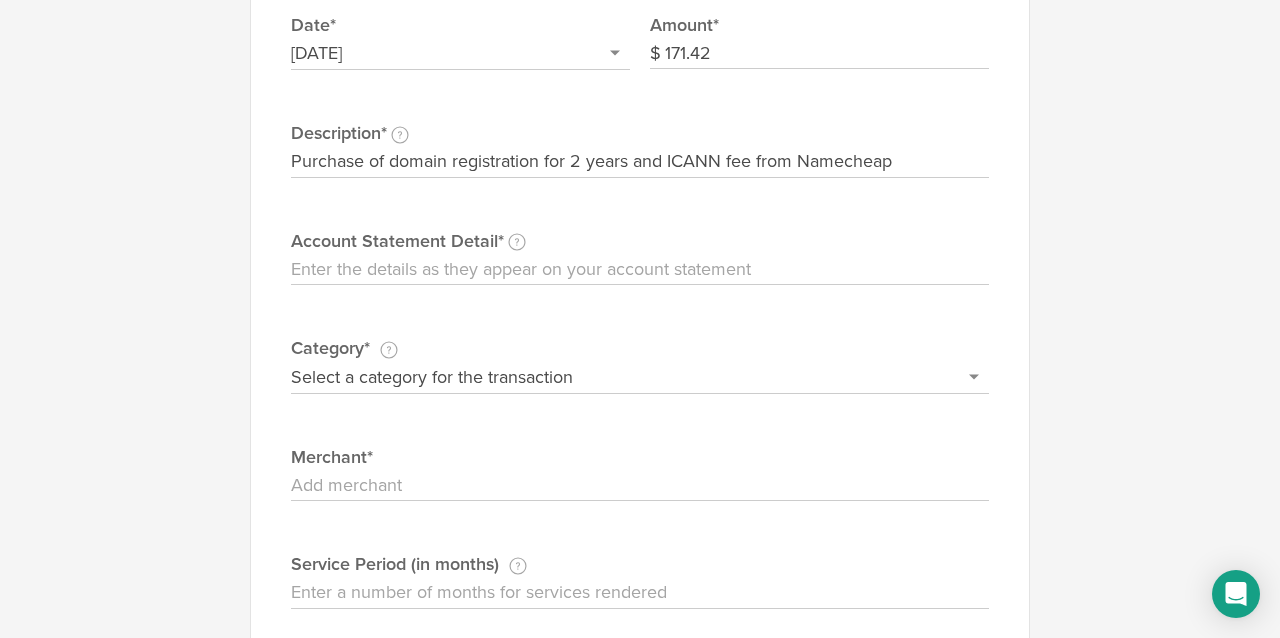 type on "Purchase of domain registration for 2 years and ICANN fee from Namecheap" 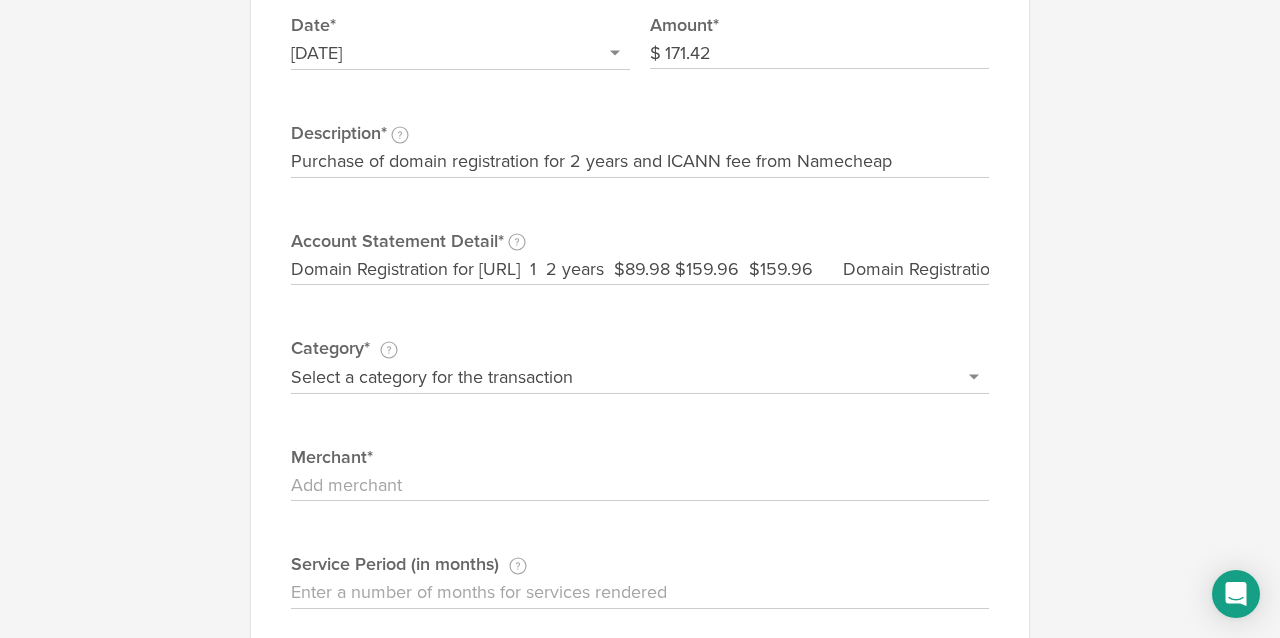 scroll, scrollTop: 0, scrollLeft: 623, axis: horizontal 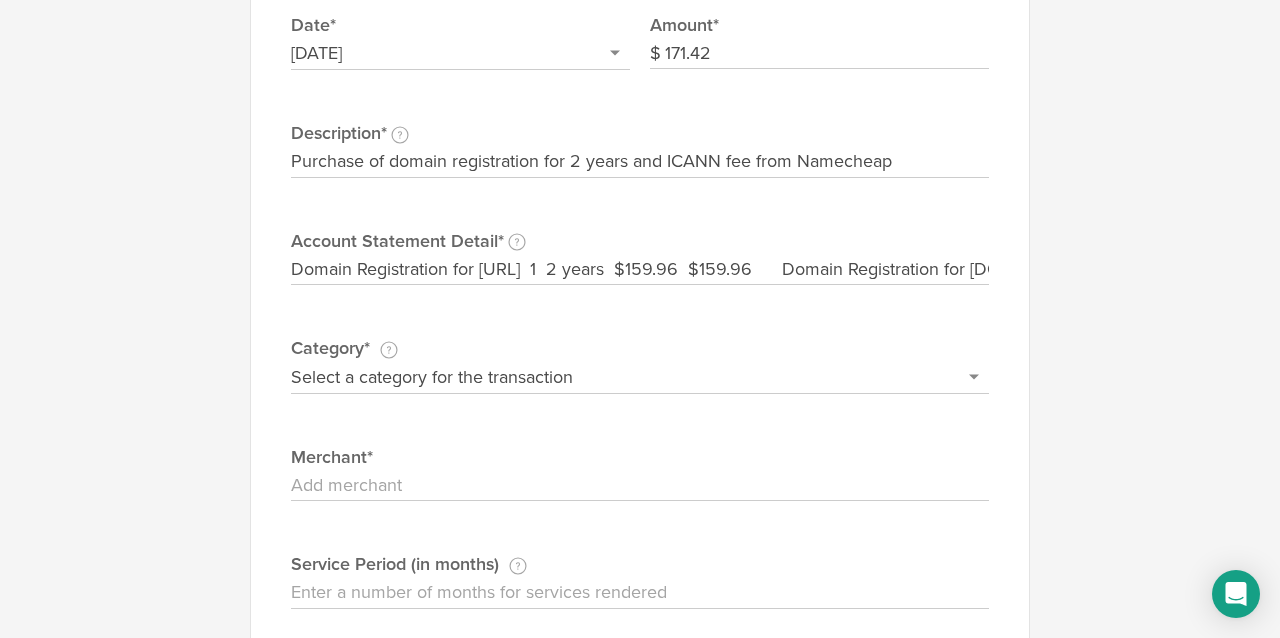 drag, startPoint x: 708, startPoint y: 268, endPoint x: 657, endPoint y: 268, distance: 51 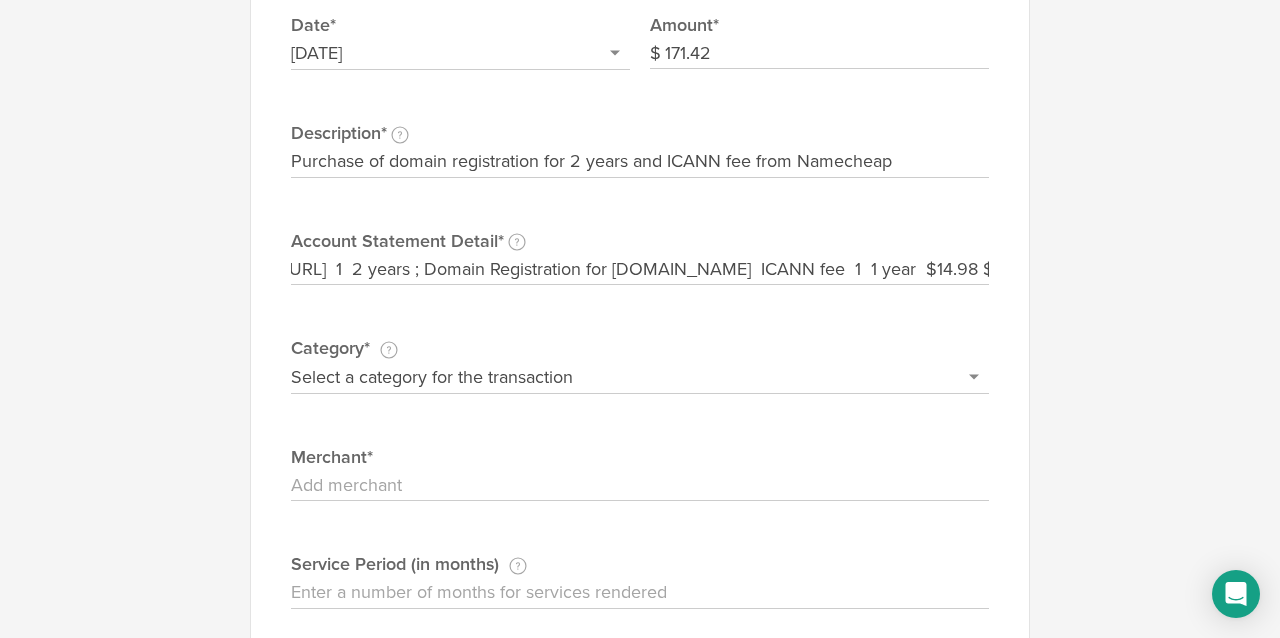 scroll, scrollTop: 0, scrollLeft: 403, axis: horizontal 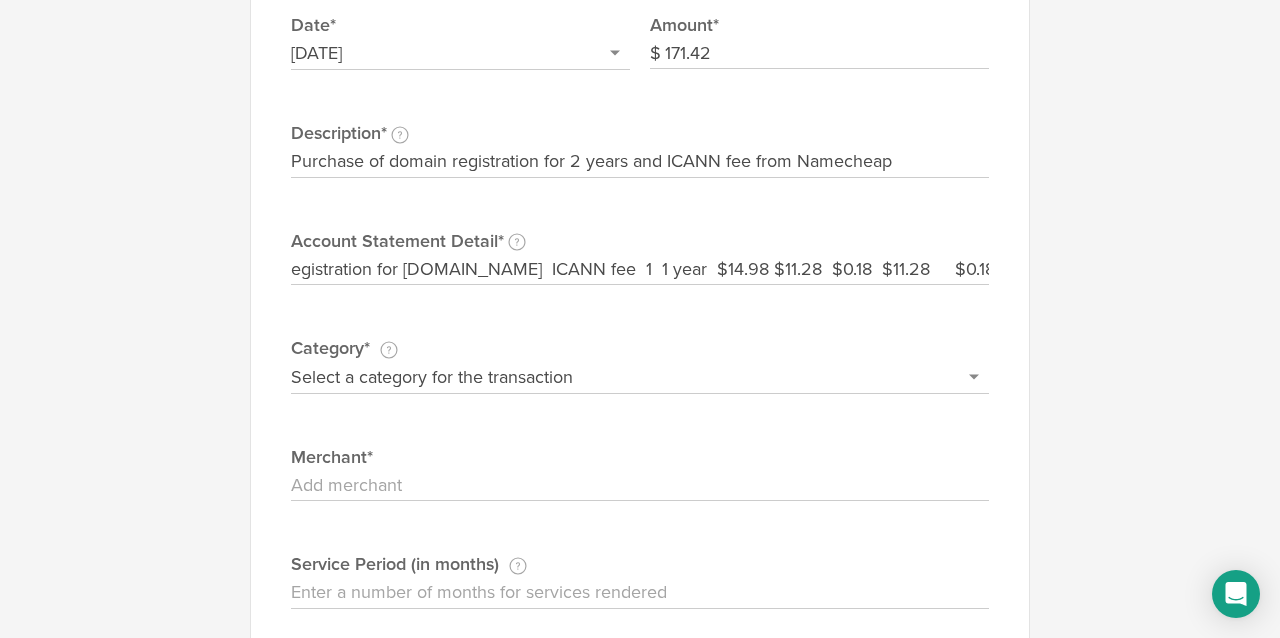 drag, startPoint x: 943, startPoint y: 265, endPoint x: 1012, endPoint y: 275, distance: 69.72087 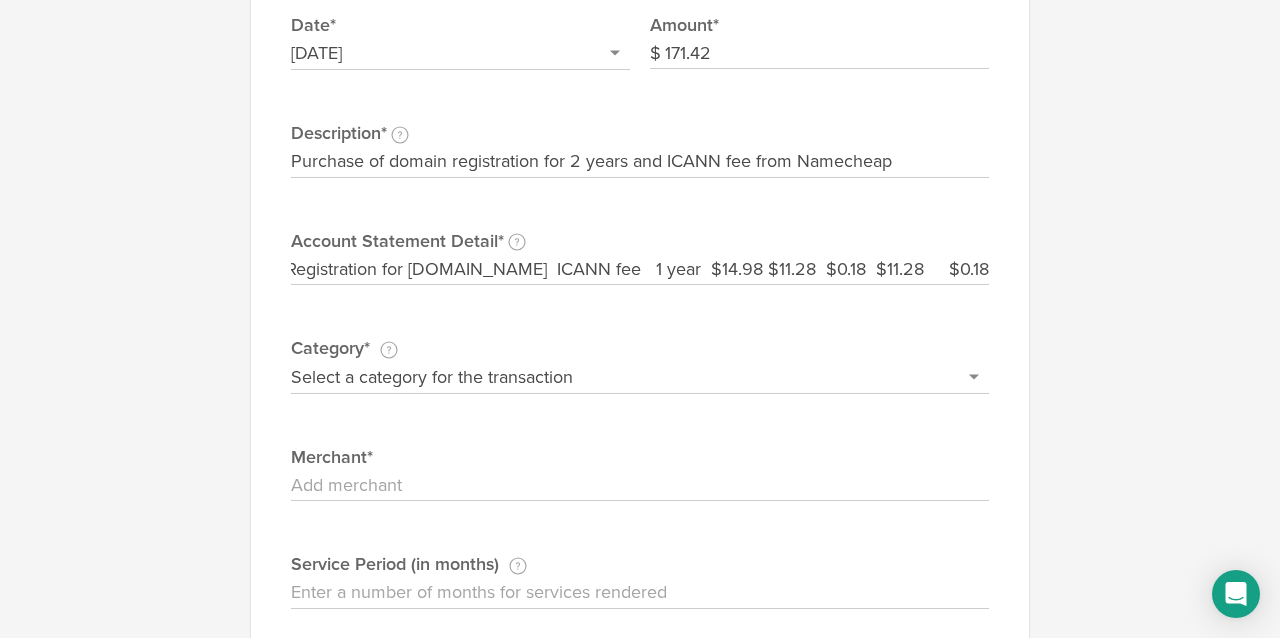 scroll, scrollTop: 0, scrollLeft: 392, axis: horizontal 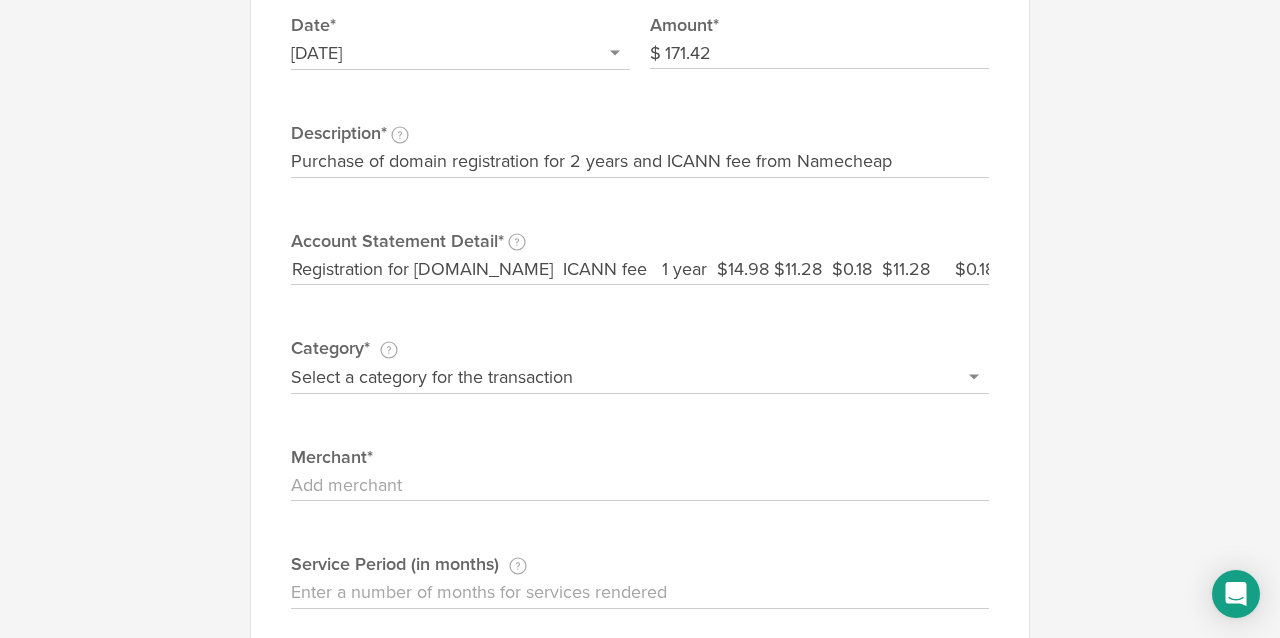 drag, startPoint x: 709, startPoint y: 268, endPoint x: 1053, endPoint y: 274, distance: 344.0523 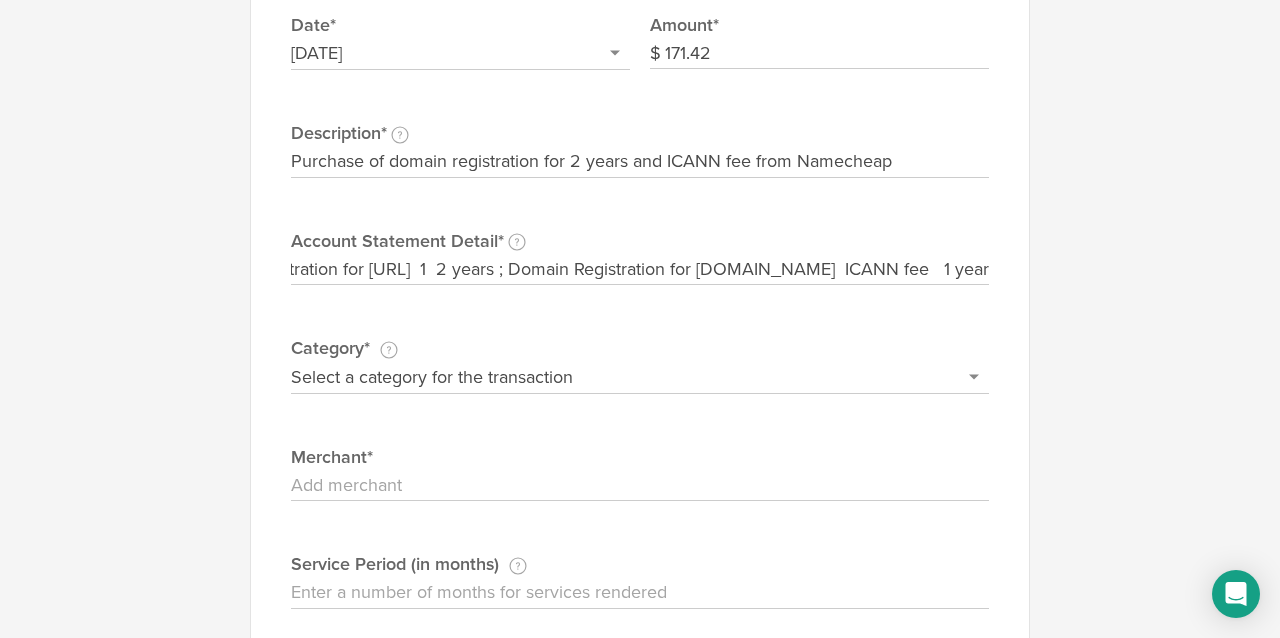 scroll, scrollTop: 0, scrollLeft: 117, axis: horizontal 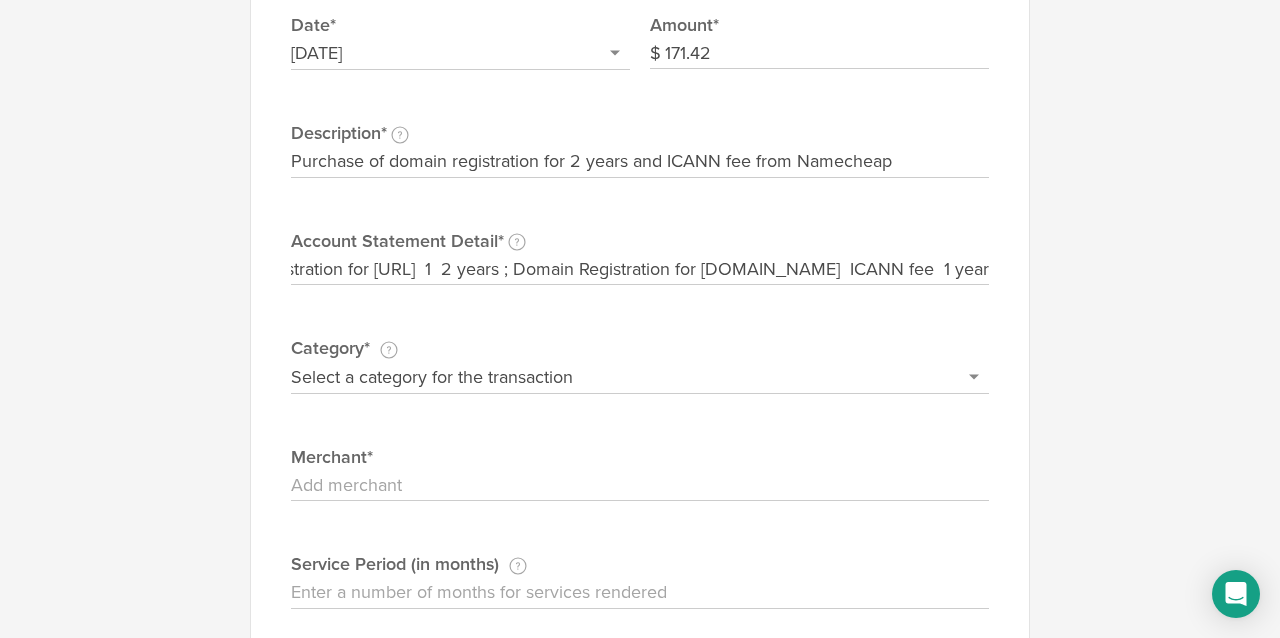 type on "Domain Registration for finzeeai.ai  1  2 years ; Domain Registration for finzeeai.com  ICANN fee  1 year" 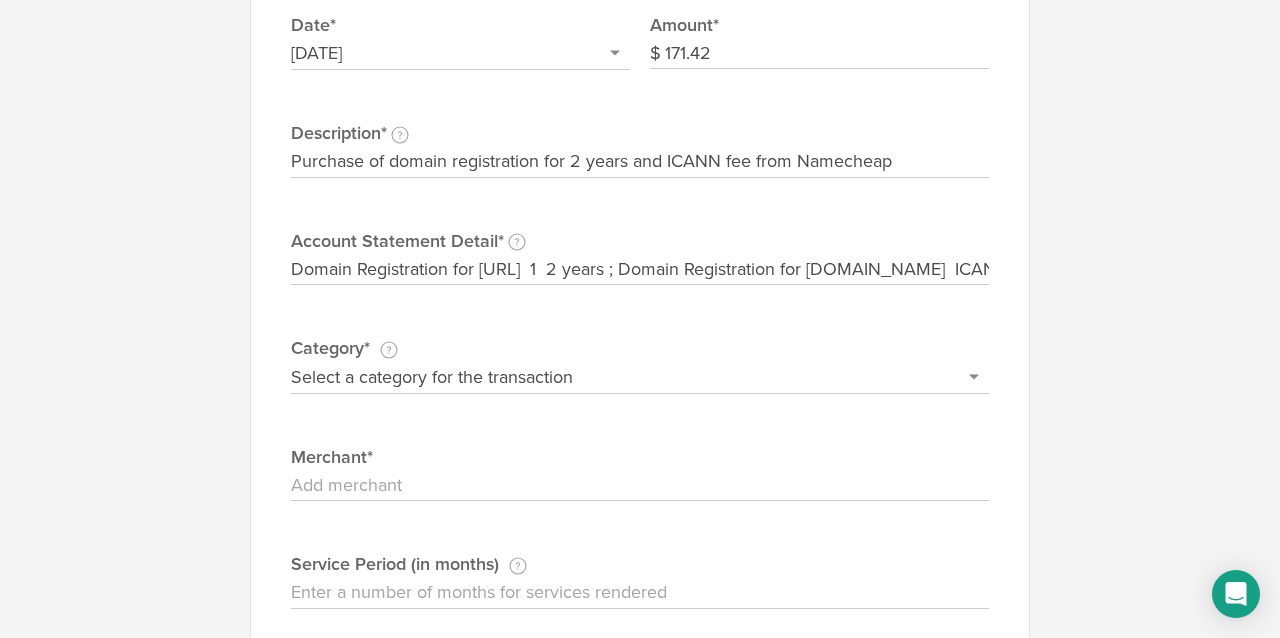 select on "General administrative" 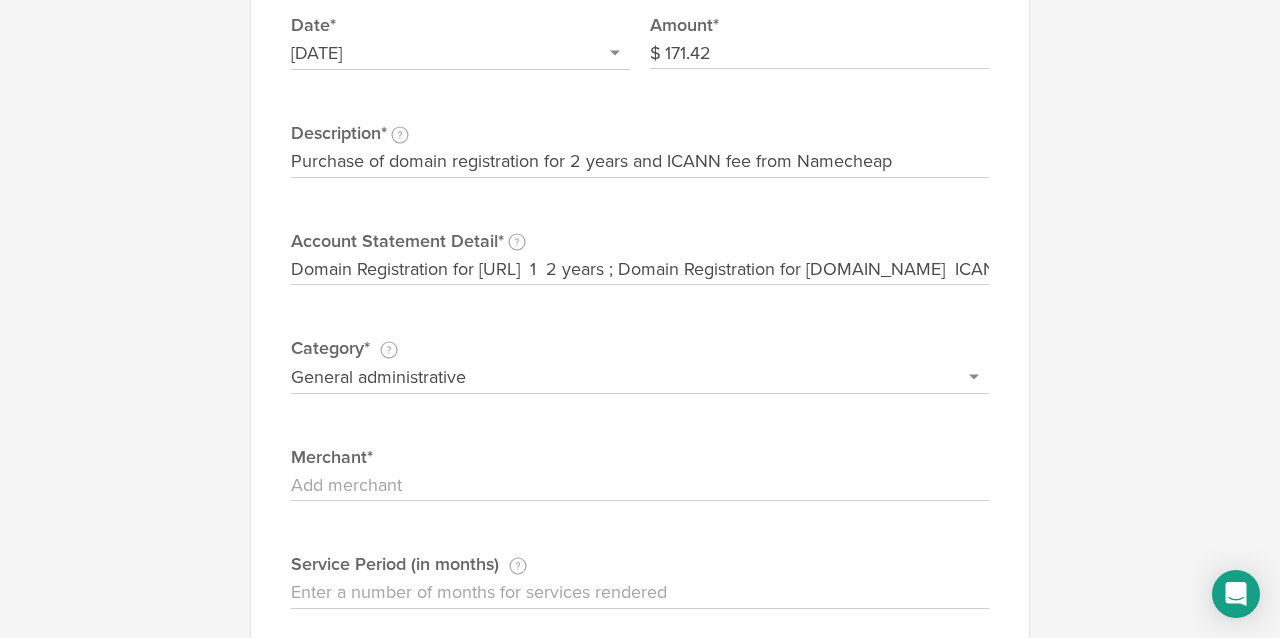 click on "Merchant" at bounding box center (640, 486) 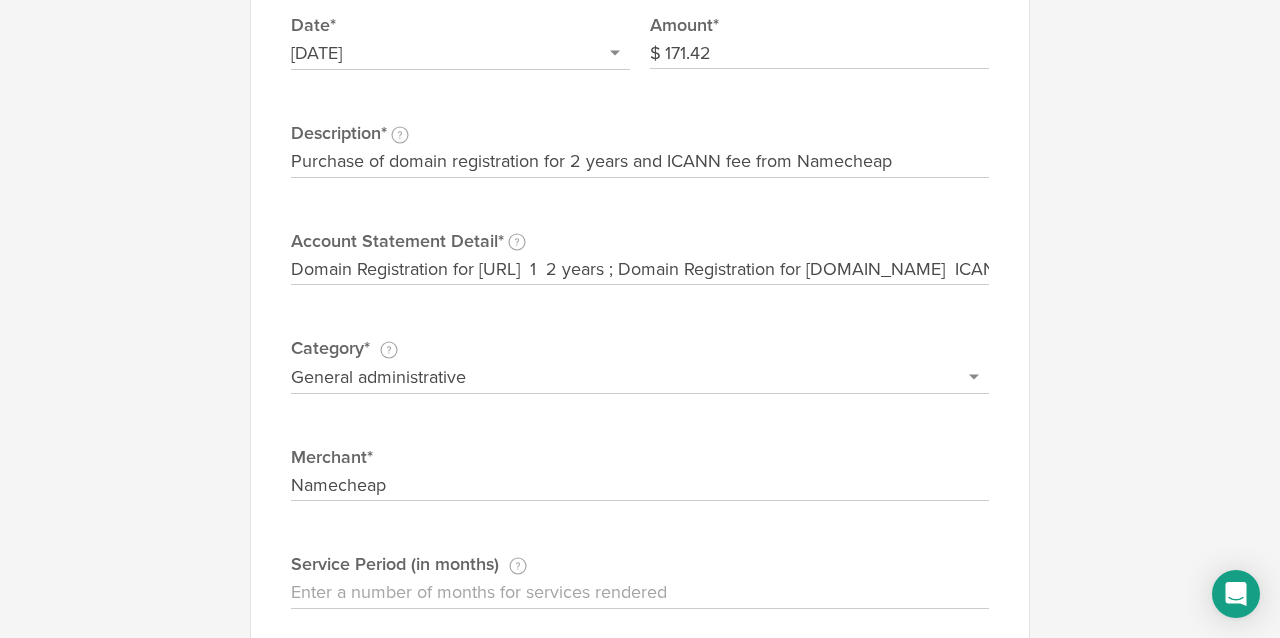 type on "Namecheap" 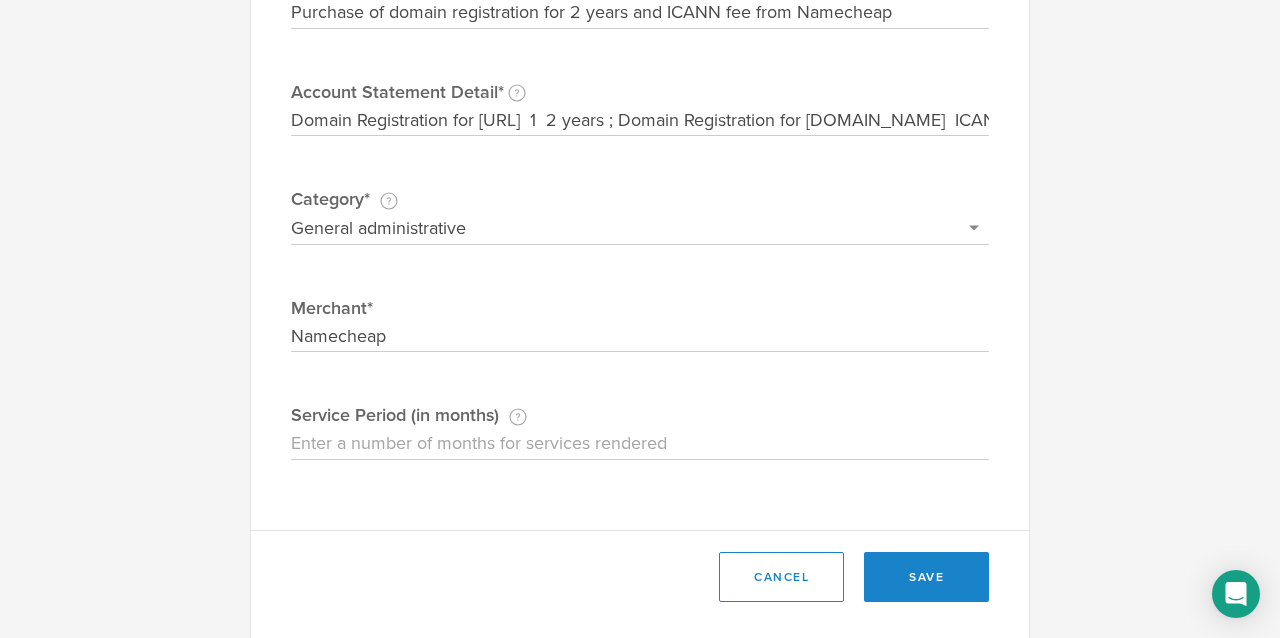 scroll, scrollTop: 437, scrollLeft: 0, axis: vertical 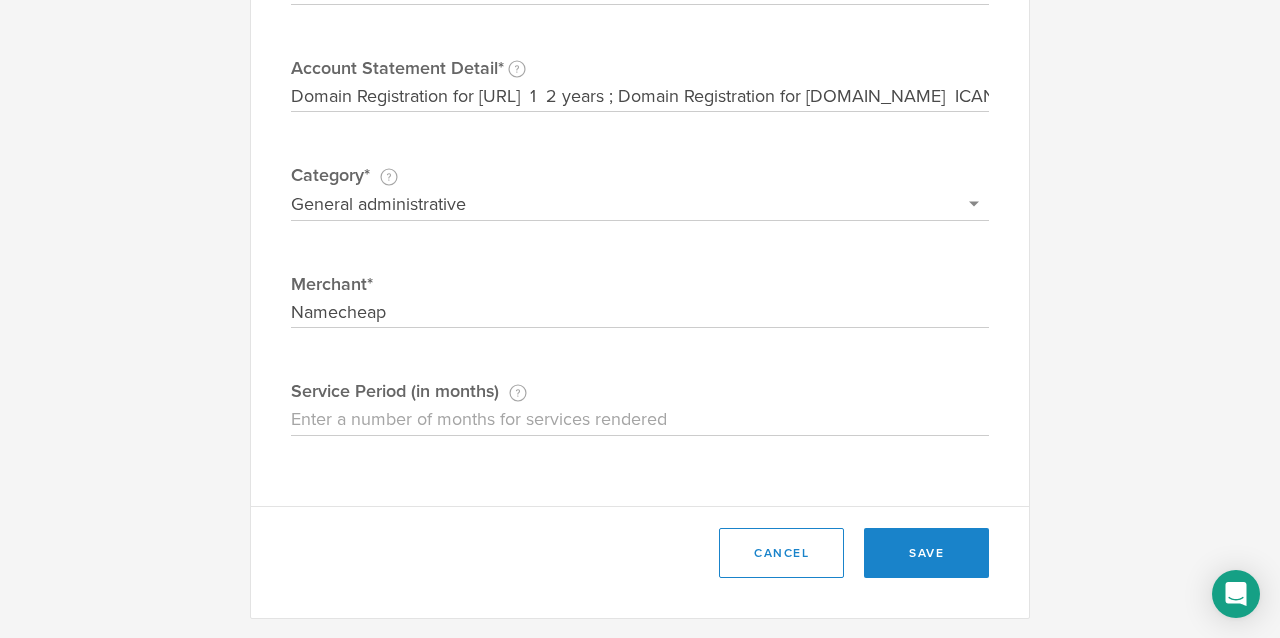 click on "Service Period (in months) If this expense is a subscription or contract, enter the number of months for which the services will be provided." at bounding box center (640, 420) 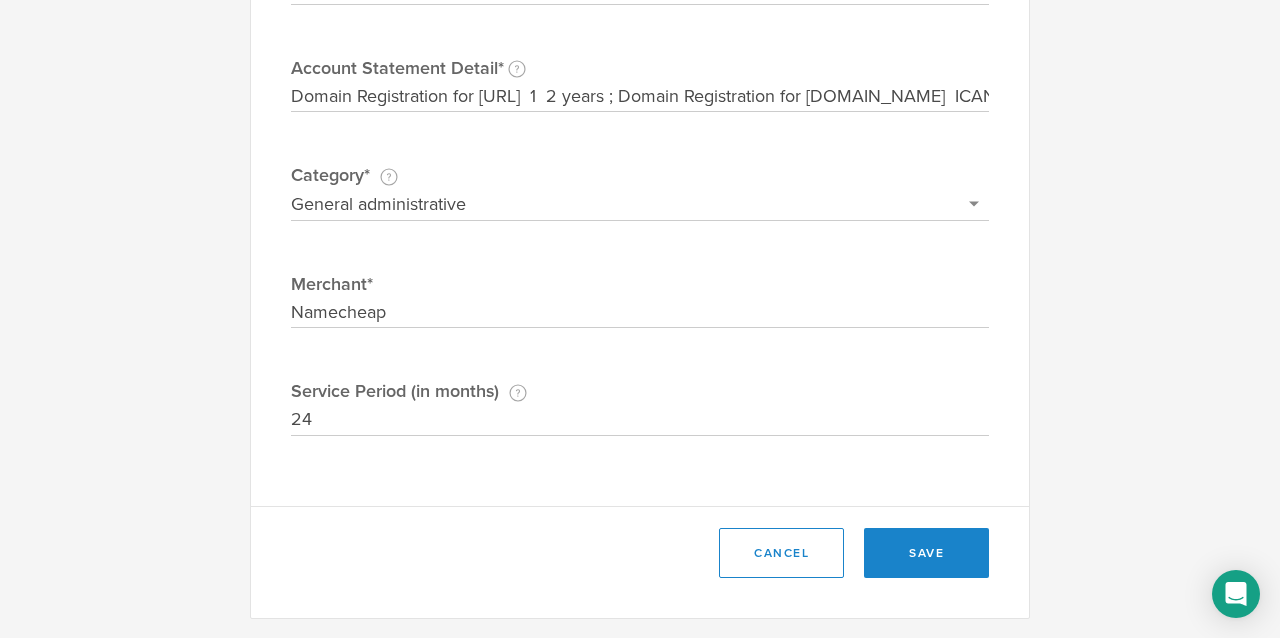 click on "*Required Fields Select or add a credit card or bank account Visa - 7952 + Add a new account Account* Date* 2025/06/17 171.42 Amount $ Purchase of domain registration for 2 years and ICANN fee from Namecheap Description This description is for your own reference. Domain Registration for finzeeai.ai  1  2 years ; Domain Registration for finzeeai.com  ICANN fee  1 year Account Statement Detail Write the full description as it appears on your bank or credit card statement. Category* This category should describe the actual product or service you bought, rather than the function it serves—for example, marketing software would be a Software expense rather than an Advertising & Marketing expense. Select a category for the transaction Manufacturing equipment Product/service materials Advertising & marketing Bank fees Sales commissions Entertainment & food Insurance Web site design & hosting Lawyer fees General administrative Consultant fees Taxes & licenses Research & development Employee salaries & payroll costs" 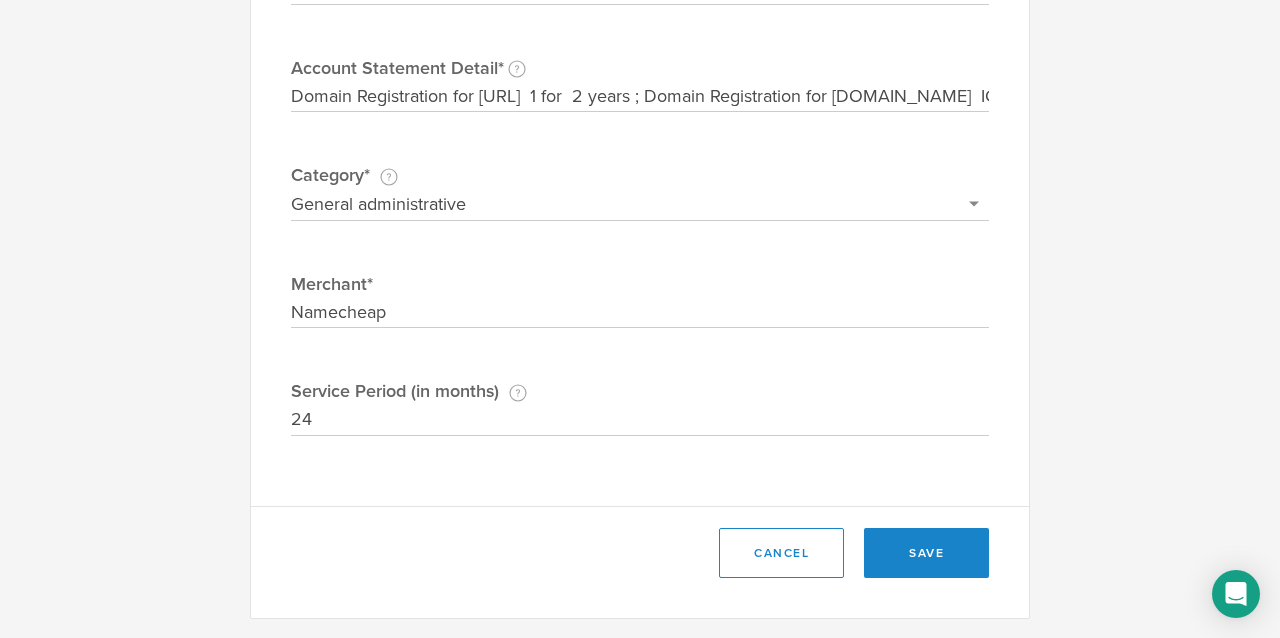 scroll, scrollTop: 0, scrollLeft: 138, axis: horizontal 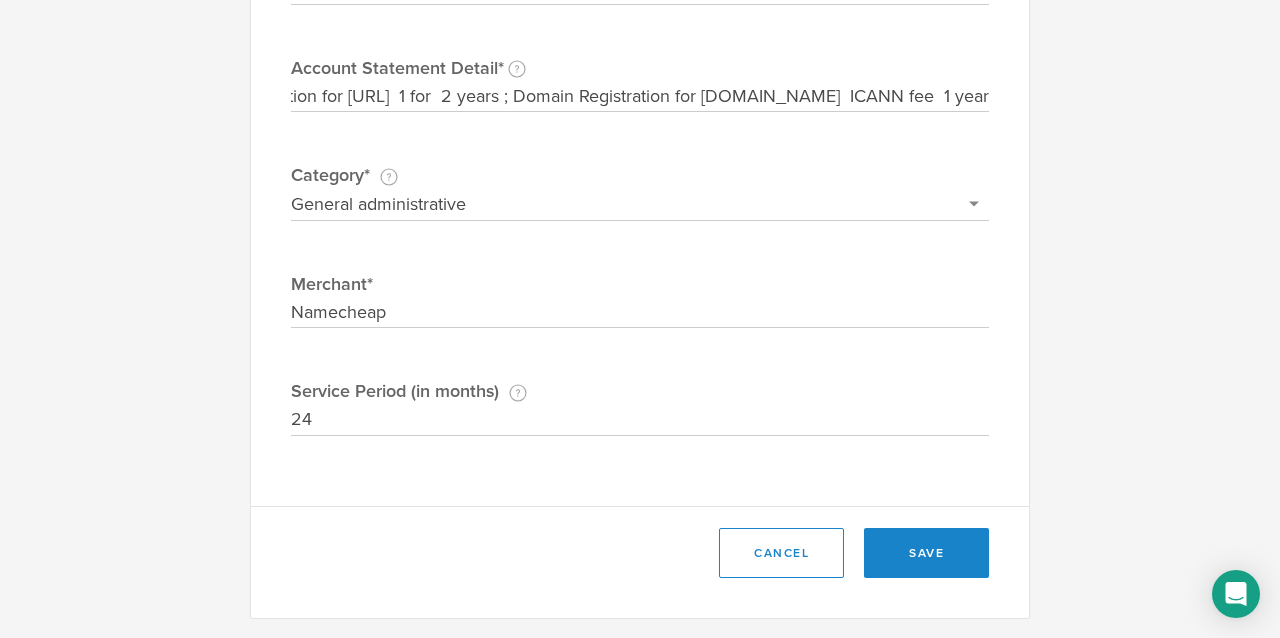 drag, startPoint x: 704, startPoint y: 95, endPoint x: 1122, endPoint y: 115, distance: 418.4782 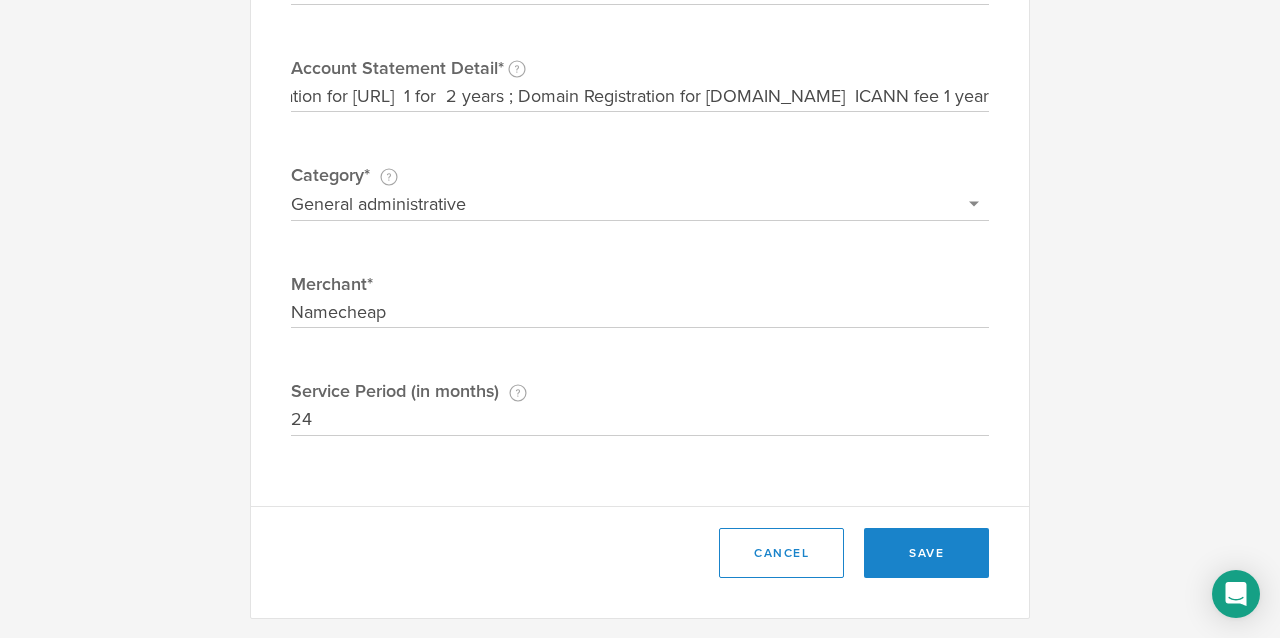 scroll, scrollTop: 0, scrollLeft: 134, axis: horizontal 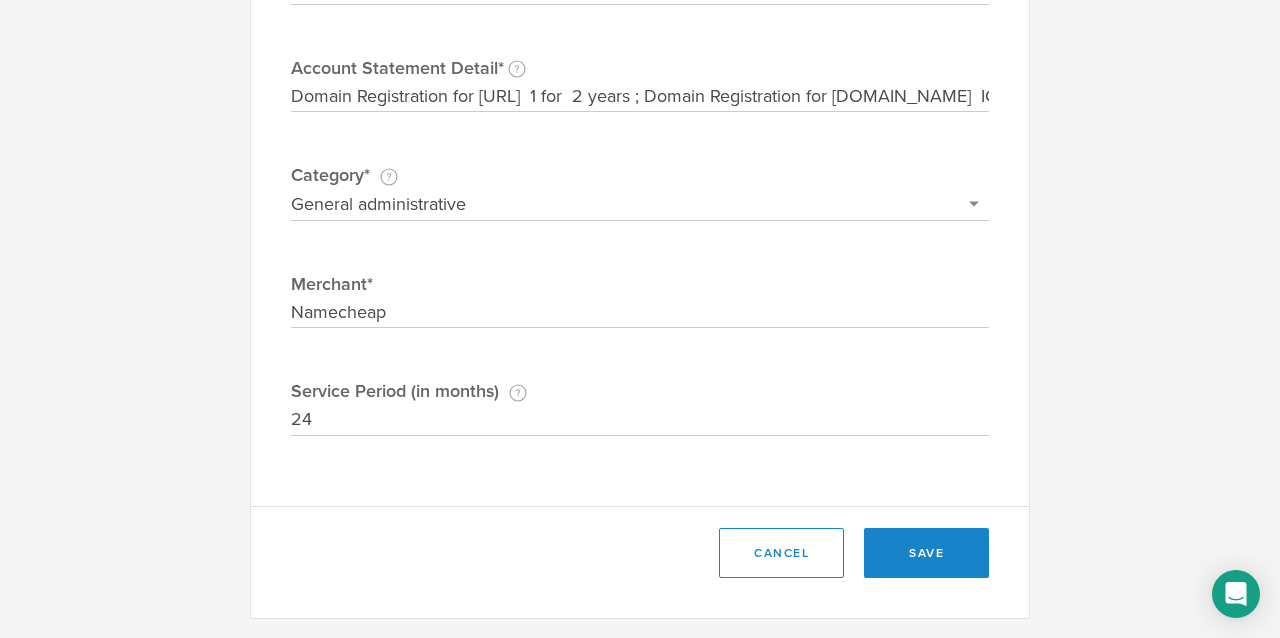 click on "*Required Fields Select or add a credit card or bank account Visa - 7952 + Add a new account Account* Date* 2025/06/17 171.42 Amount $ Purchase of domain registration for 2 years and ICANN fee from Namecheap Description This description is for your own reference. Domain Registration for finzeeai.ai  1 for  2 years ; Domain Registration for finzeeai.com  ICANN fee 1 year Account Statement Detail Write the full description as it appears on your bank or credit card statement. Category* This category should describe the actual product or service you bought, rather than the function it serves—for example, marketing software would be a Software expense rather than an Advertising & Marketing expense. Select a category for the transaction Manufacturing equipment Product/service materials Advertising & marketing Bank fees Sales commissions Entertainment & food Insurance Web site design & hosting Lawyer fees General administrative Consultant fees Taxes & licenses Research & development Rent Shipping Travel Utilities" 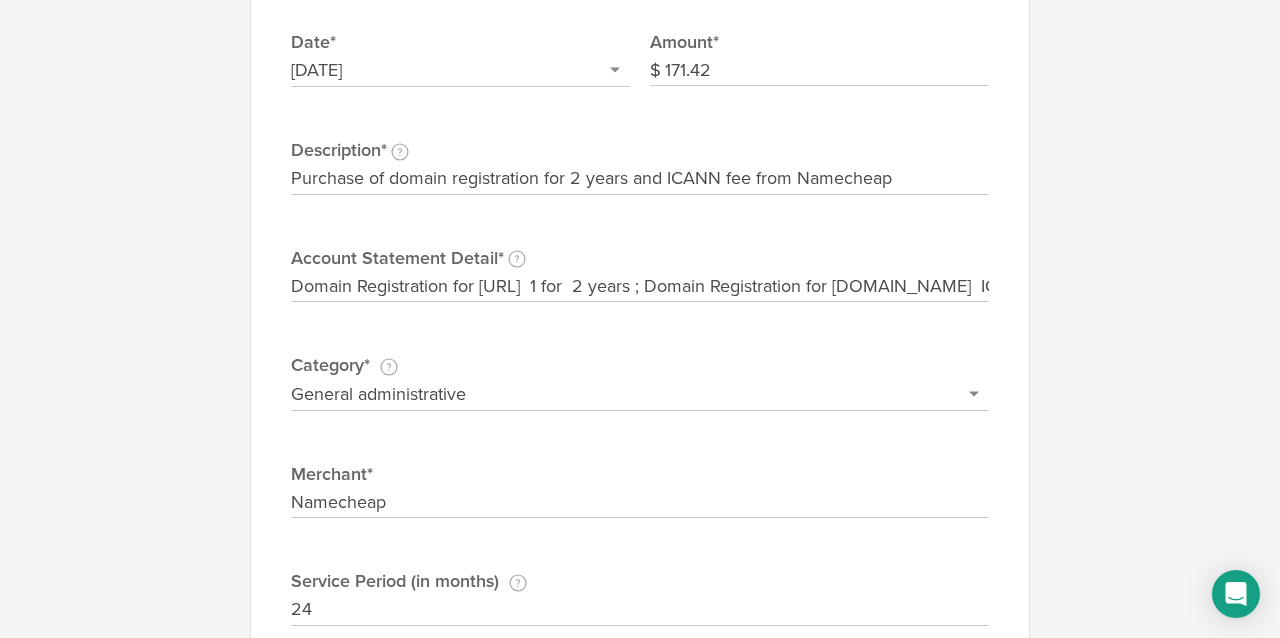scroll, scrollTop: 123, scrollLeft: 0, axis: vertical 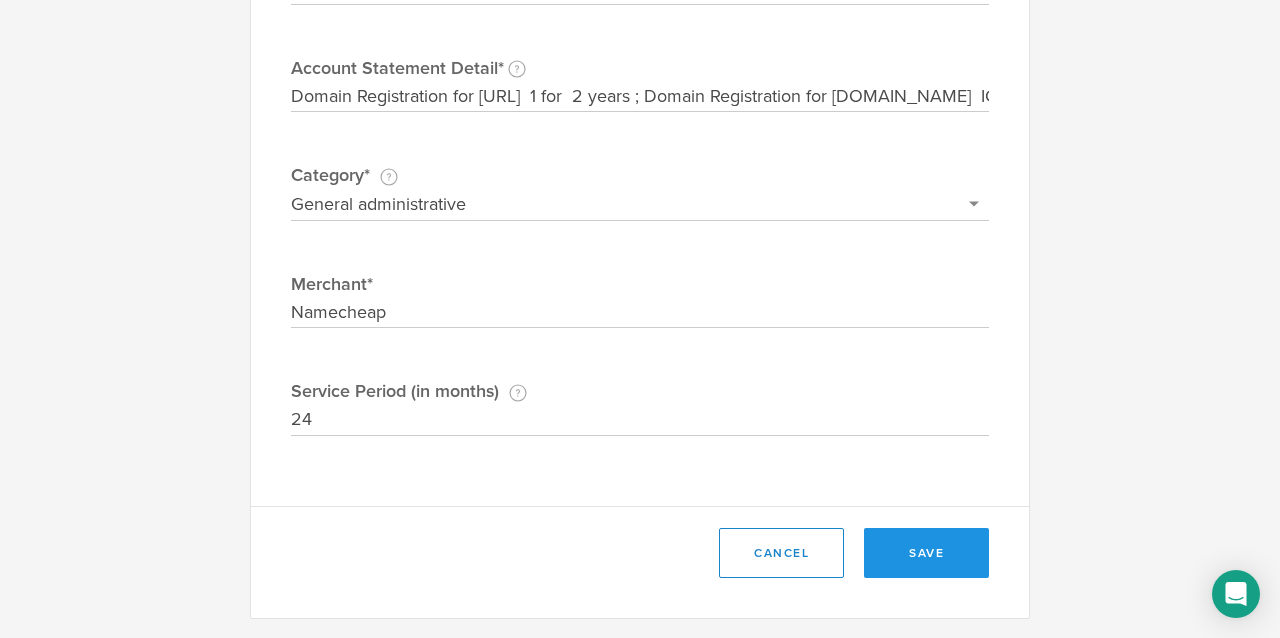click on "save" at bounding box center [926, 553] 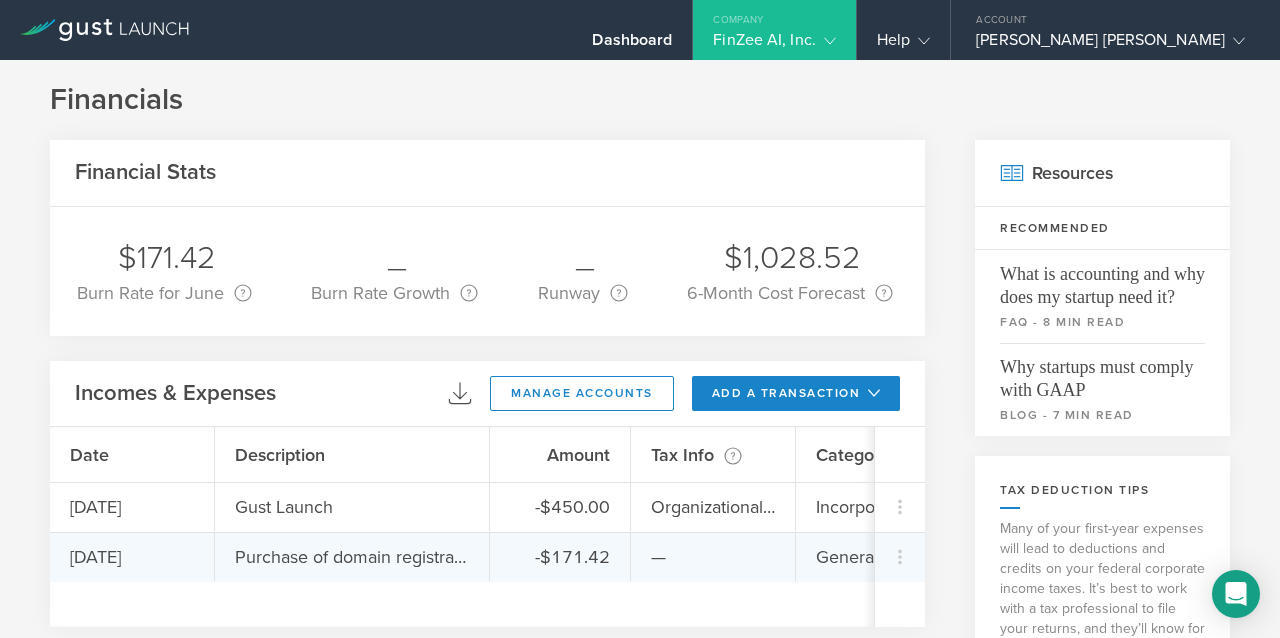 click on "Purchase of domain registration for 2 years and ICANN fee from Namecheap" at bounding box center (352, 557) 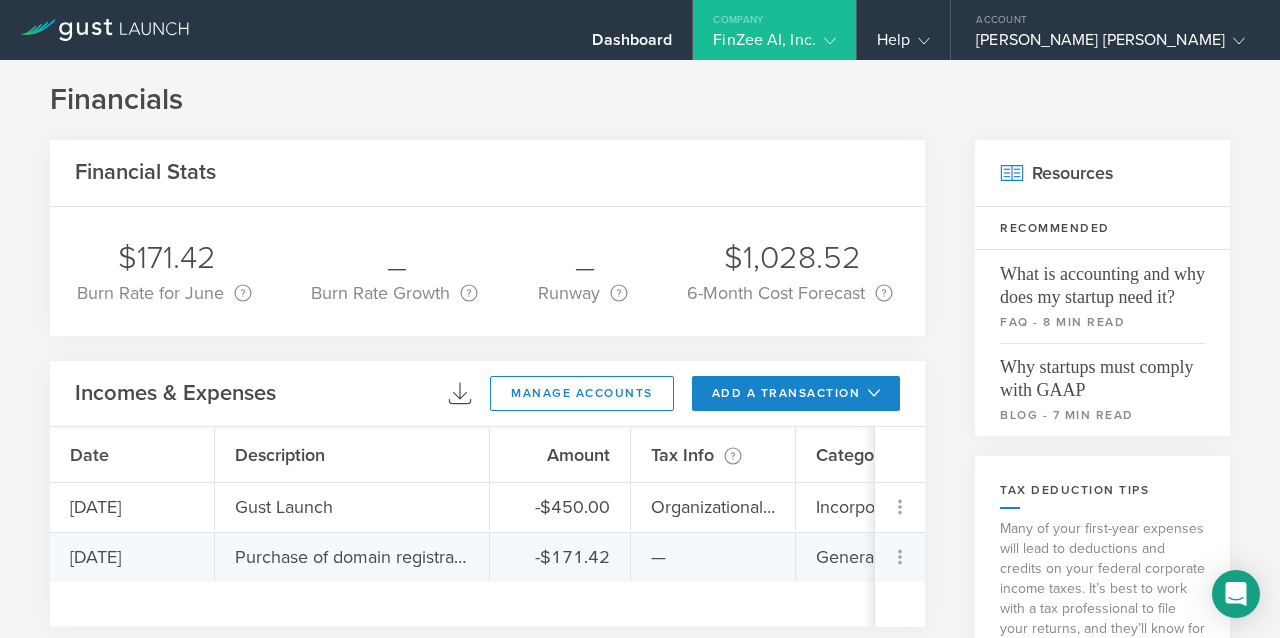 click 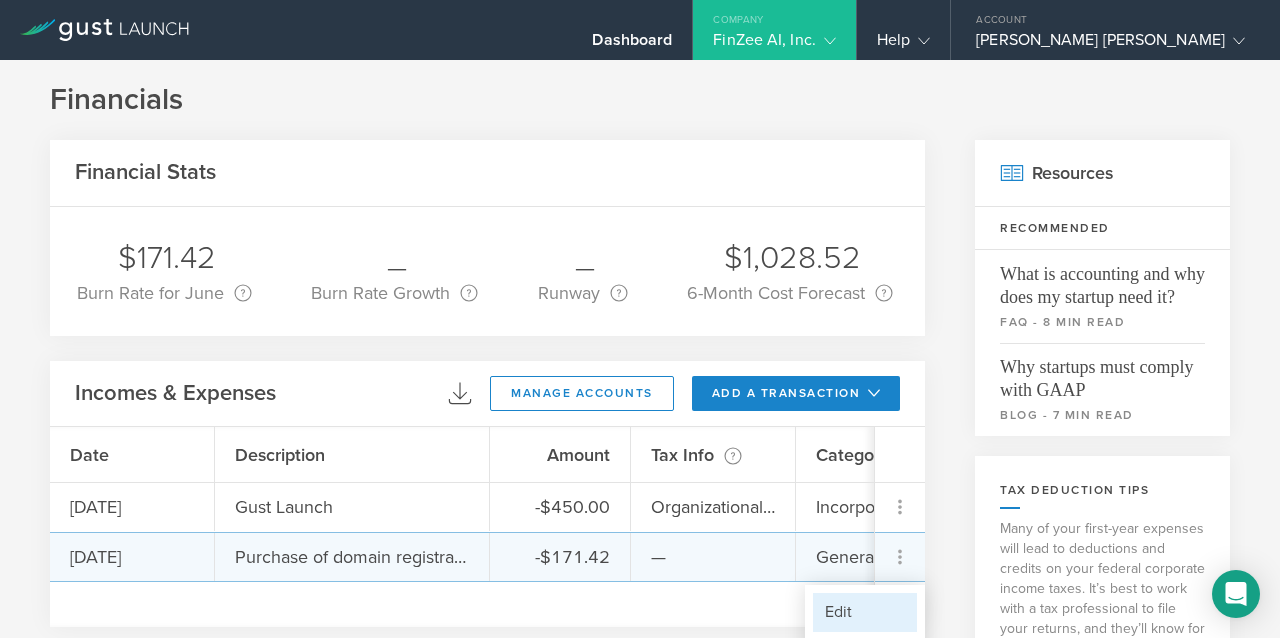 click on "Edit" at bounding box center (865, 612) 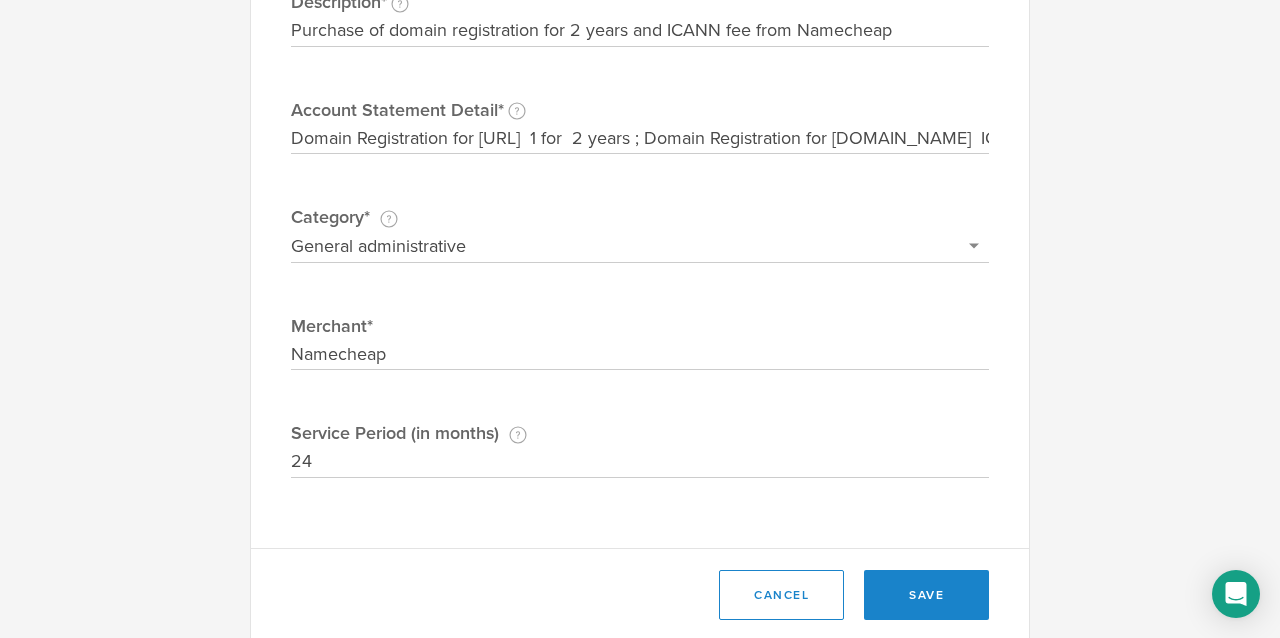 scroll, scrollTop: 437, scrollLeft: 0, axis: vertical 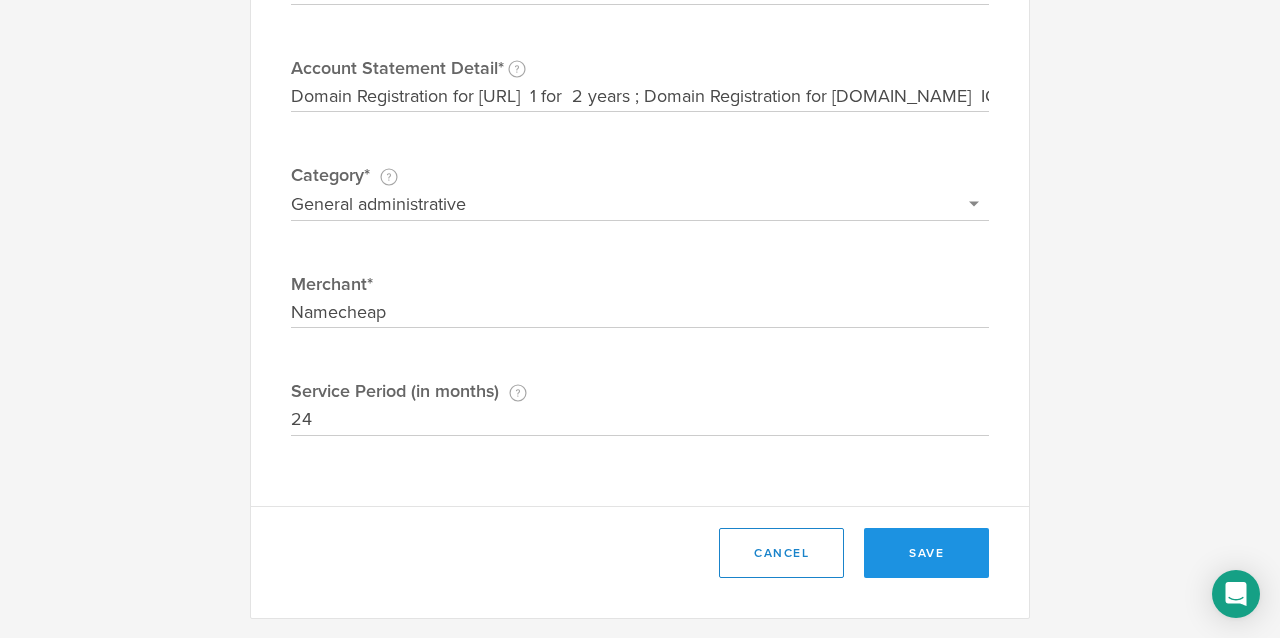 click on "save" at bounding box center (926, 553) 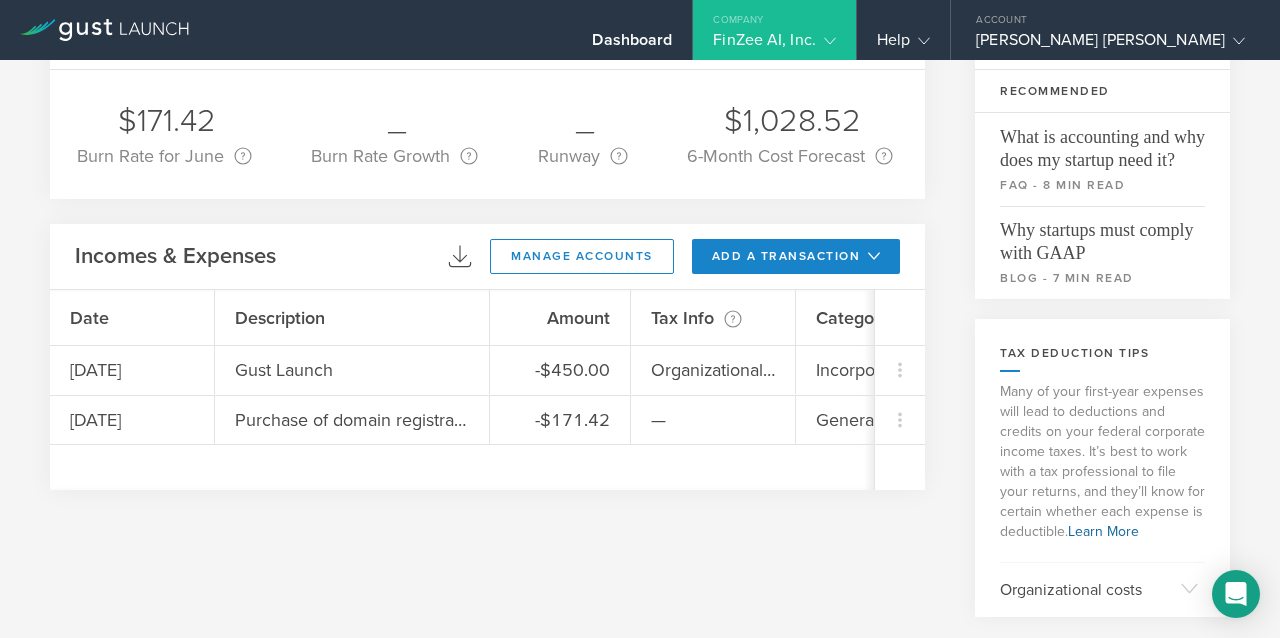 scroll, scrollTop: 139, scrollLeft: 0, axis: vertical 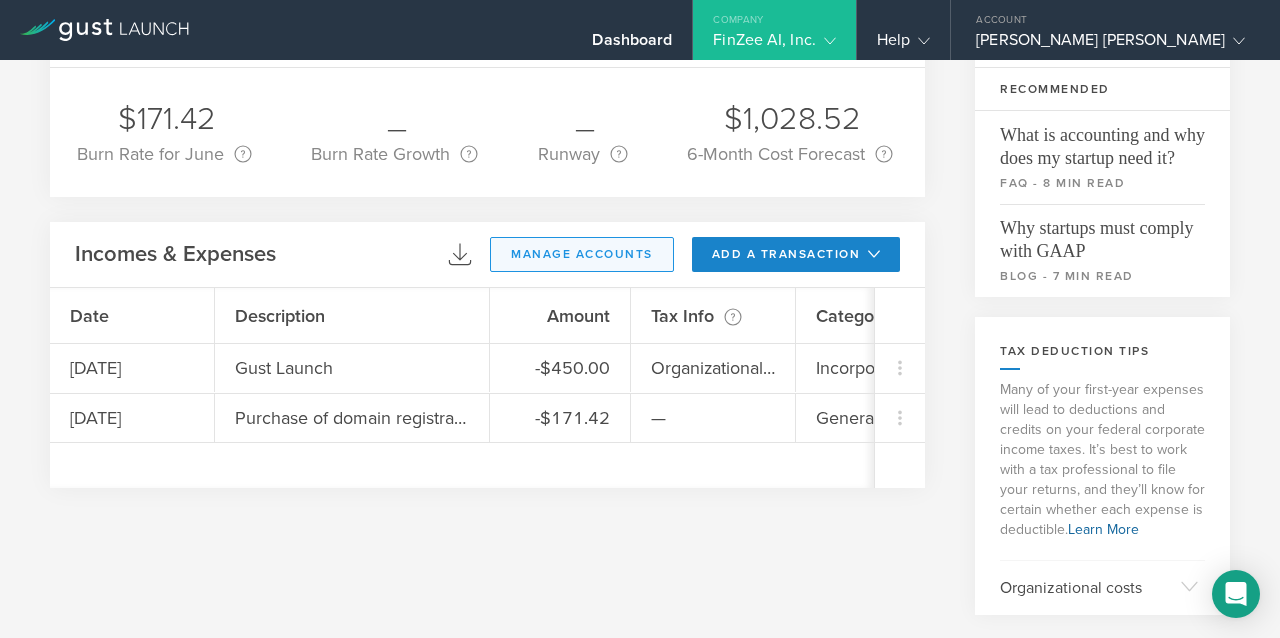 click on "manage accounts" at bounding box center [582, 254] 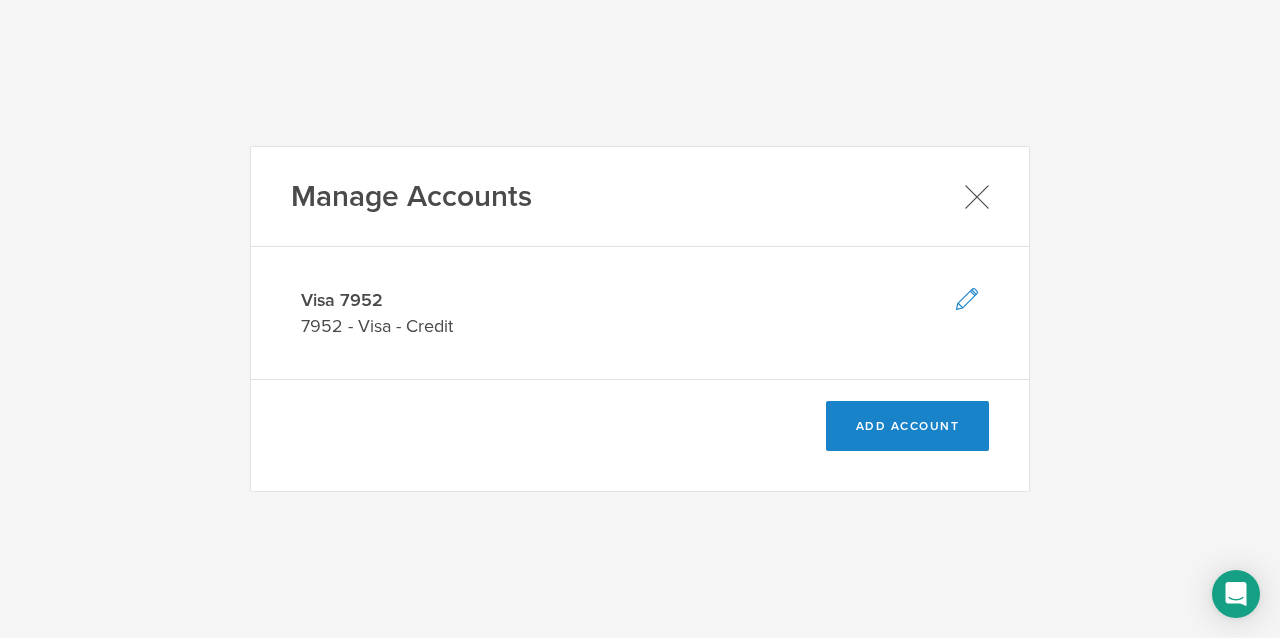 click 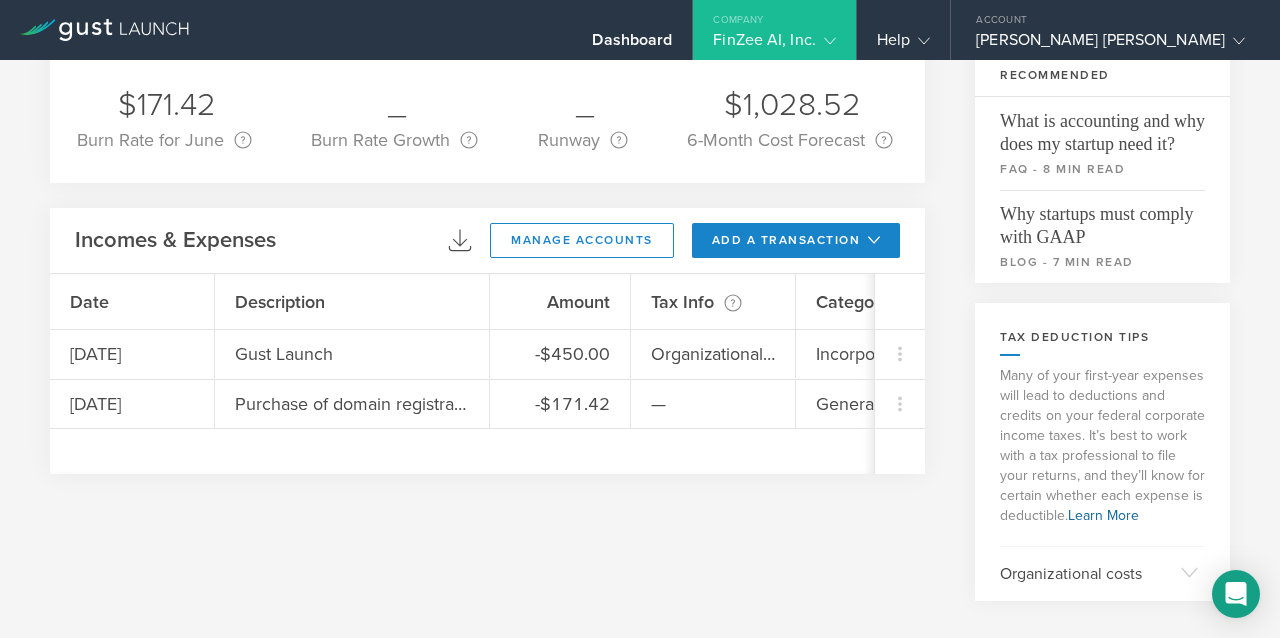 scroll, scrollTop: 166, scrollLeft: 0, axis: vertical 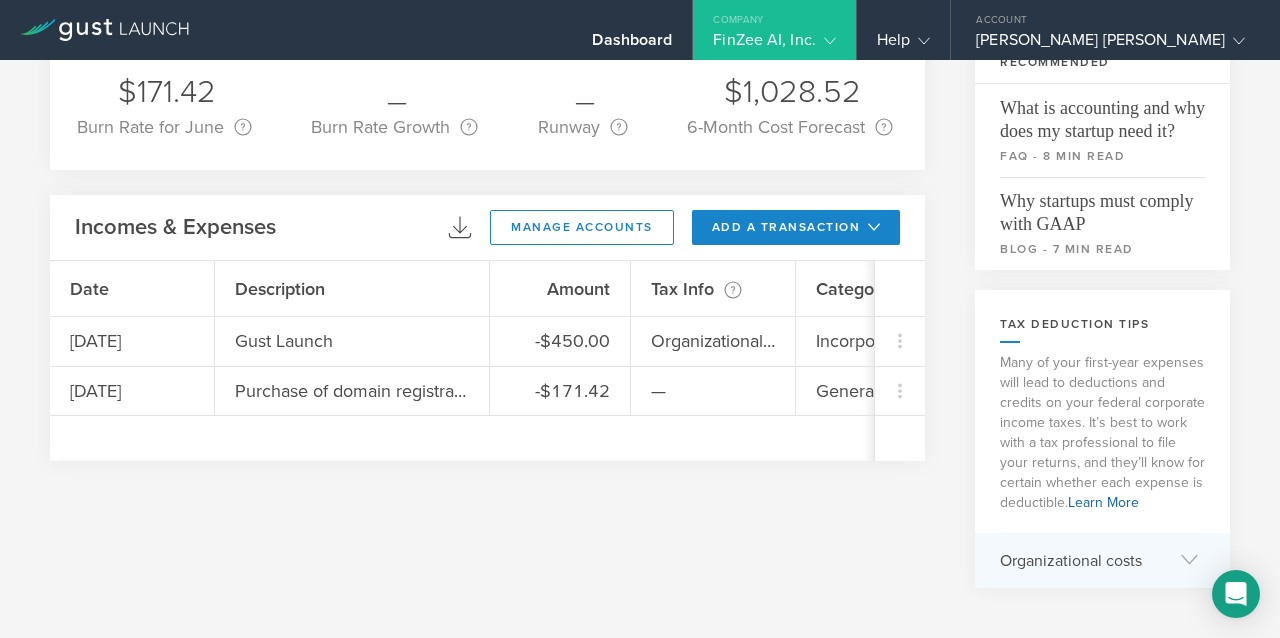 click on "Organizational costs" at bounding box center (1102, 560) 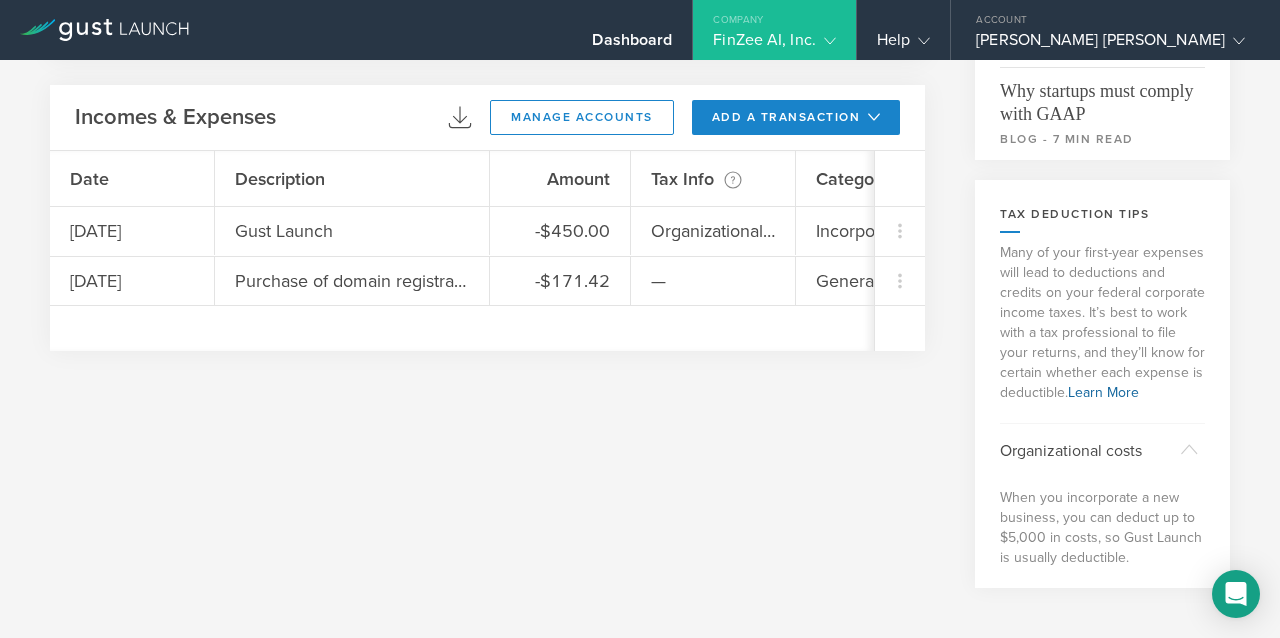 scroll, scrollTop: 0, scrollLeft: 0, axis: both 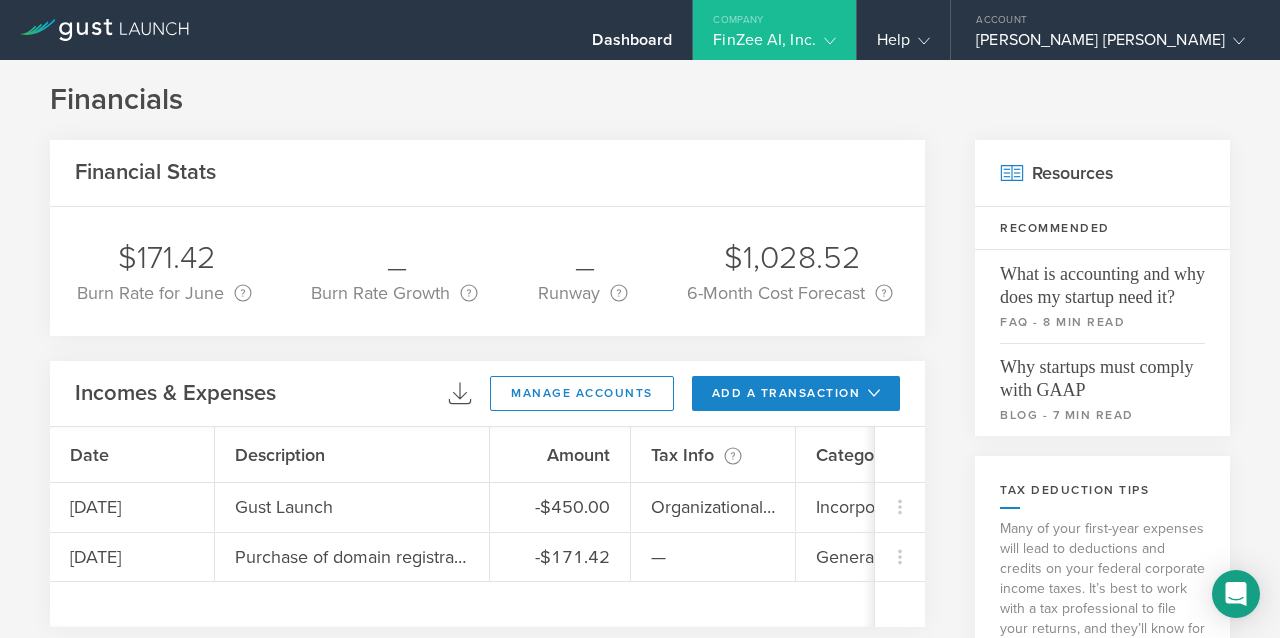 click on "Financial Stats" at bounding box center (487, 173) 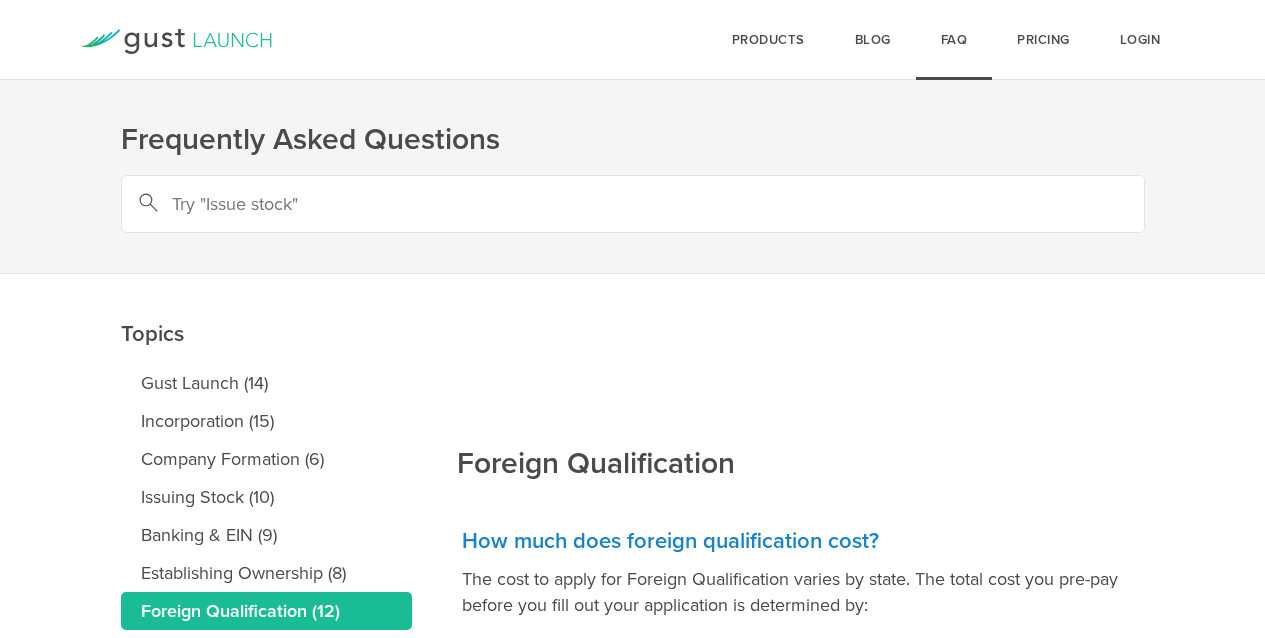 scroll, scrollTop: 0, scrollLeft: 0, axis: both 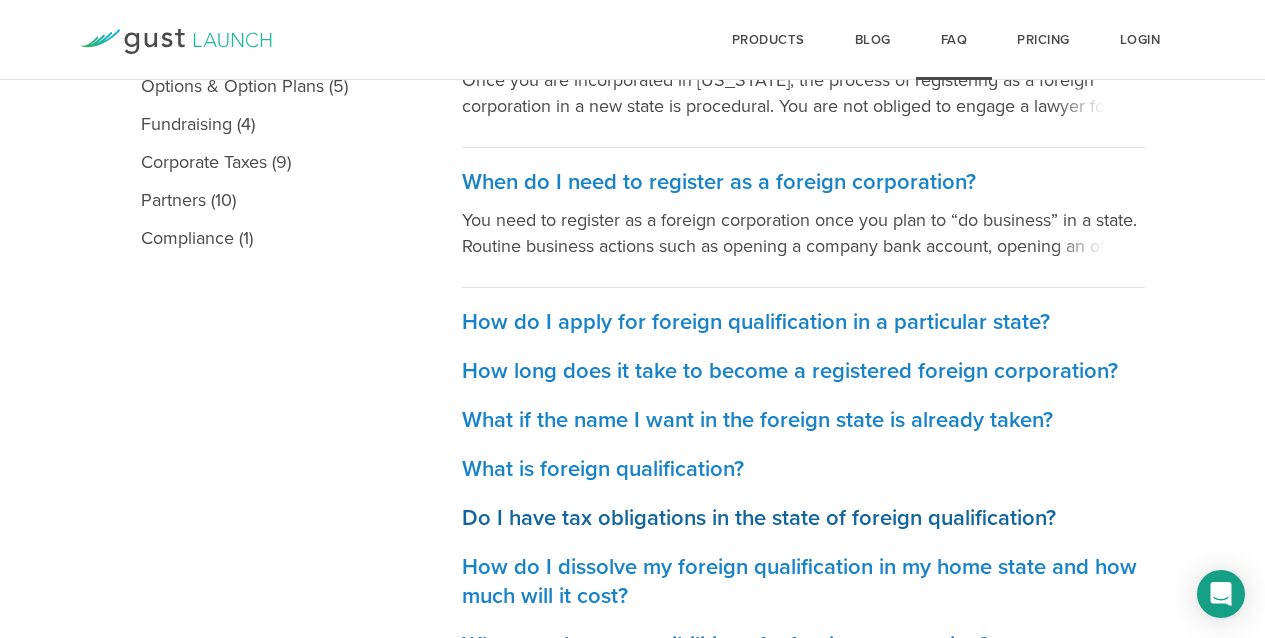 click on "Do I have tax obligations in the state of foreign qualification?" at bounding box center [803, 518] 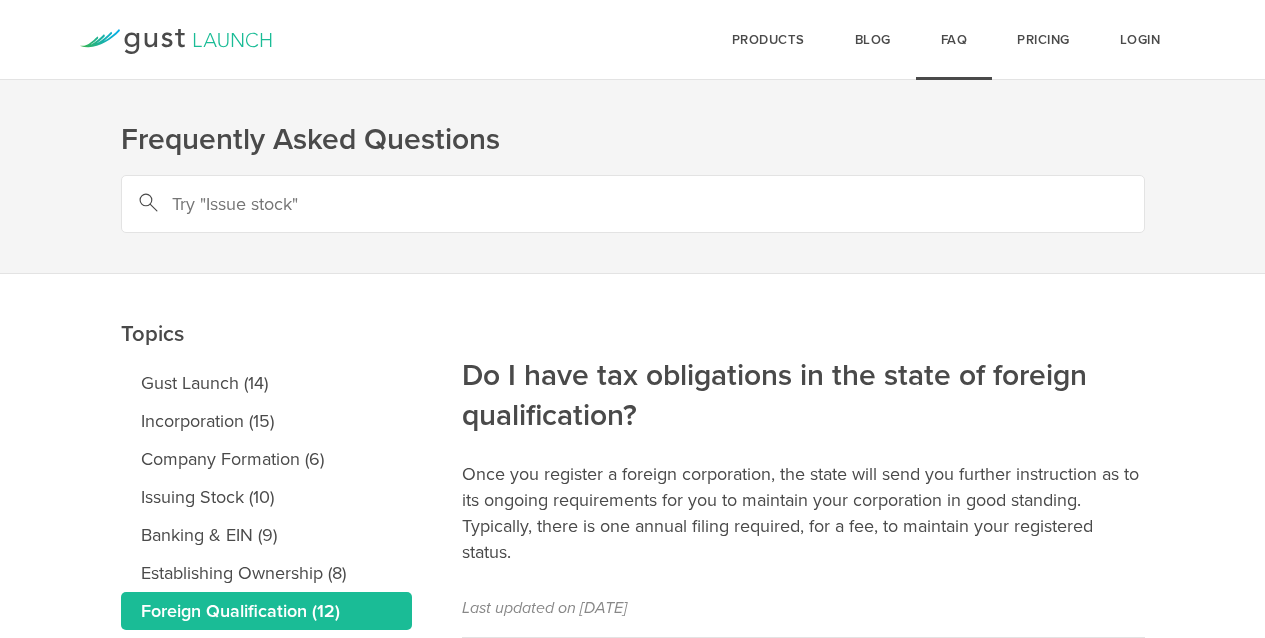scroll, scrollTop: 0, scrollLeft: 0, axis: both 